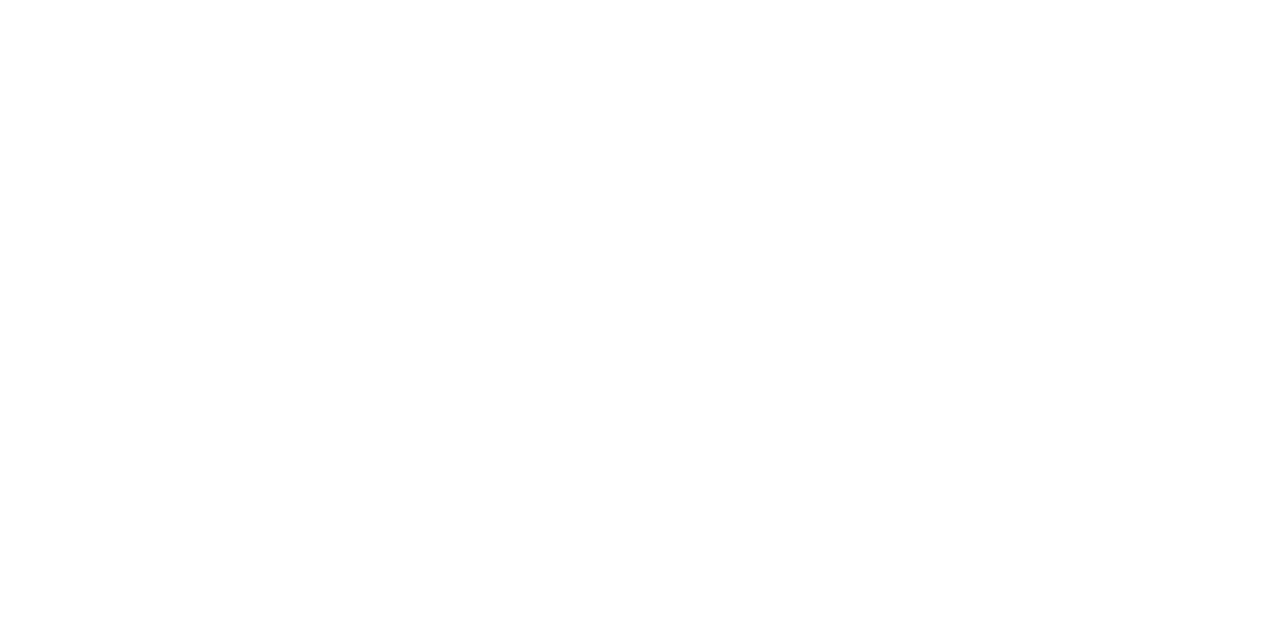 scroll, scrollTop: 0, scrollLeft: 0, axis: both 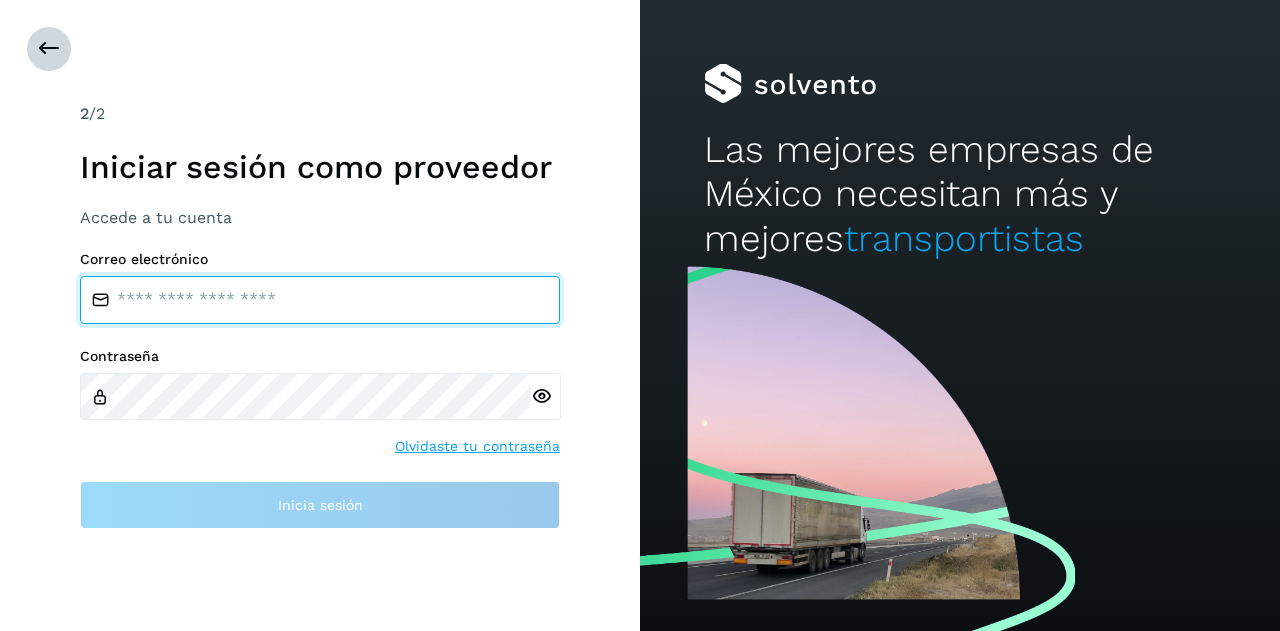 type on "**********" 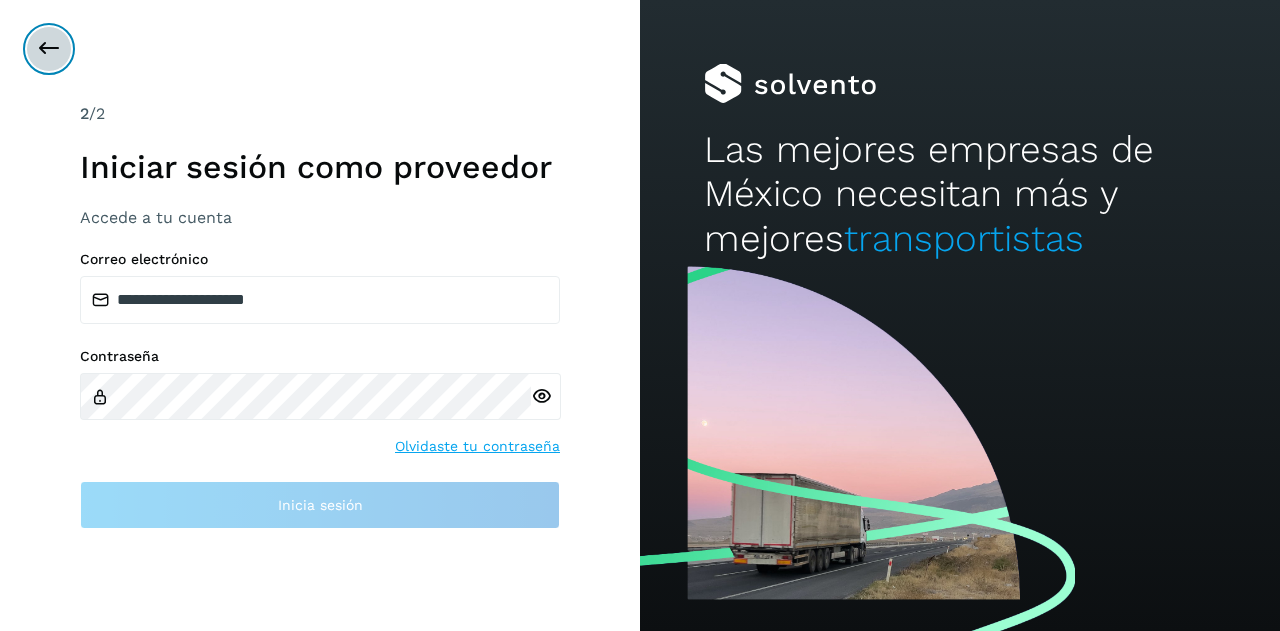 click at bounding box center [49, 49] 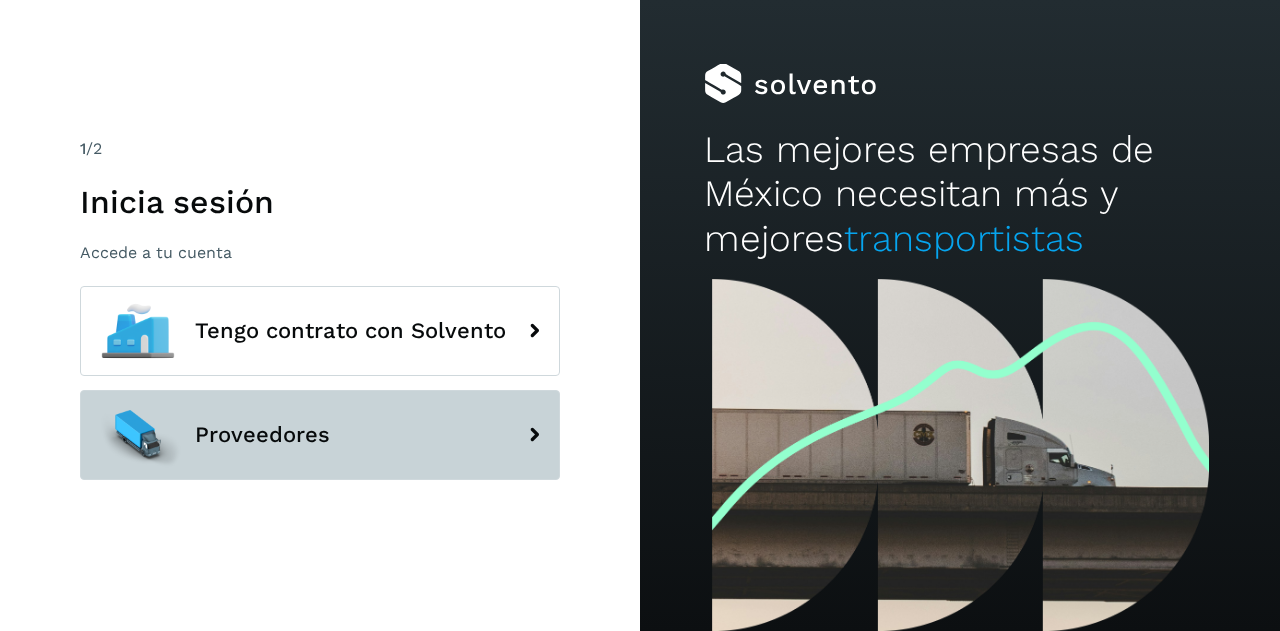 click on "Proveedores" at bounding box center (320, 435) 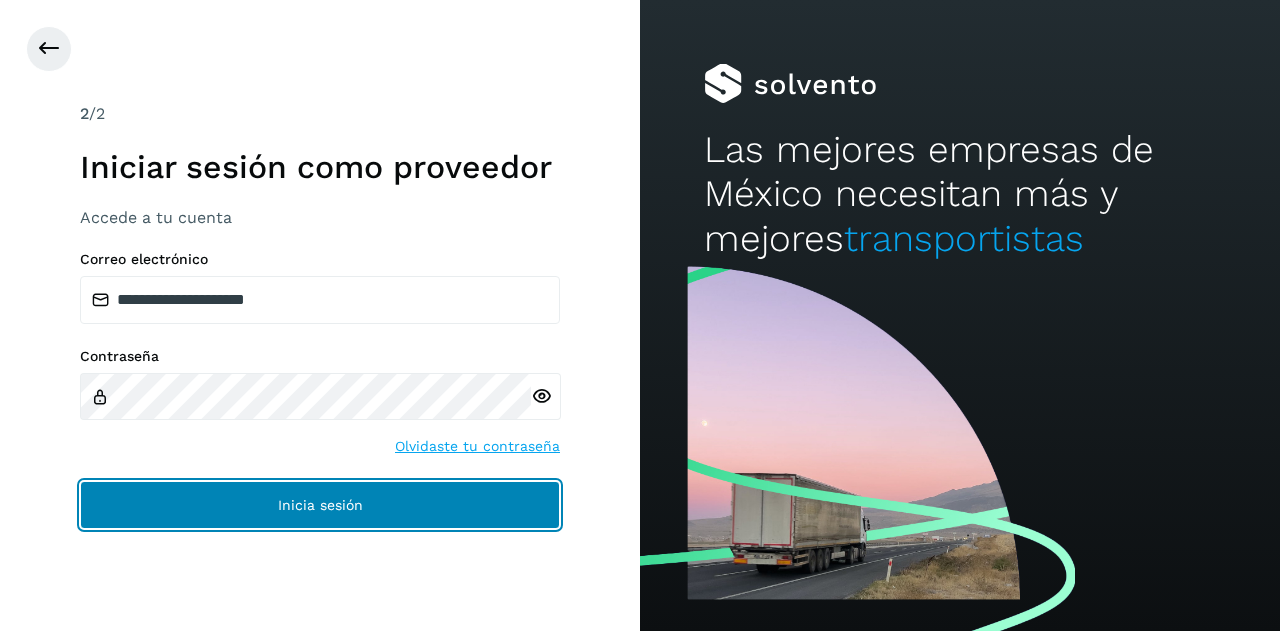 click on "Inicia sesión" at bounding box center [320, 505] 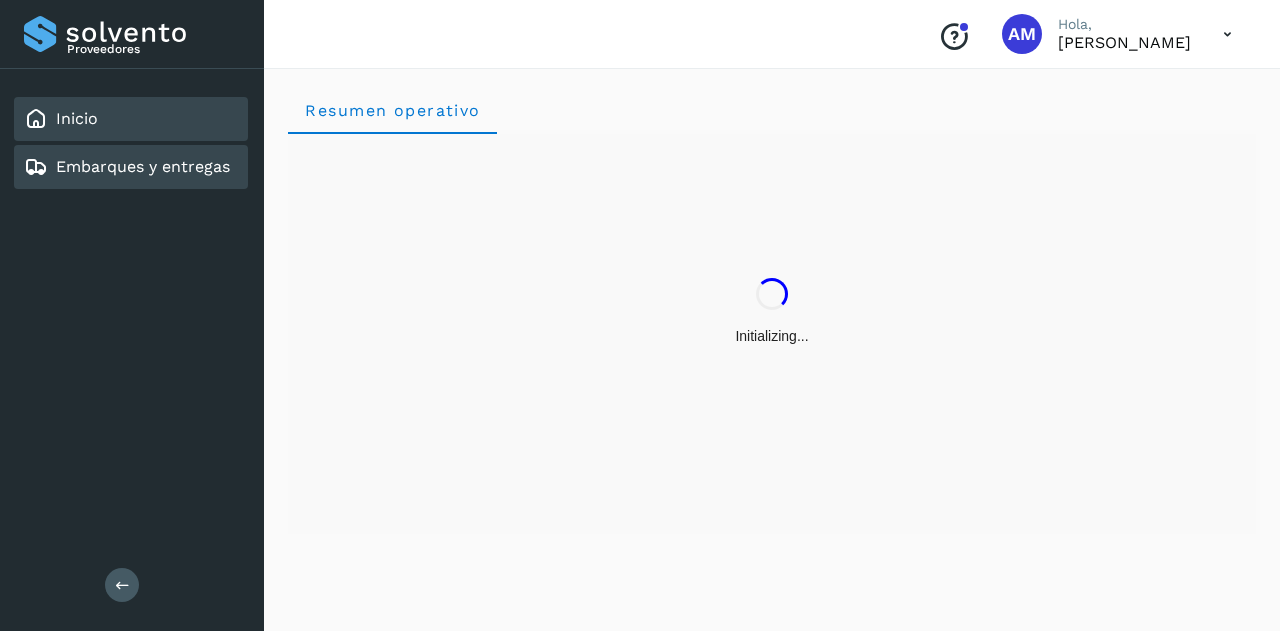 click on "Embarques y entregas" at bounding box center [143, 166] 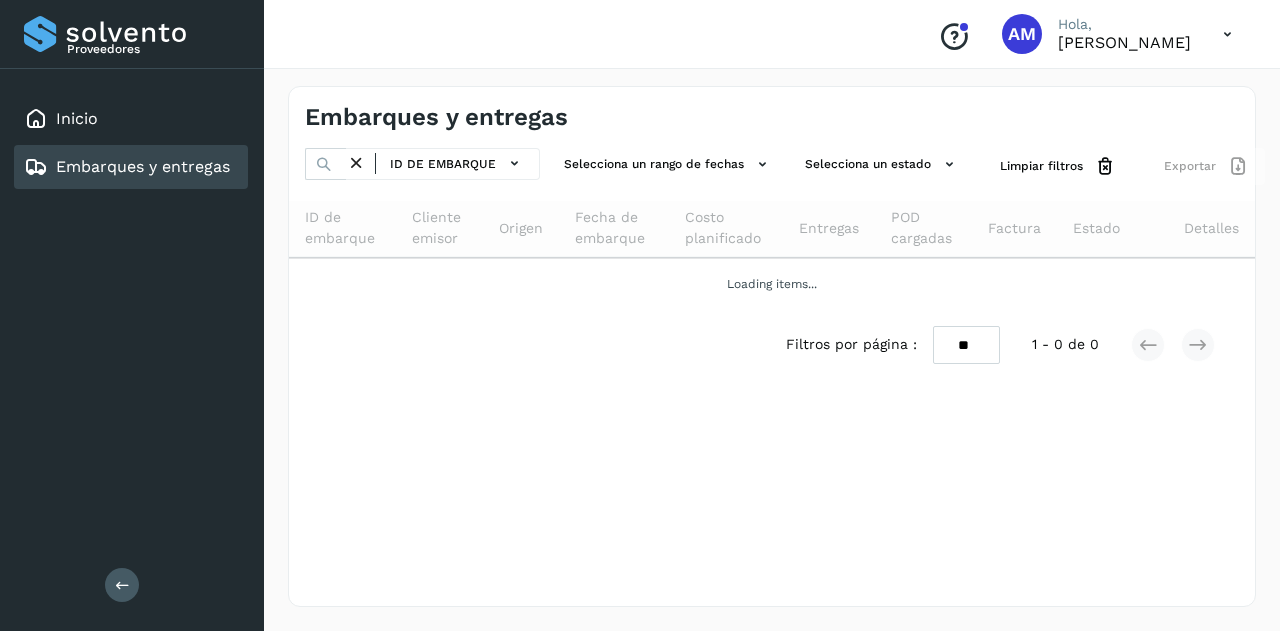 click at bounding box center (122, 584) 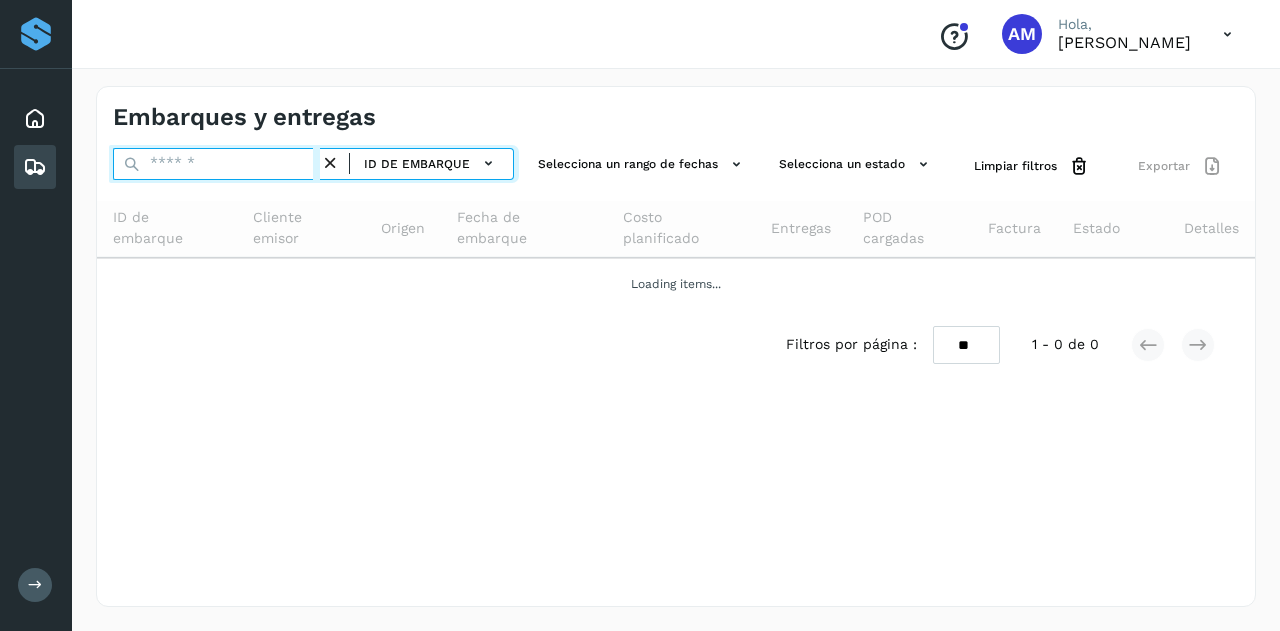 click at bounding box center [216, 164] 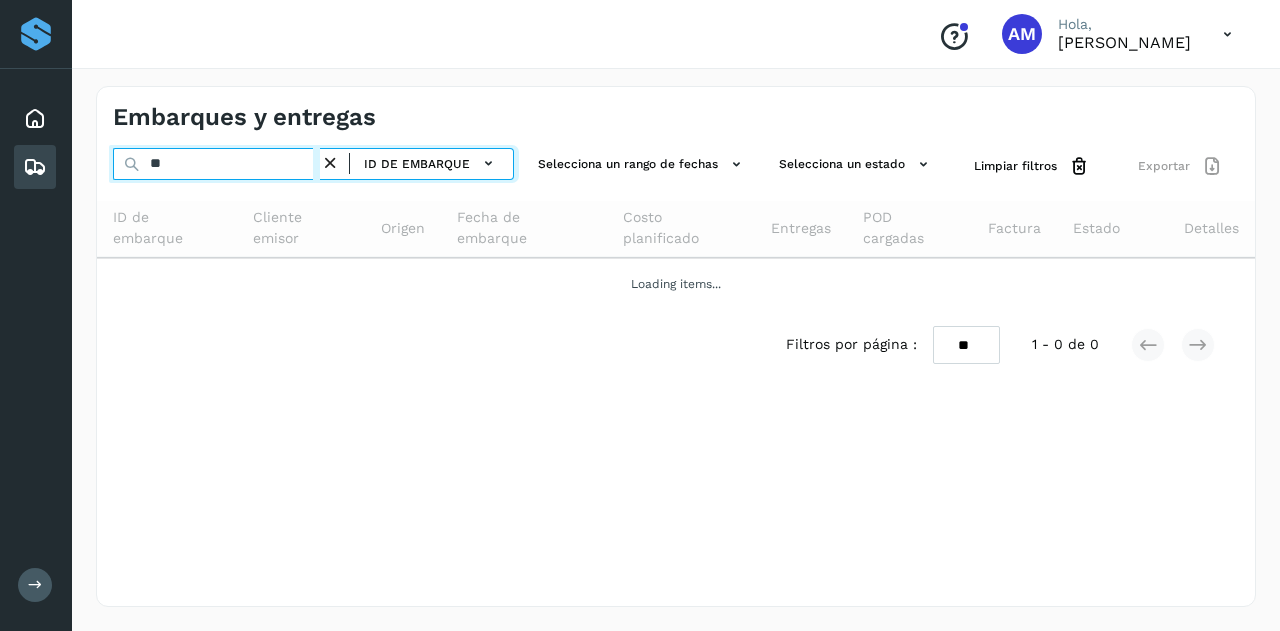 type on "*" 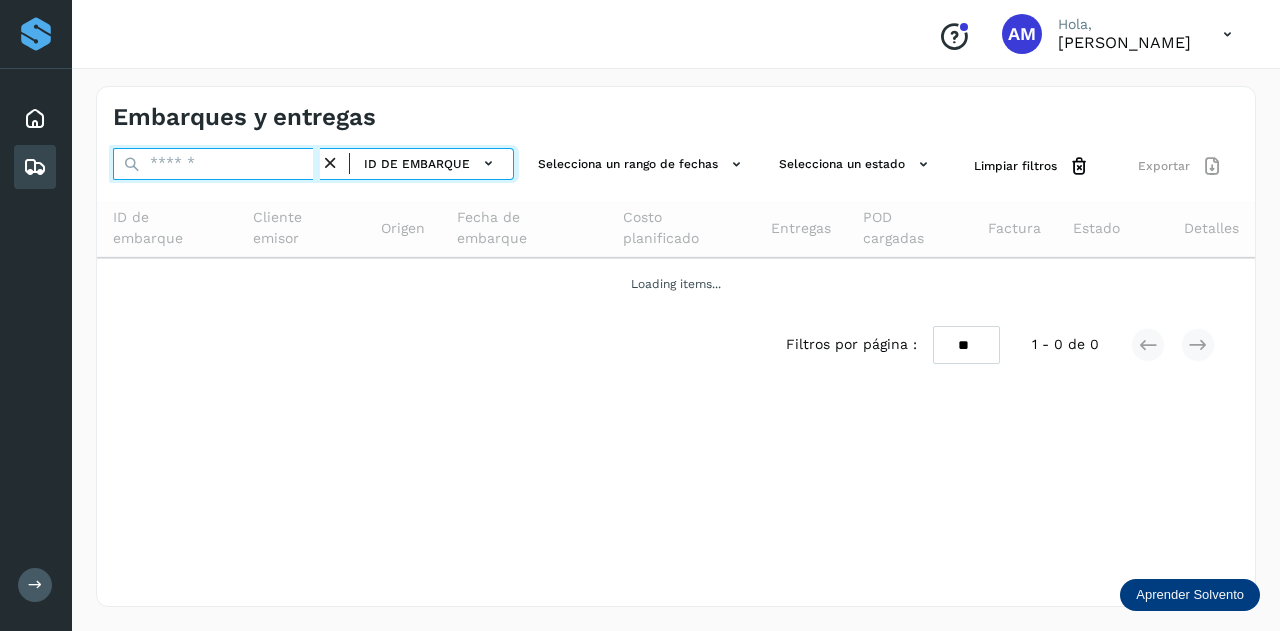 paste on "**********" 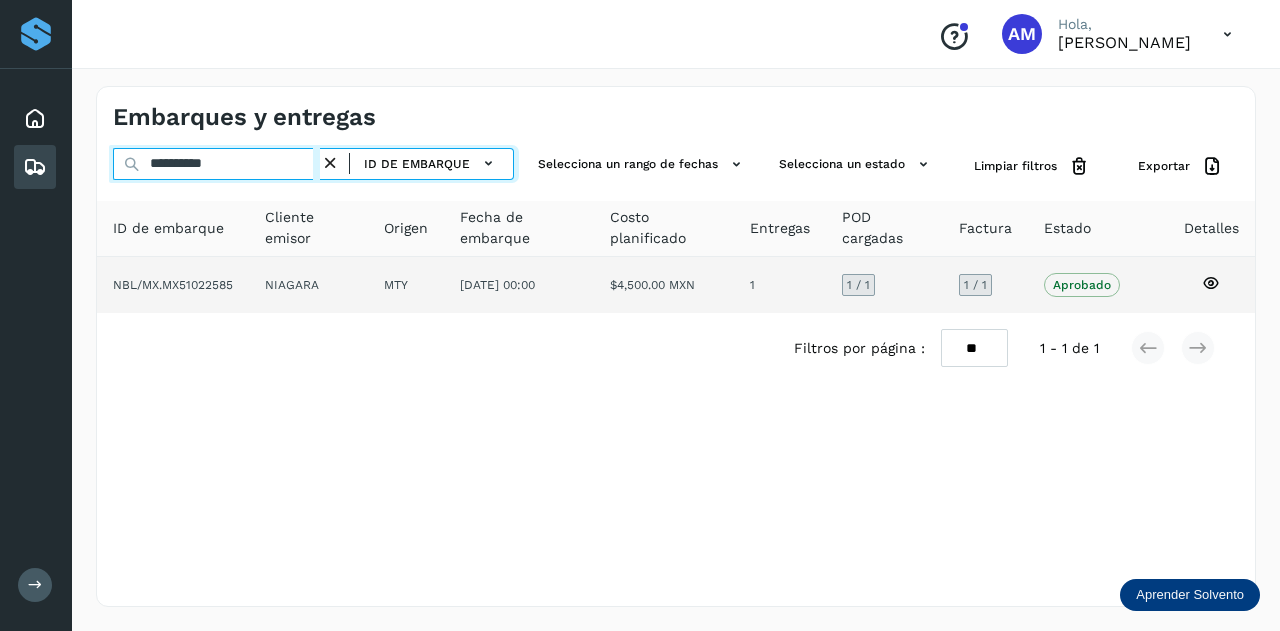type on "**********" 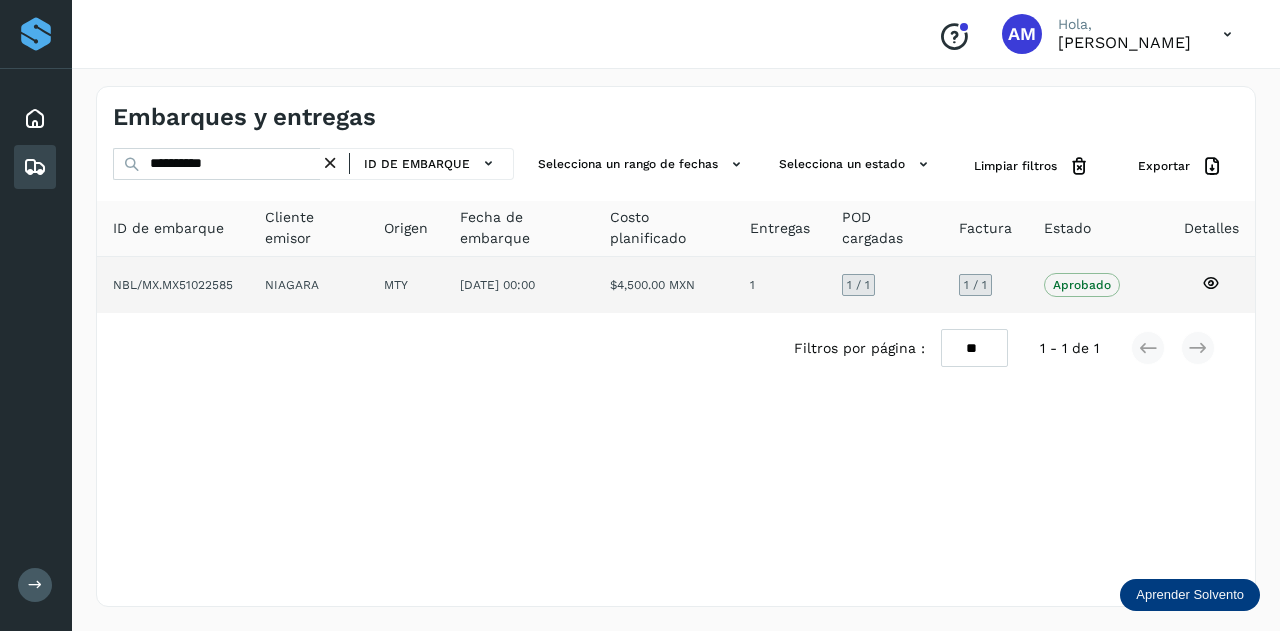 click on "10/mar/2025 00:00" 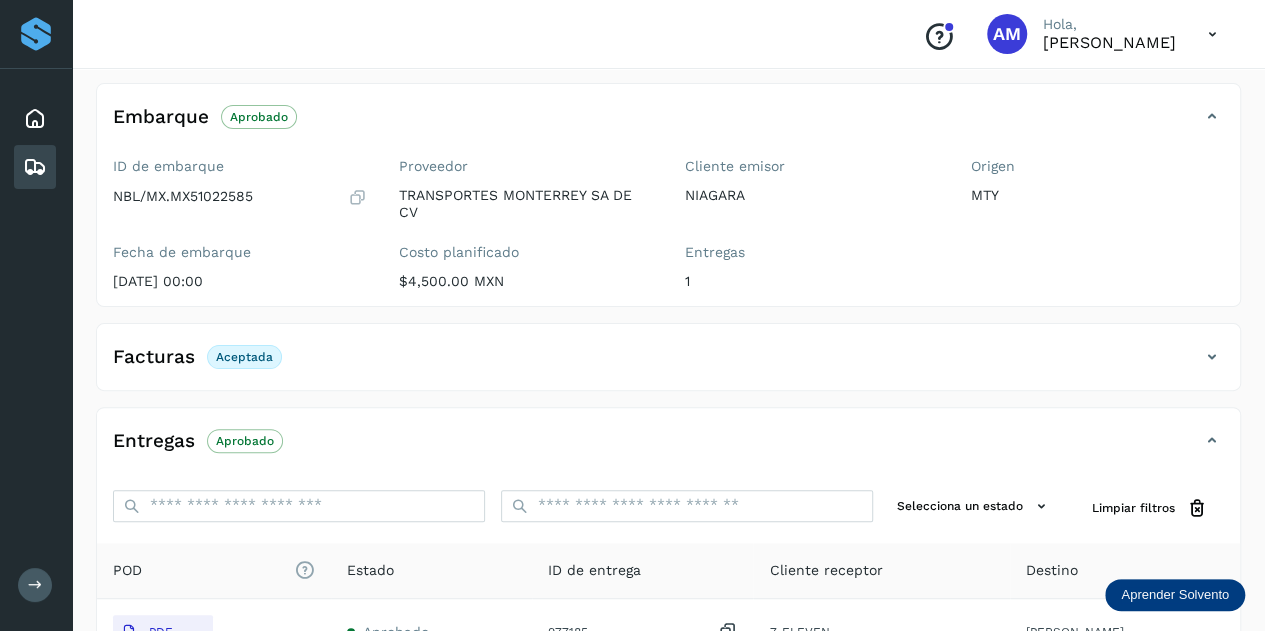 scroll, scrollTop: 300, scrollLeft: 0, axis: vertical 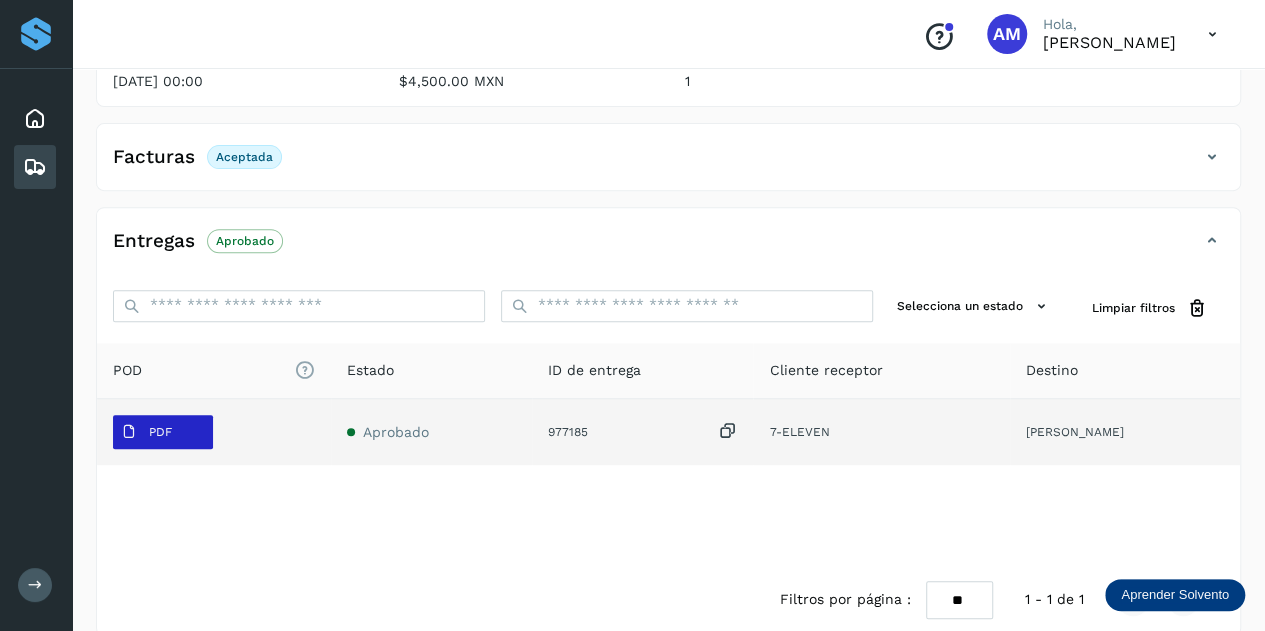 click on "PDF" at bounding box center [163, 432] 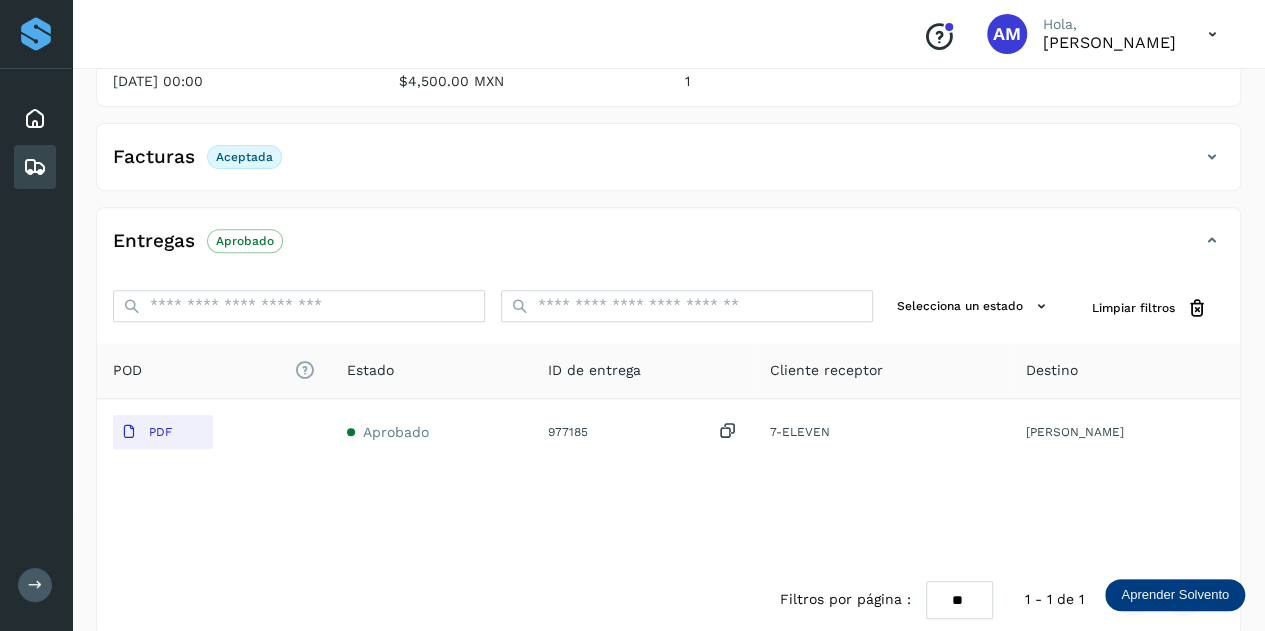 scroll, scrollTop: 200, scrollLeft: 0, axis: vertical 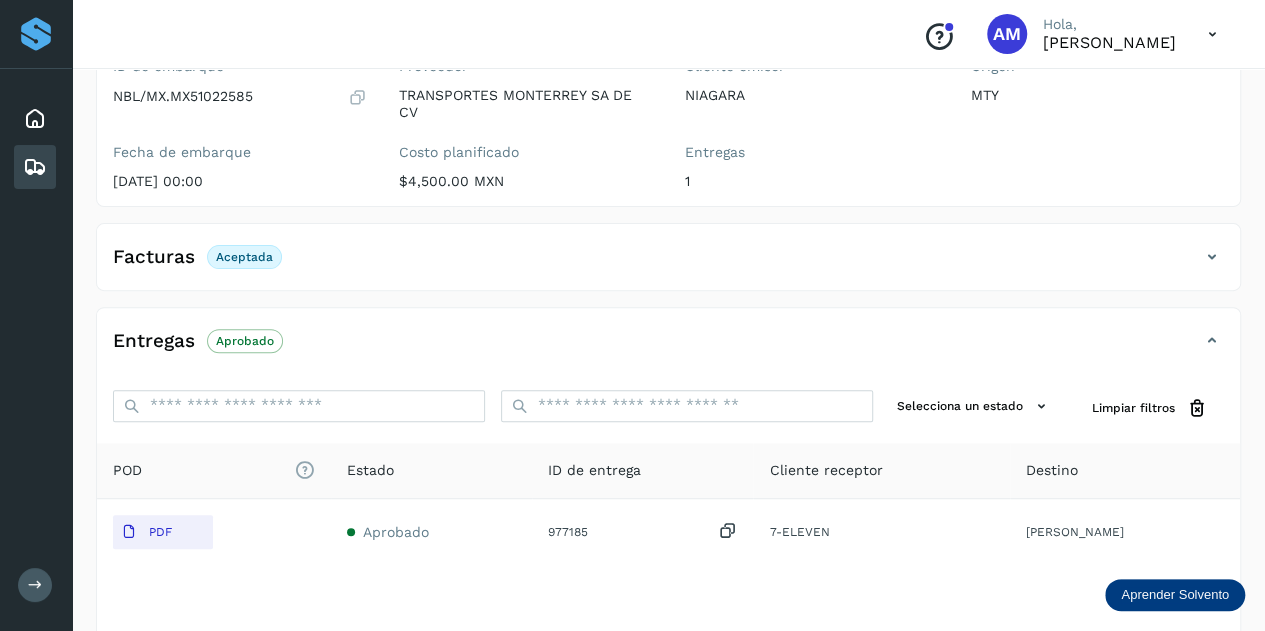 click at bounding box center [1212, 257] 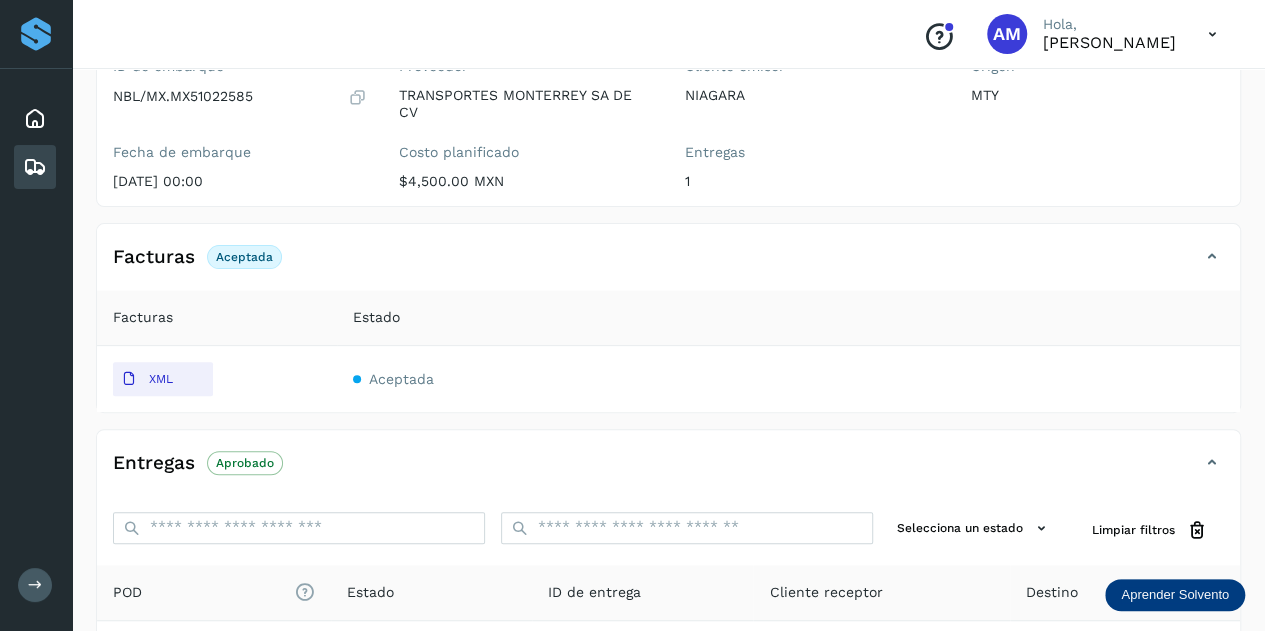 scroll, scrollTop: 0, scrollLeft: 0, axis: both 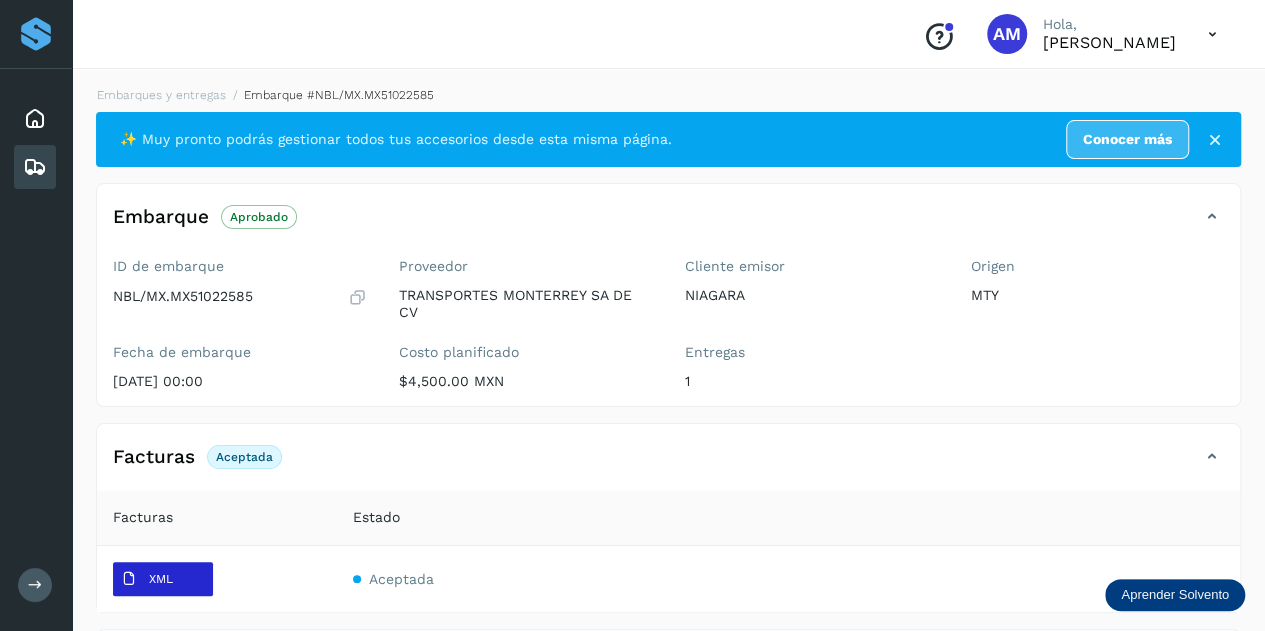 click on "XML" at bounding box center (161, 579) 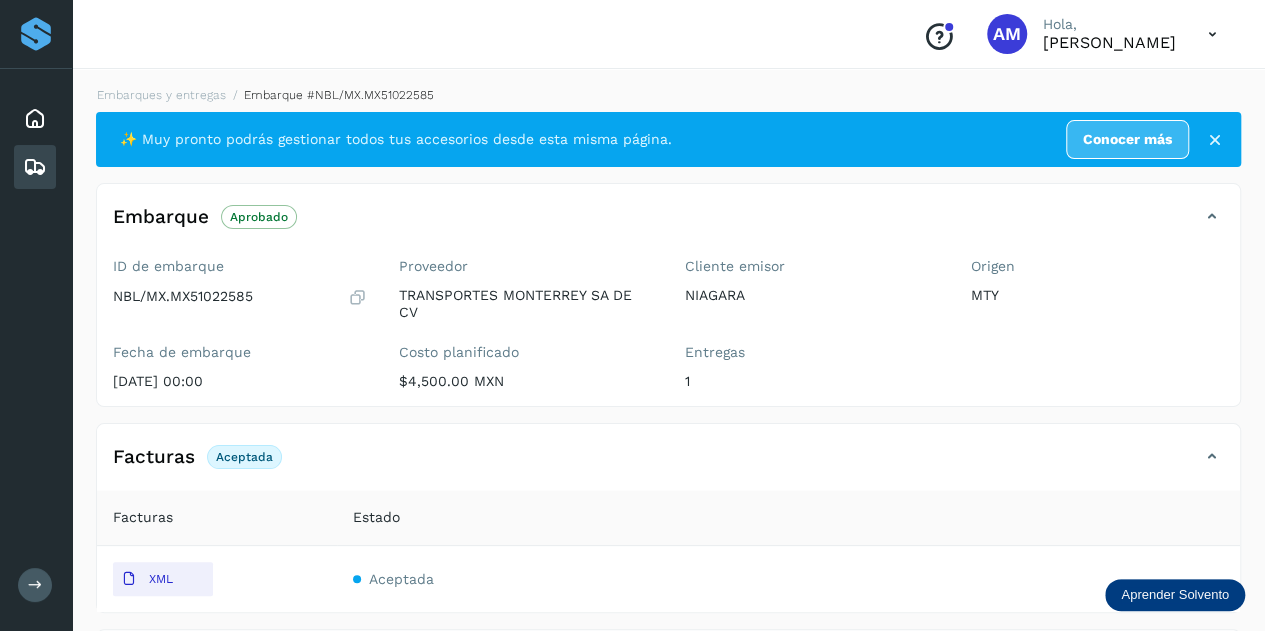 scroll, scrollTop: 100, scrollLeft: 0, axis: vertical 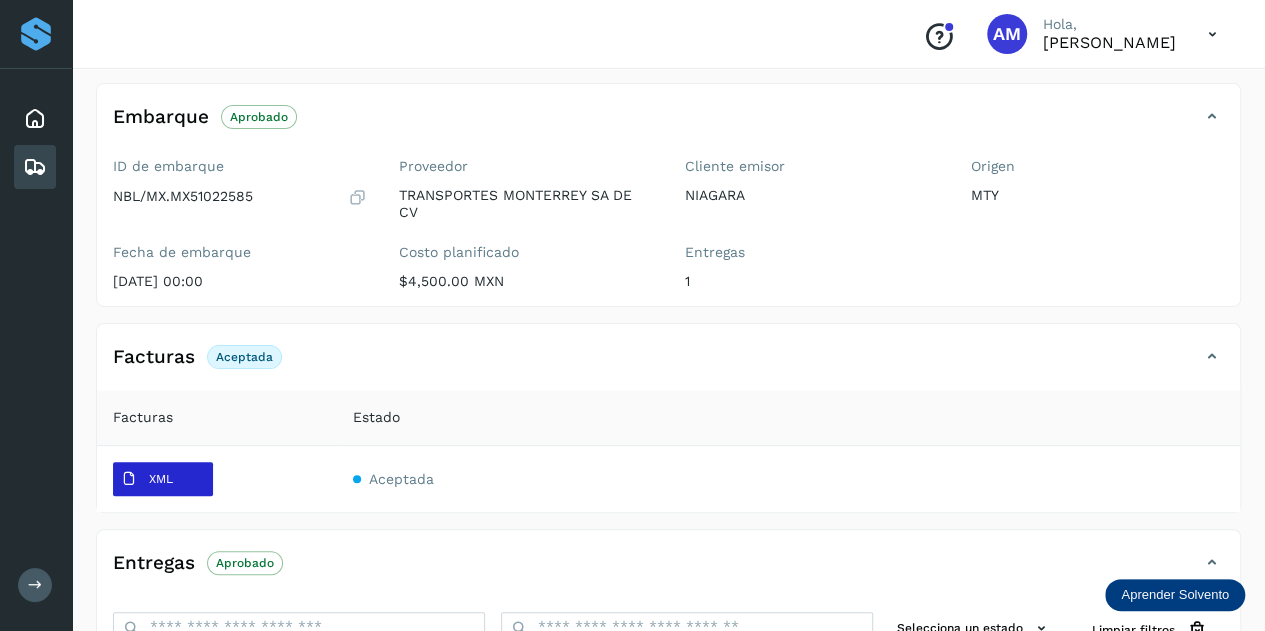 click on "XML" at bounding box center [161, 479] 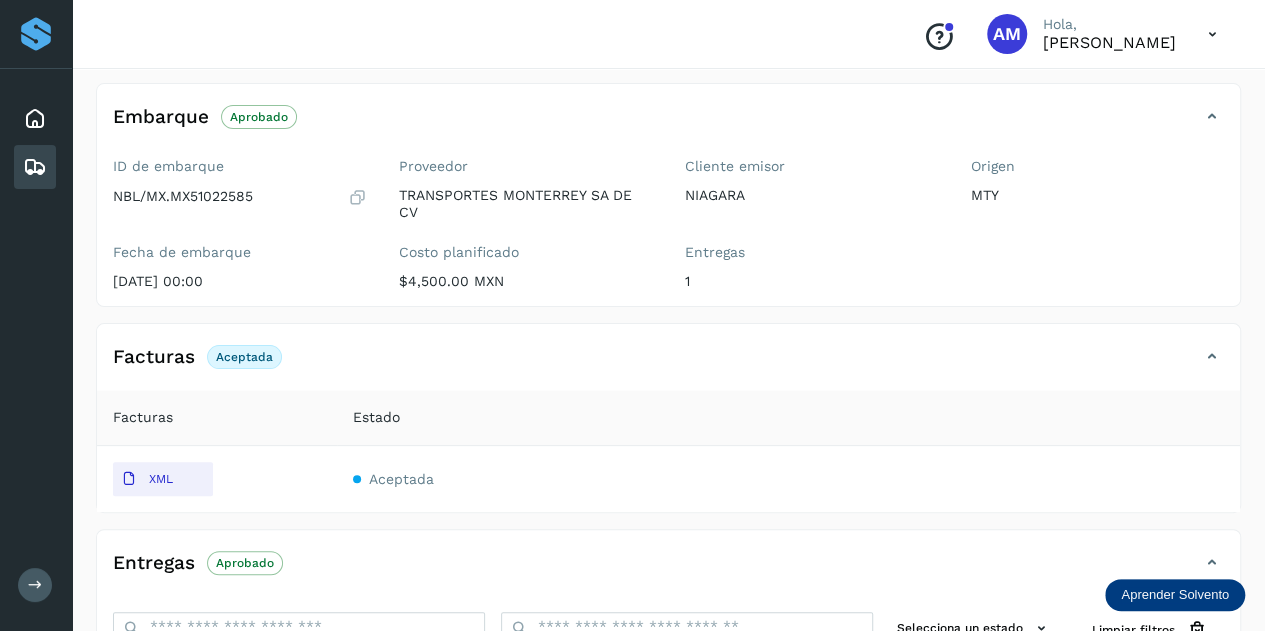 type 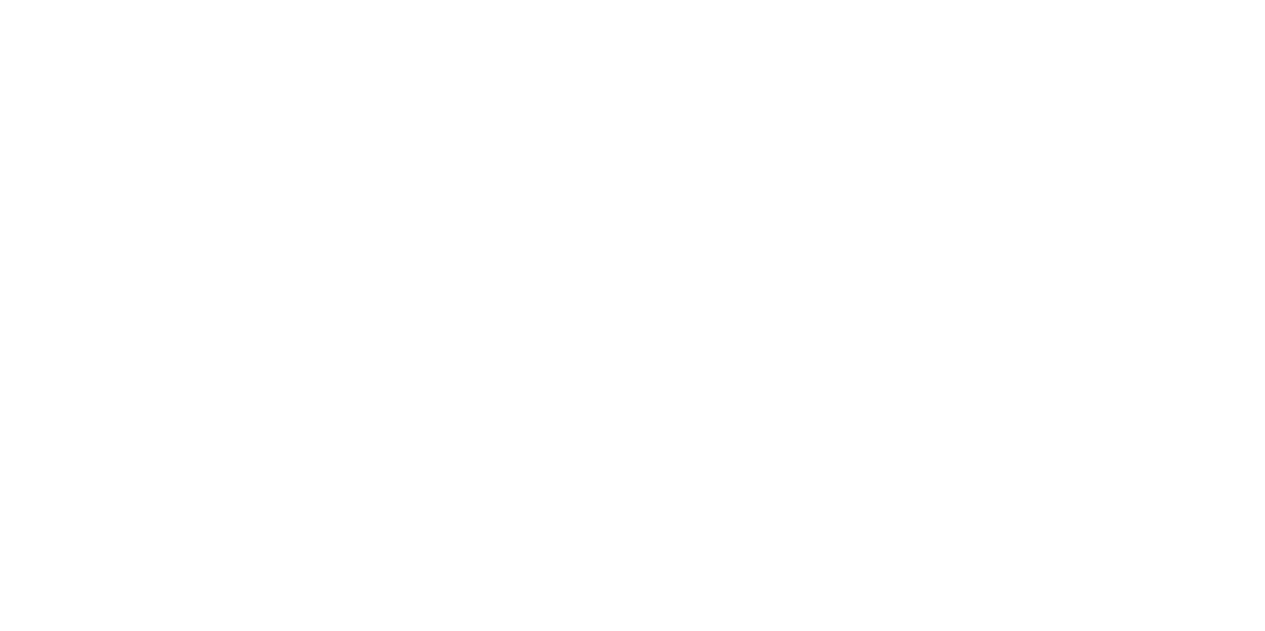 scroll, scrollTop: 0, scrollLeft: 0, axis: both 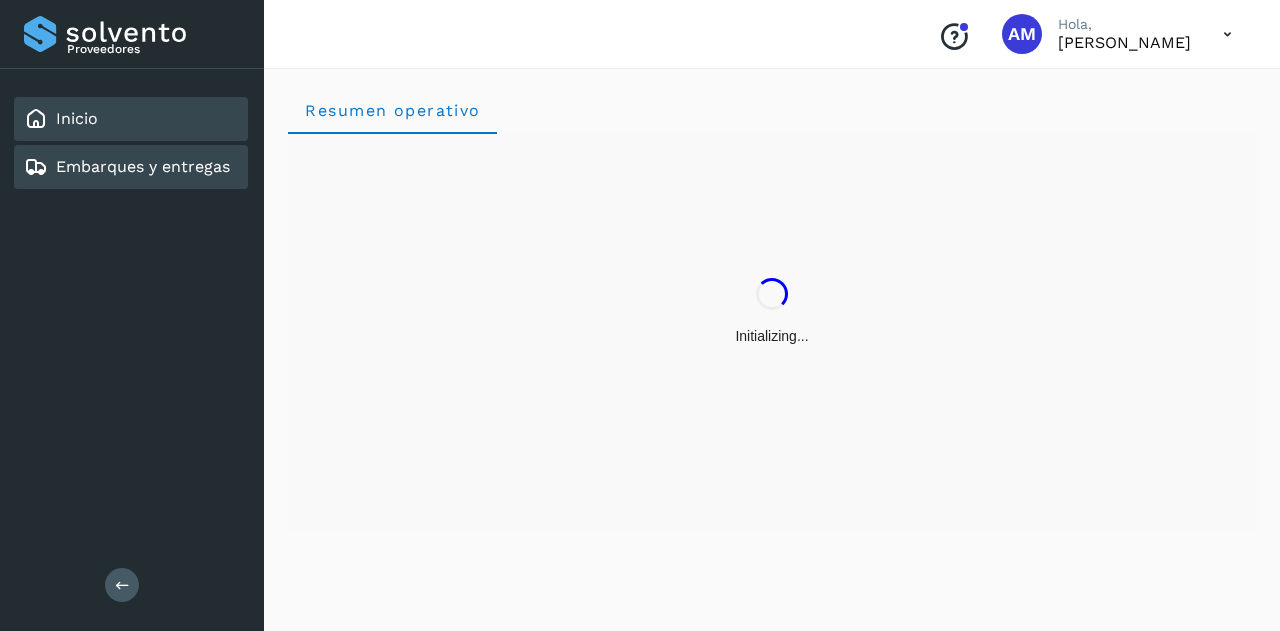 click on "Embarques y entregas" at bounding box center [127, 167] 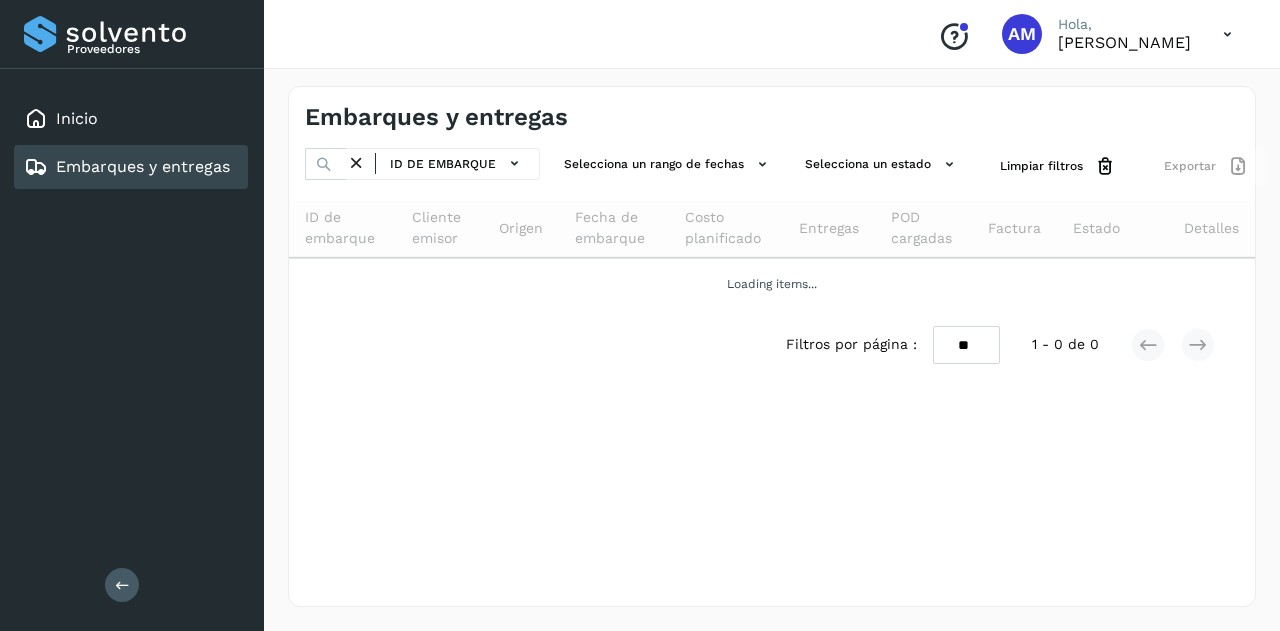 click at bounding box center (122, 585) 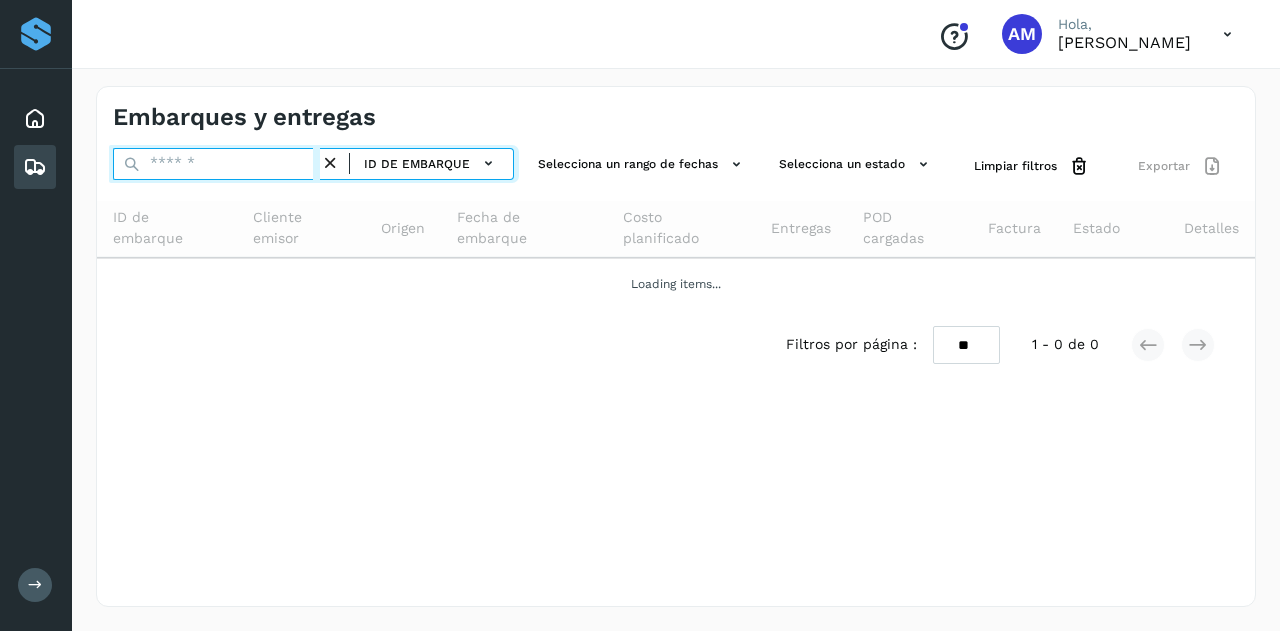 click at bounding box center (216, 164) 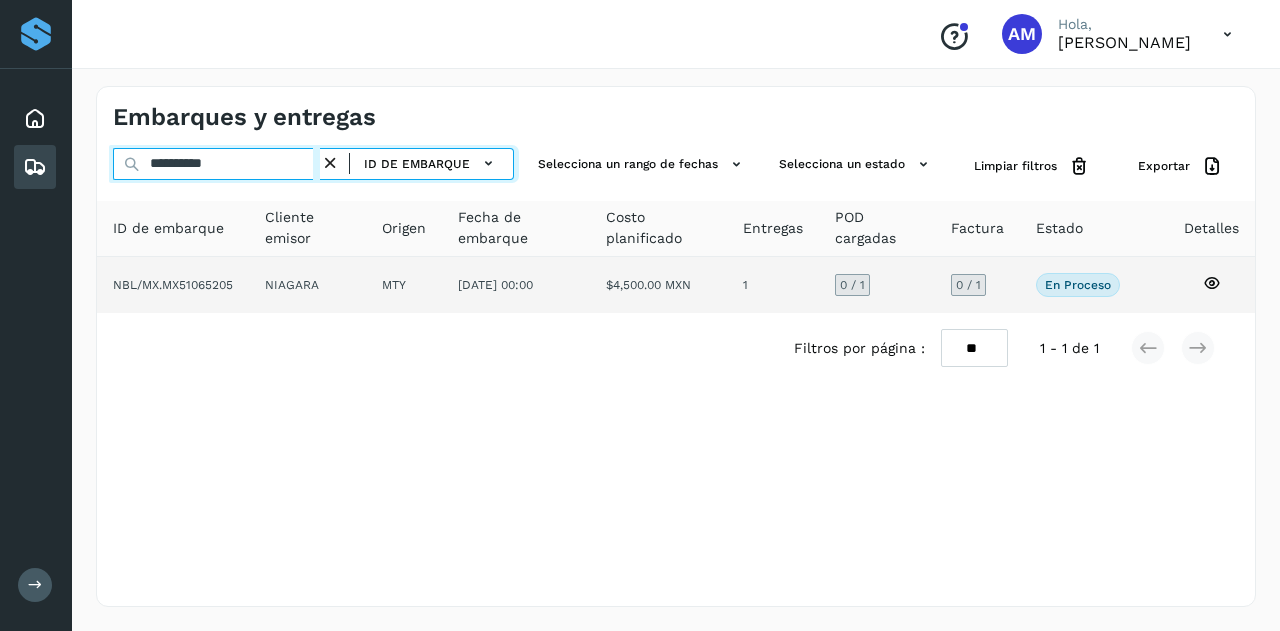 type on "**********" 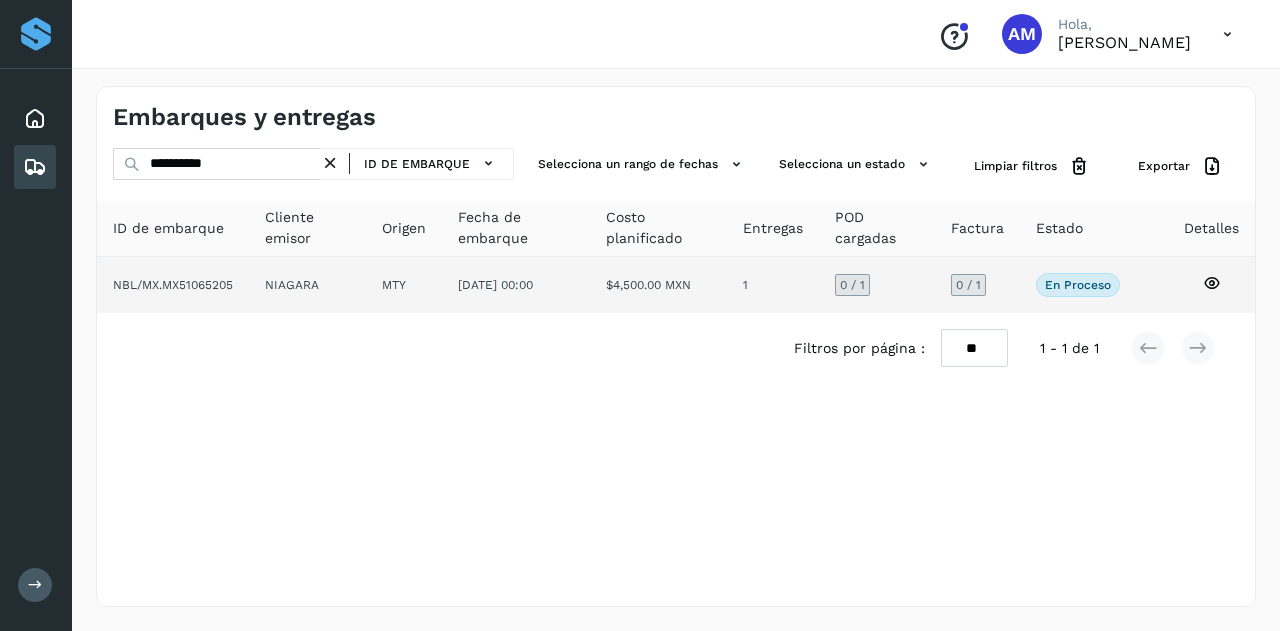 click on "NIAGARA" 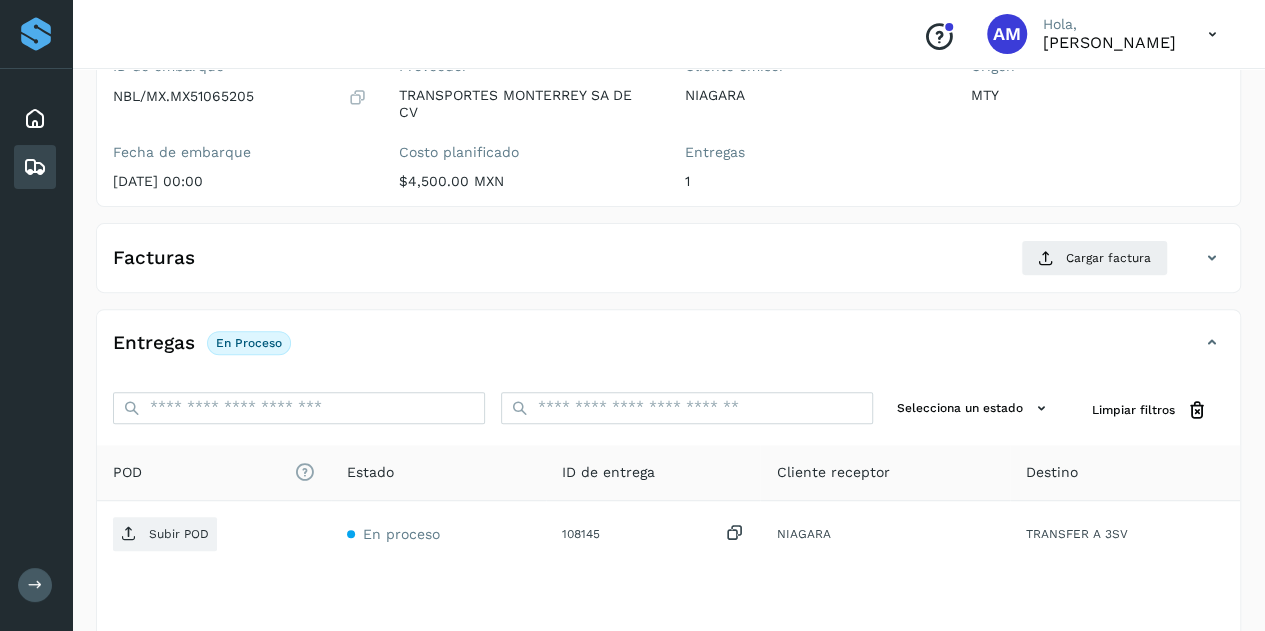 scroll, scrollTop: 300, scrollLeft: 0, axis: vertical 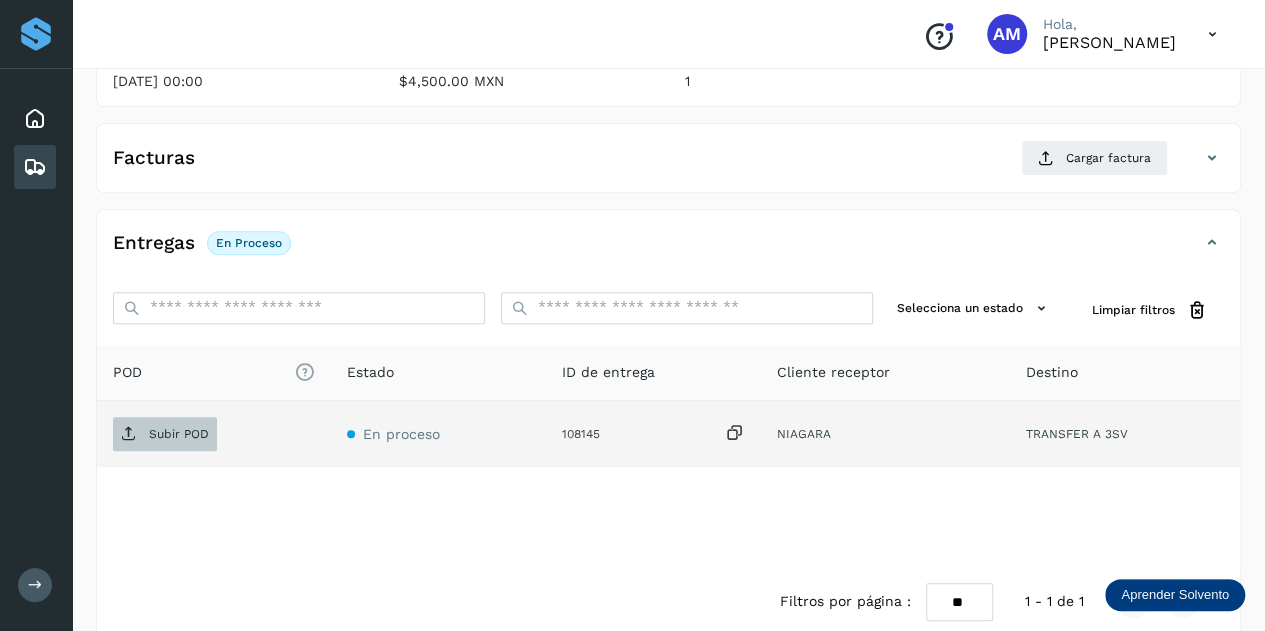 click on "Subir POD" at bounding box center [179, 434] 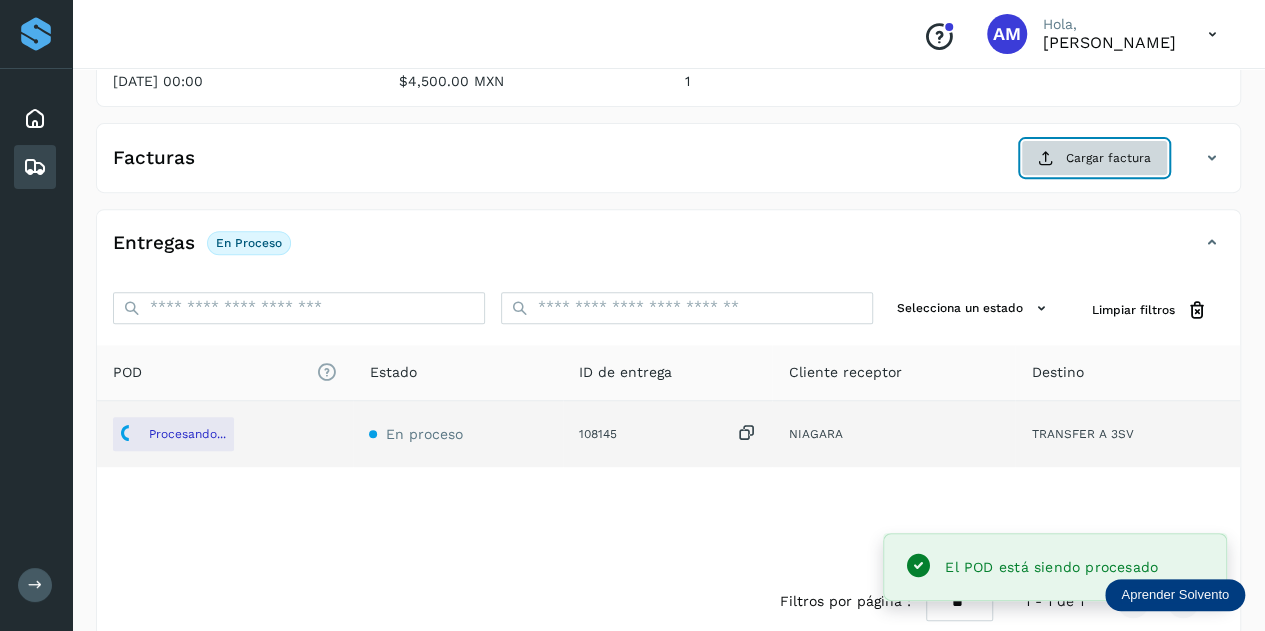 click on "Cargar factura" 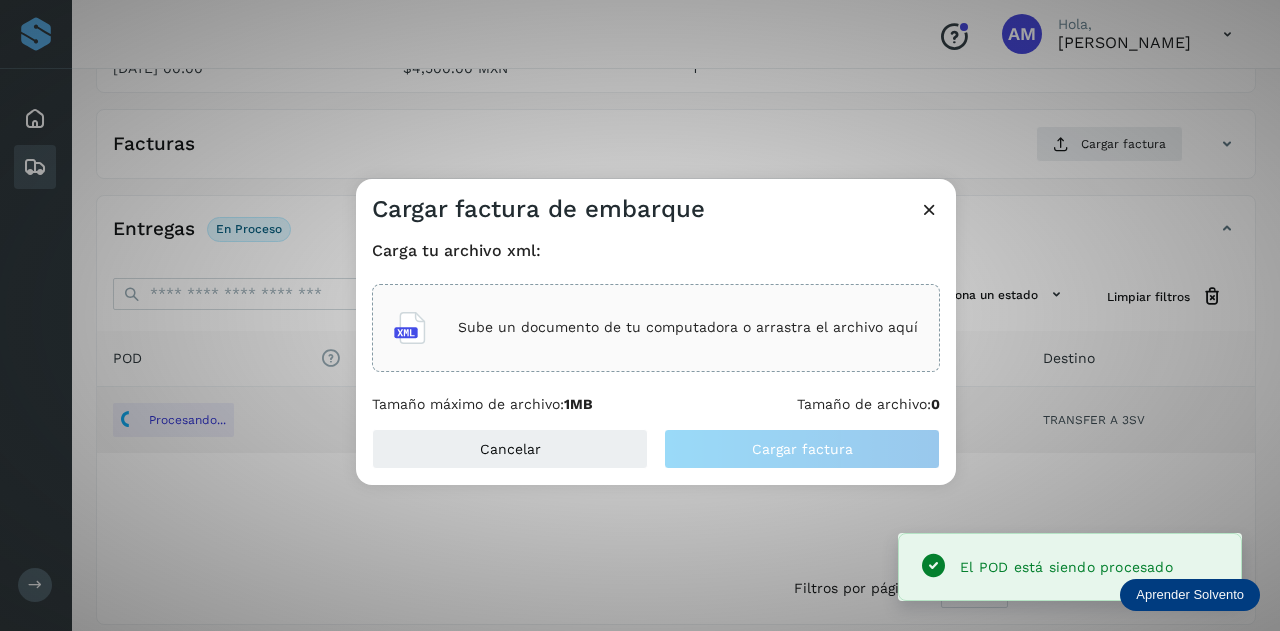click on "Sube un documento de tu computadora o arrastra el archivo aquí" 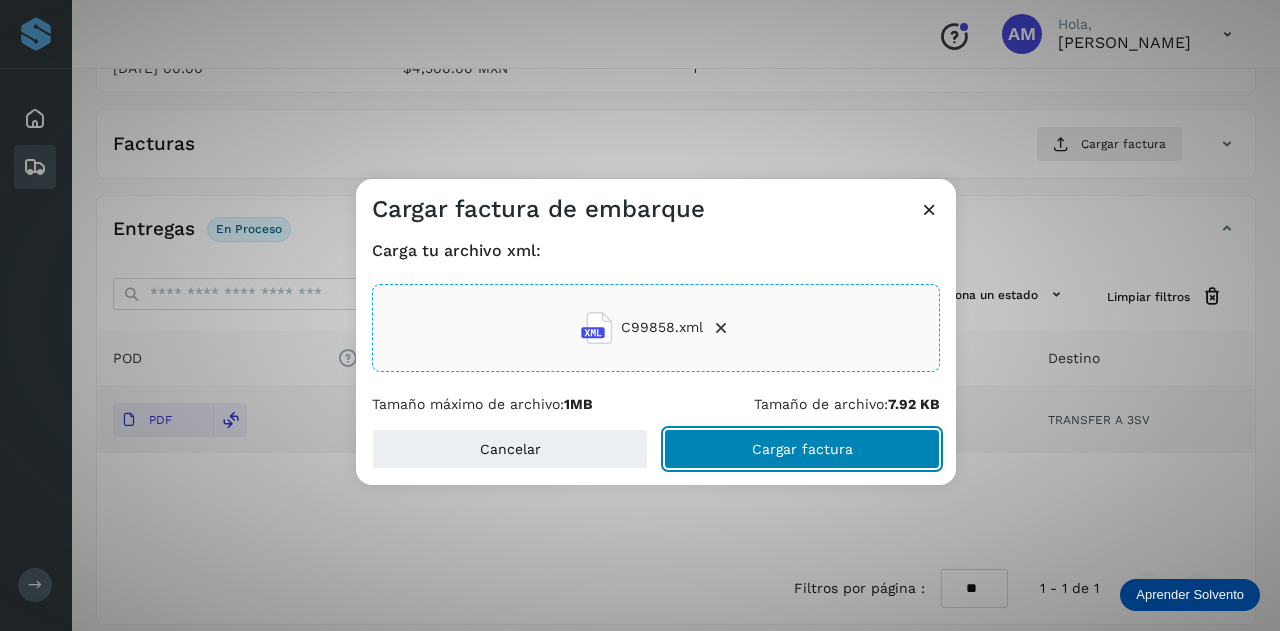 click on "Cargar factura" 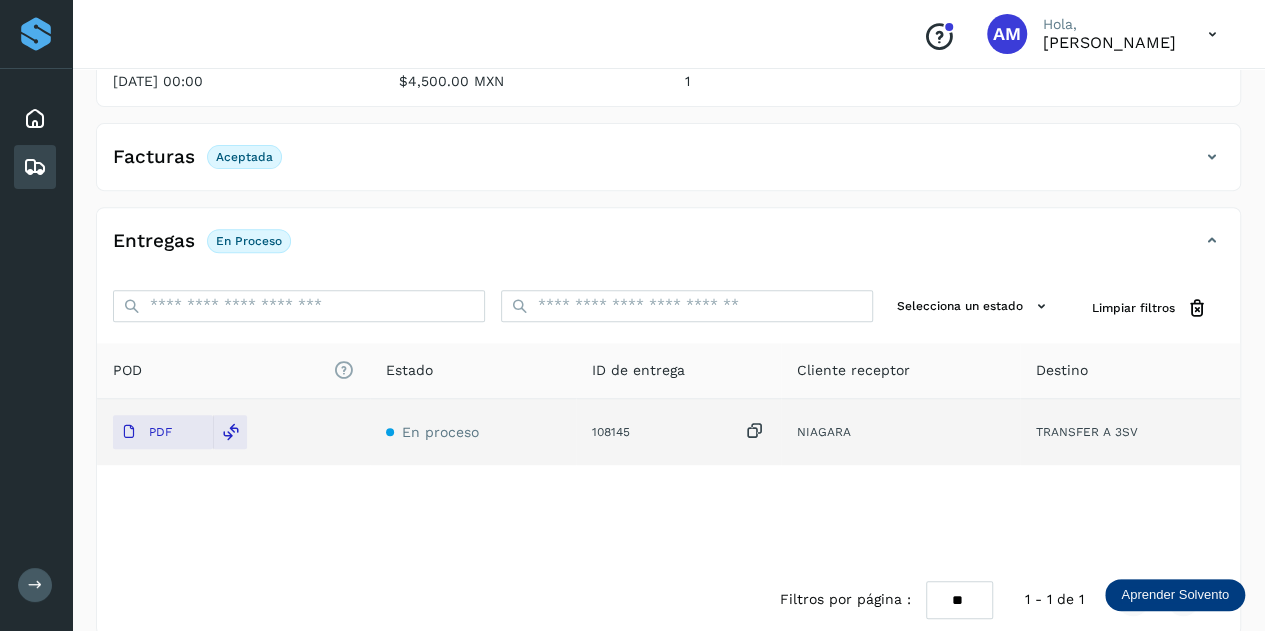 scroll, scrollTop: 0, scrollLeft: 0, axis: both 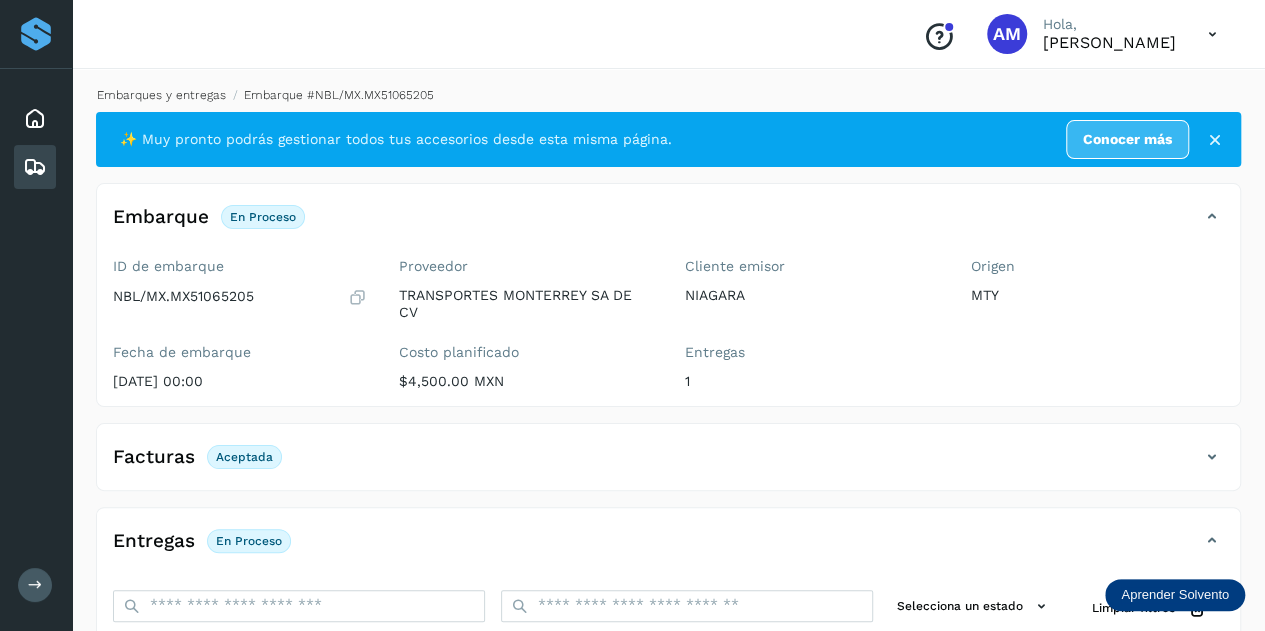 click on "Embarques y entregas" at bounding box center (161, 95) 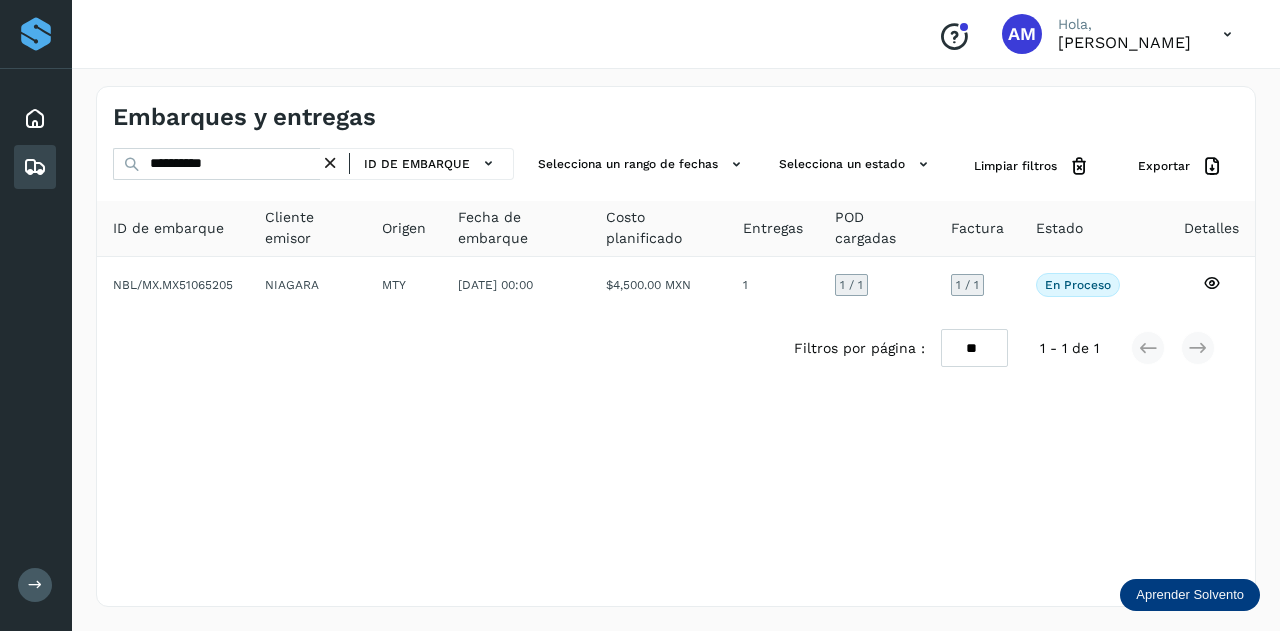 click at bounding box center [330, 163] 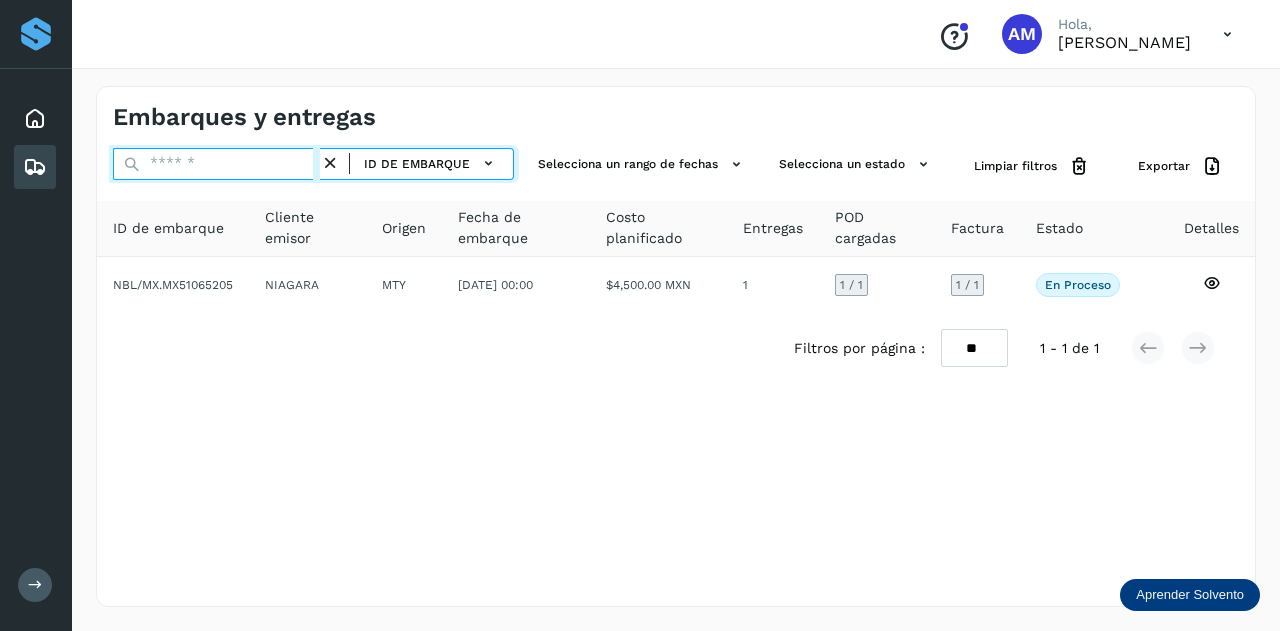 click at bounding box center [216, 164] 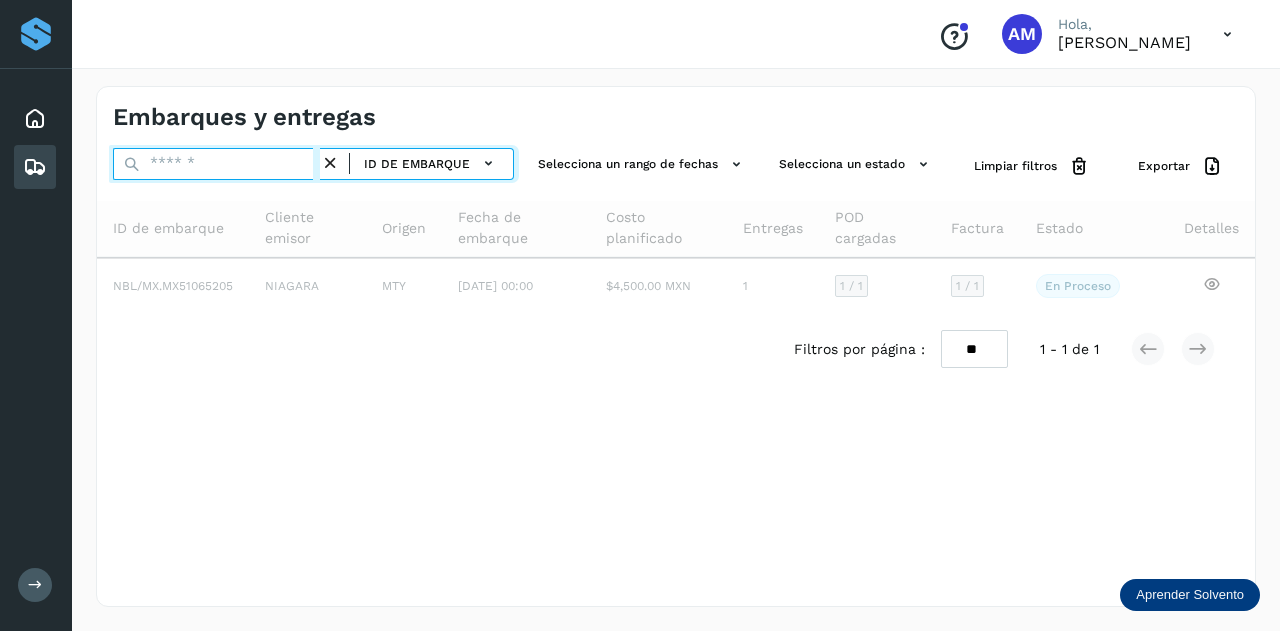 paste on "**********" 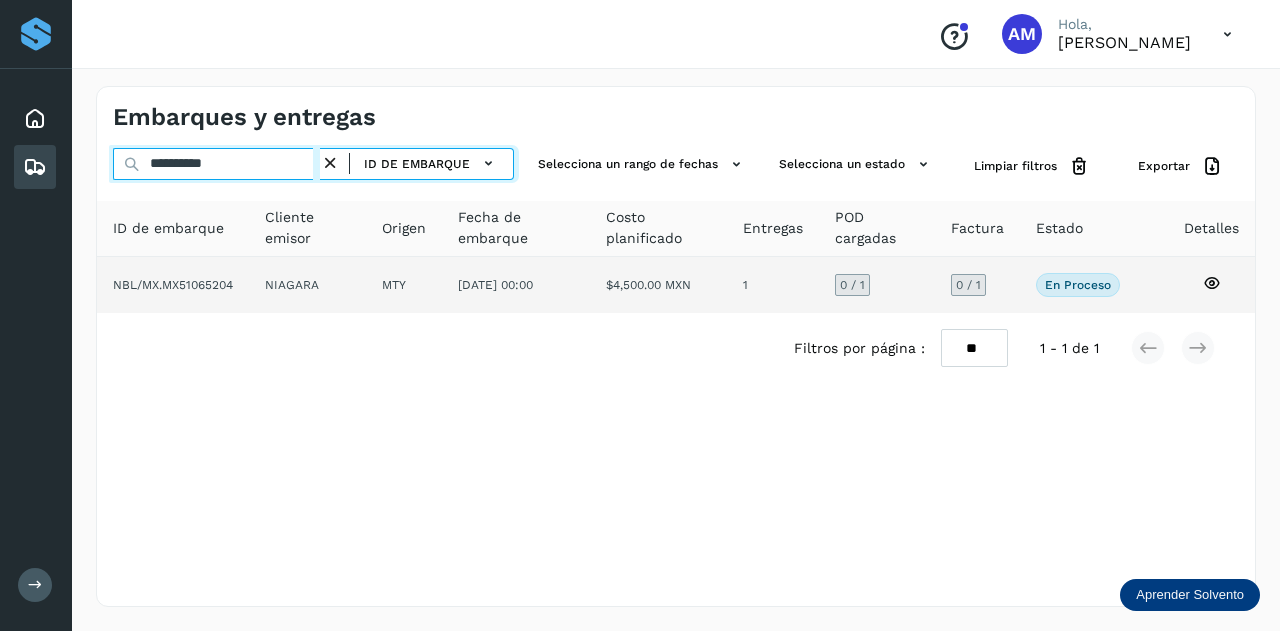 type on "**********" 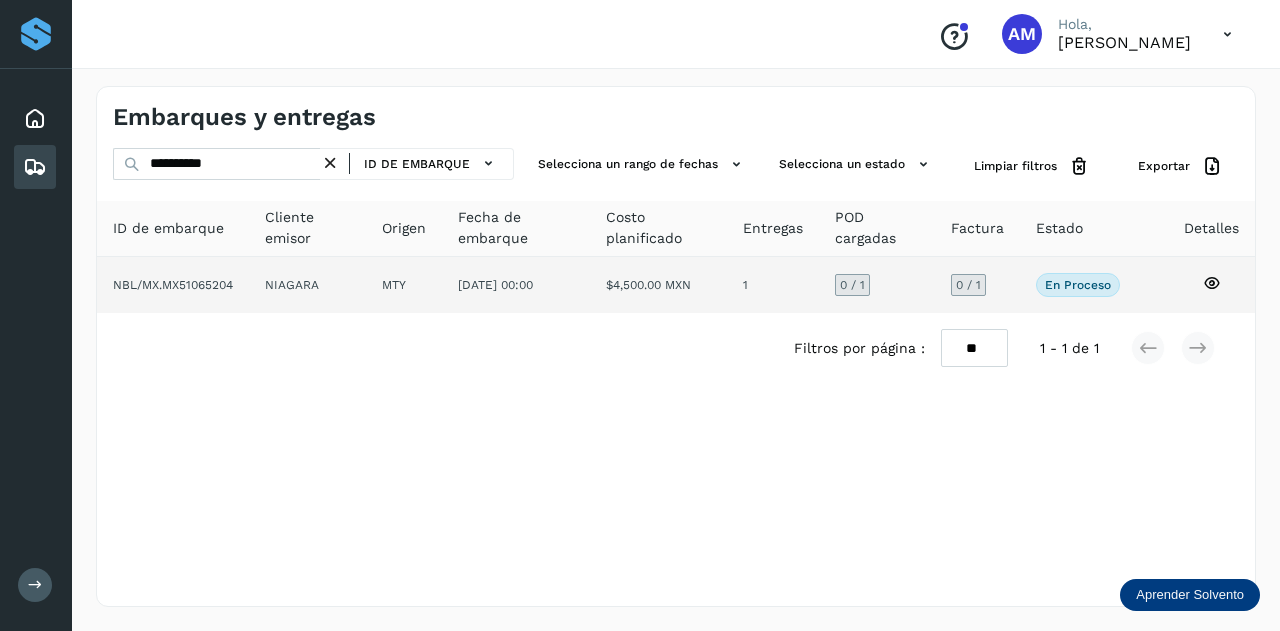 click on "MTY" 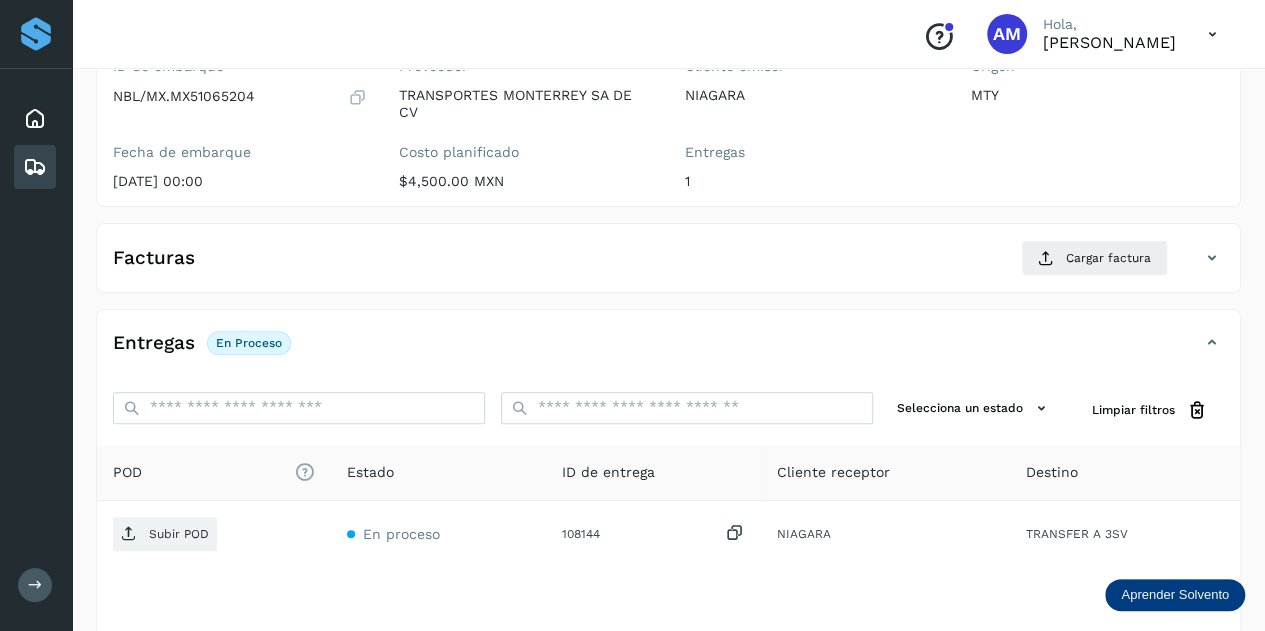 scroll, scrollTop: 300, scrollLeft: 0, axis: vertical 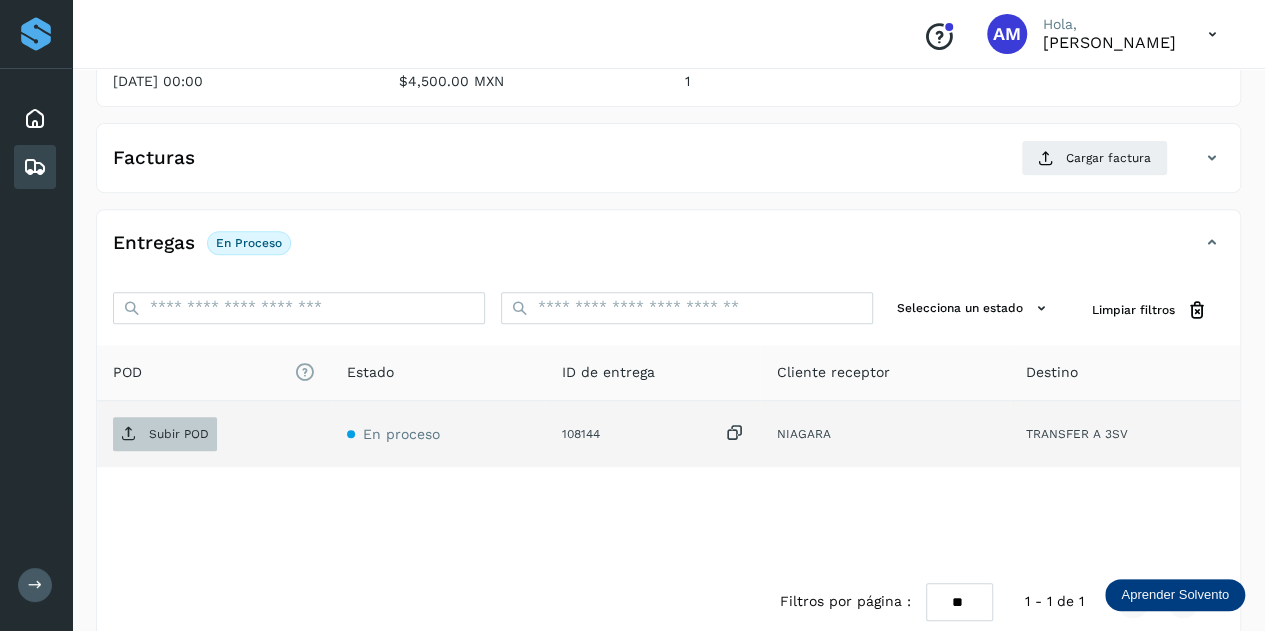 click on "Subir POD" at bounding box center (165, 434) 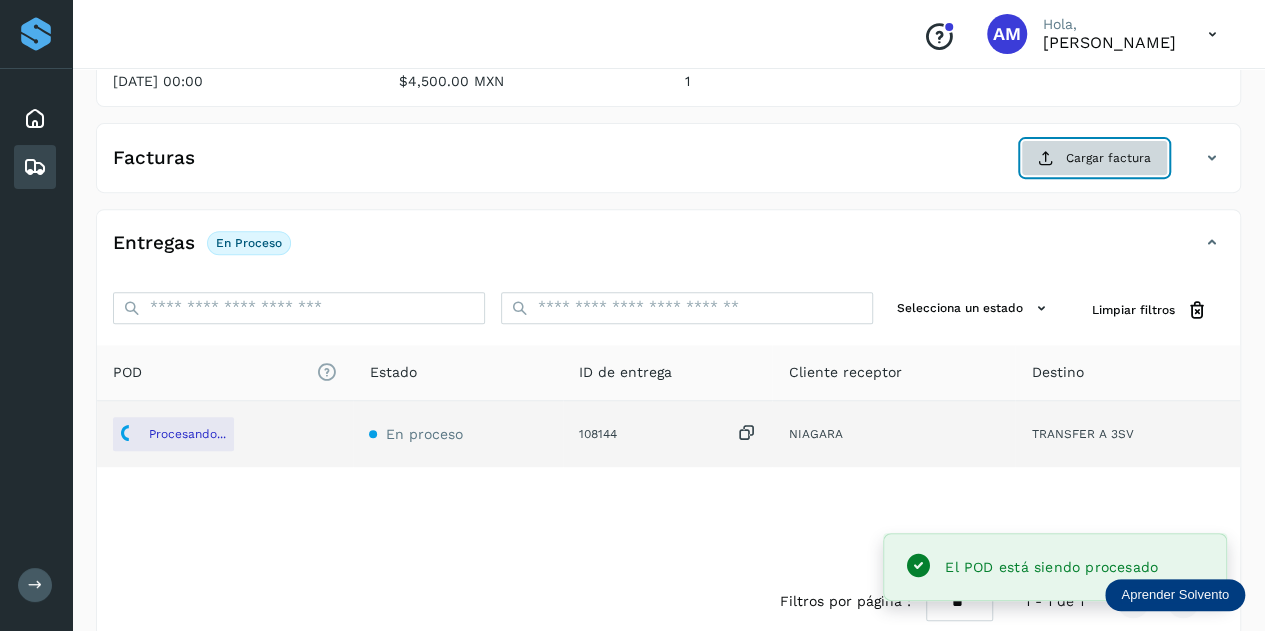 click on "Cargar factura" at bounding box center (1094, 158) 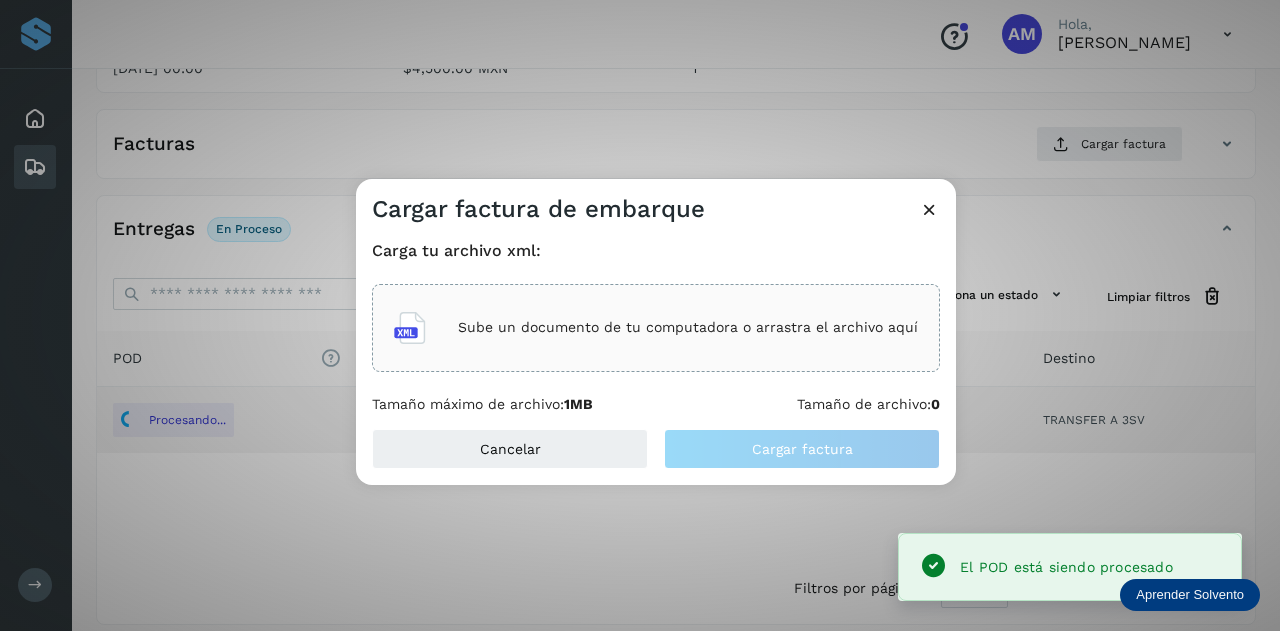 click on "Sube un documento de tu computadora o arrastra el archivo aquí" 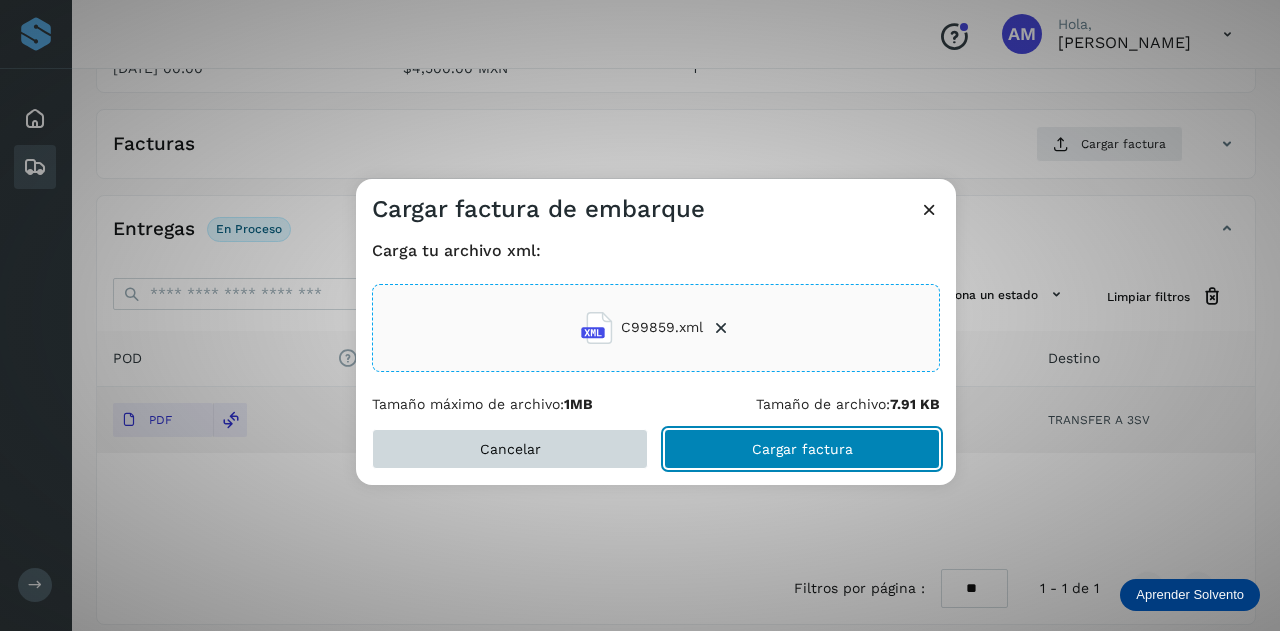 drag, startPoint x: 732, startPoint y: 449, endPoint x: 534, endPoint y: 451, distance: 198.0101 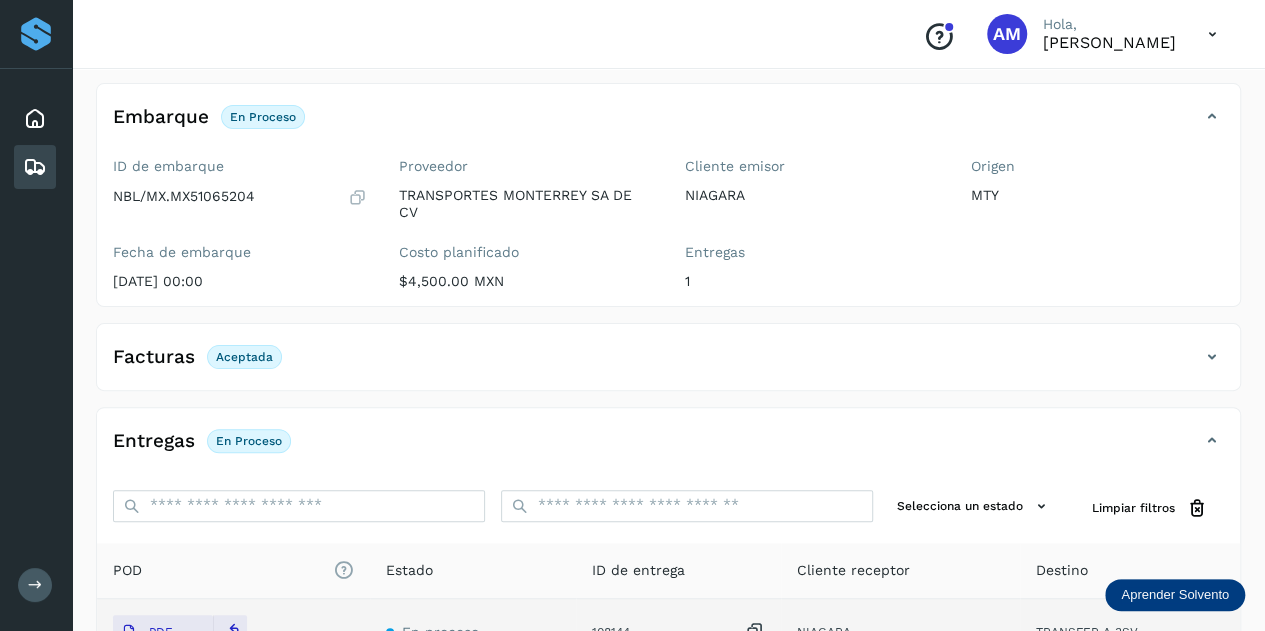 scroll, scrollTop: 0, scrollLeft: 0, axis: both 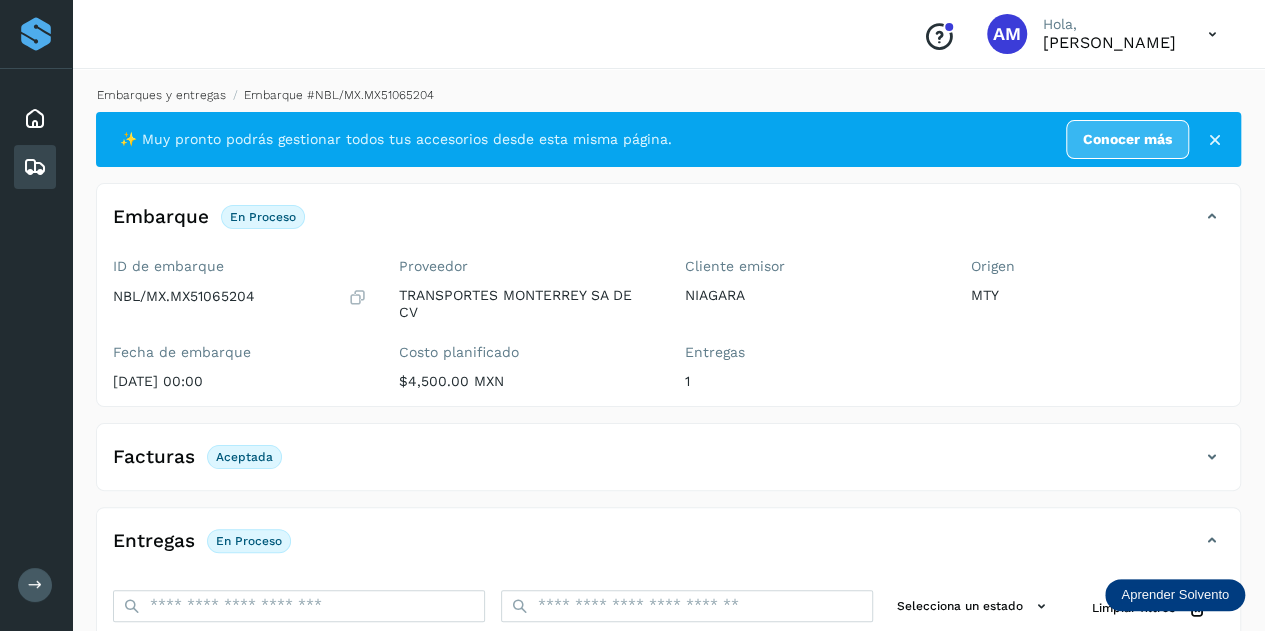 click on "Embarques y entregas" at bounding box center [161, 95] 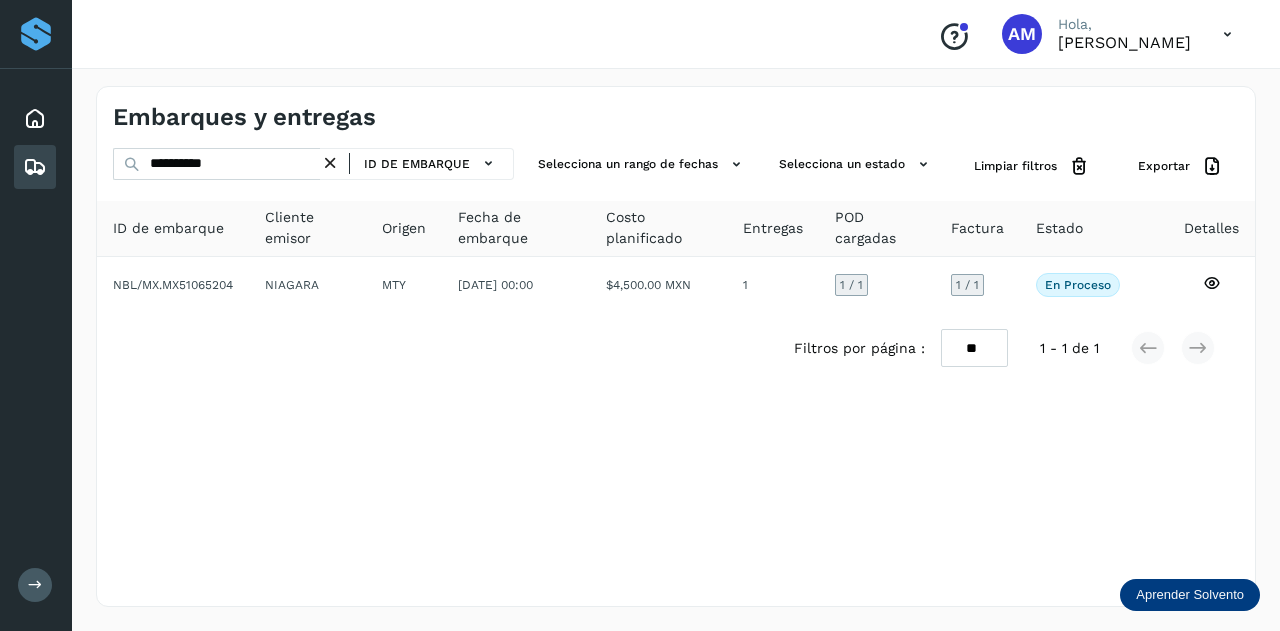drag, startPoint x: 340, startPoint y: 159, endPoint x: 312, endPoint y: 164, distance: 28.442924 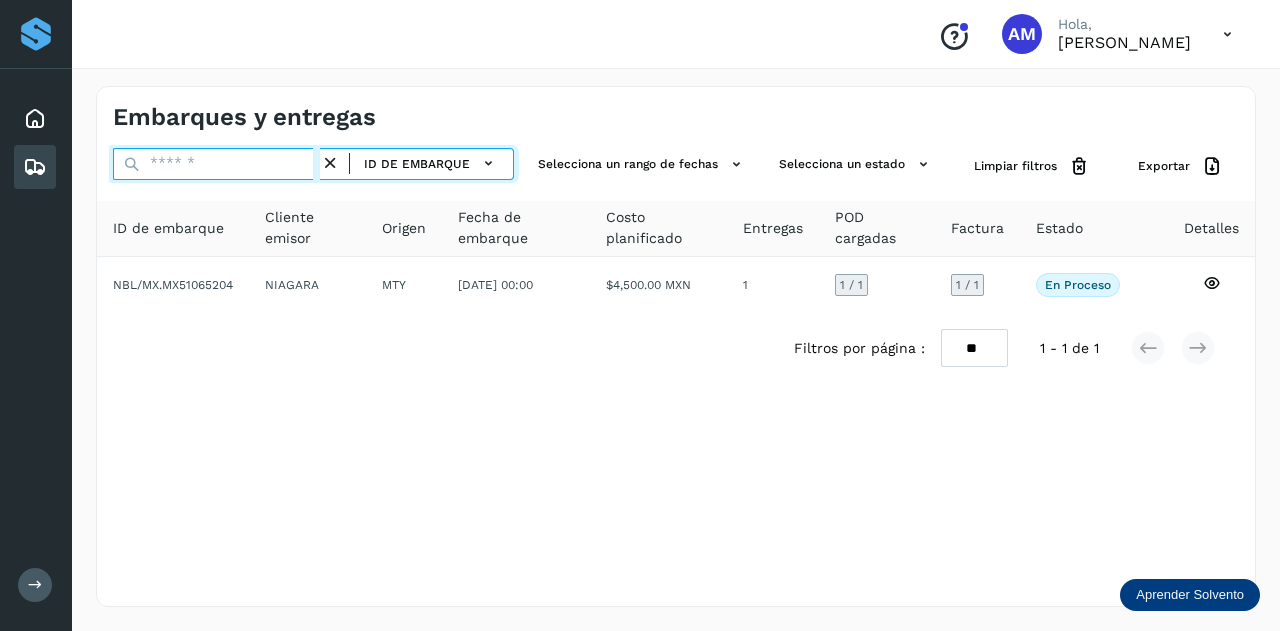 click at bounding box center (216, 164) 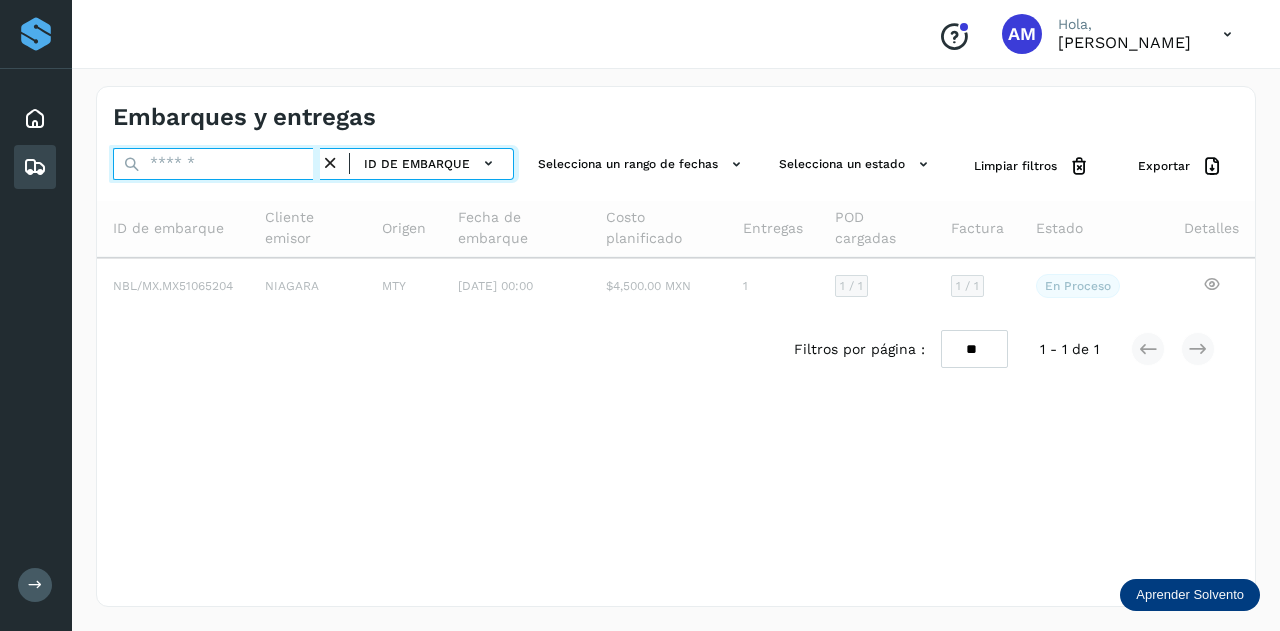 paste on "**********" 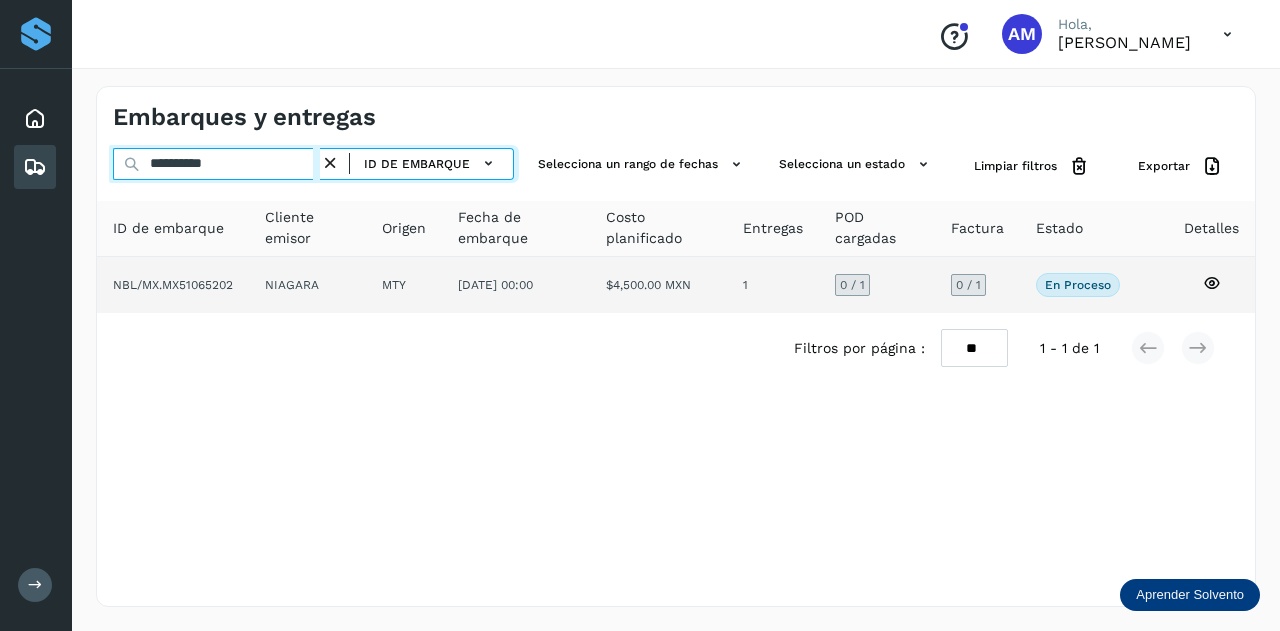type on "**********" 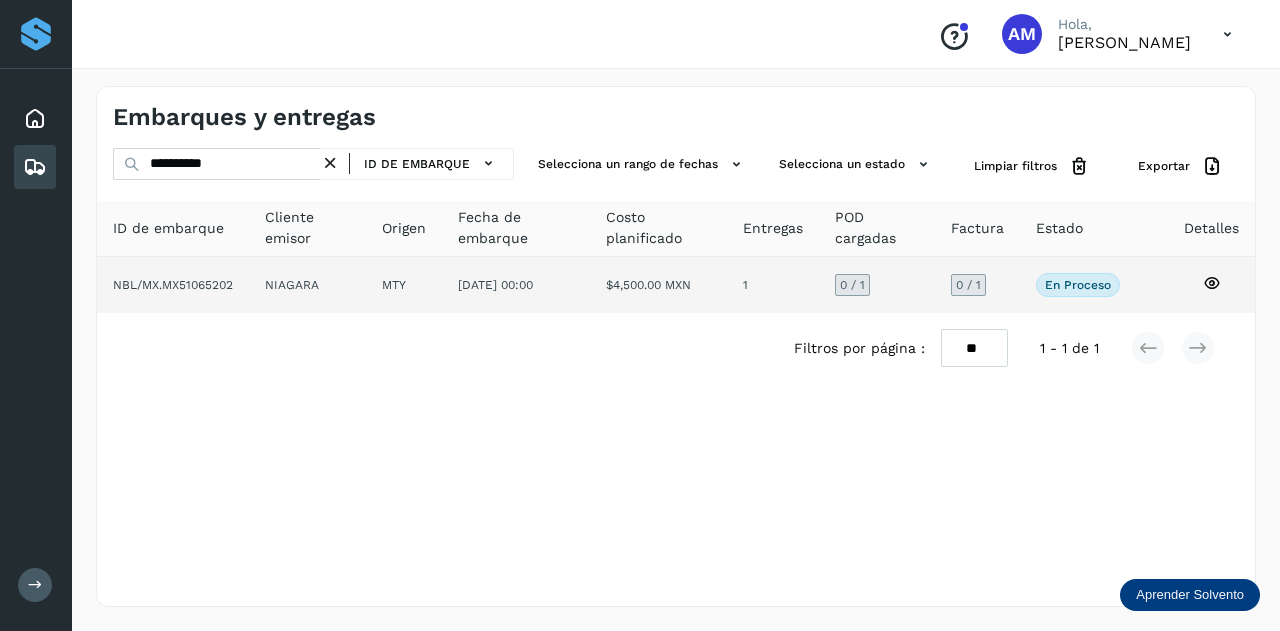click on "NIAGARA" 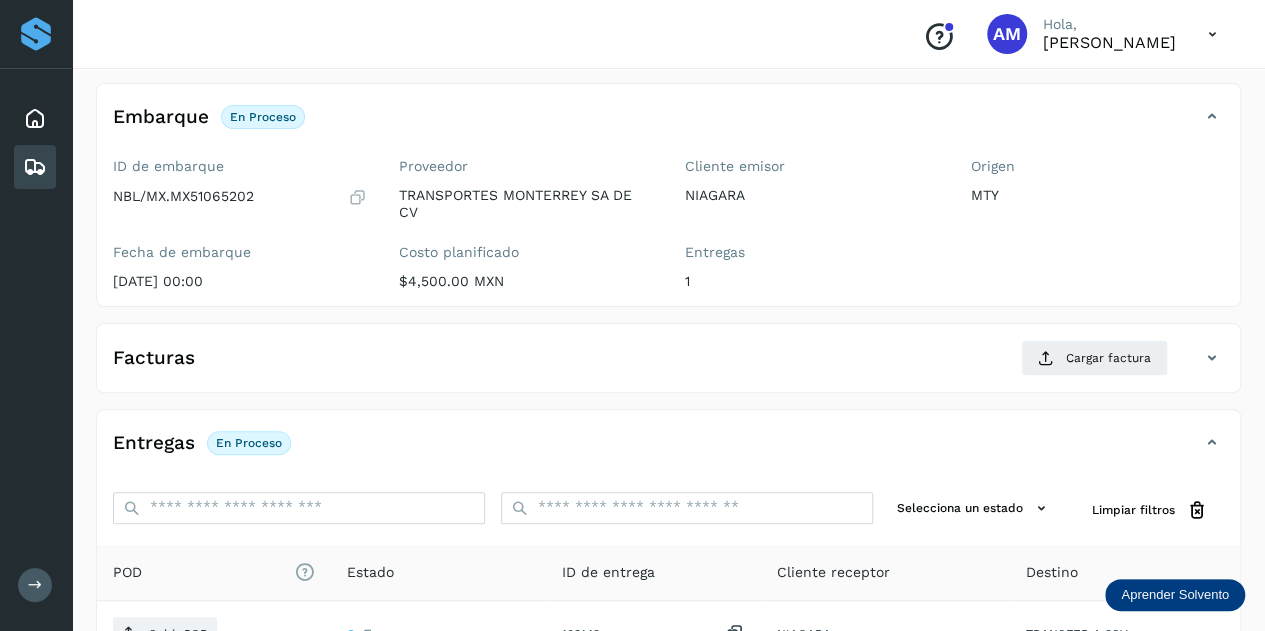 scroll, scrollTop: 300, scrollLeft: 0, axis: vertical 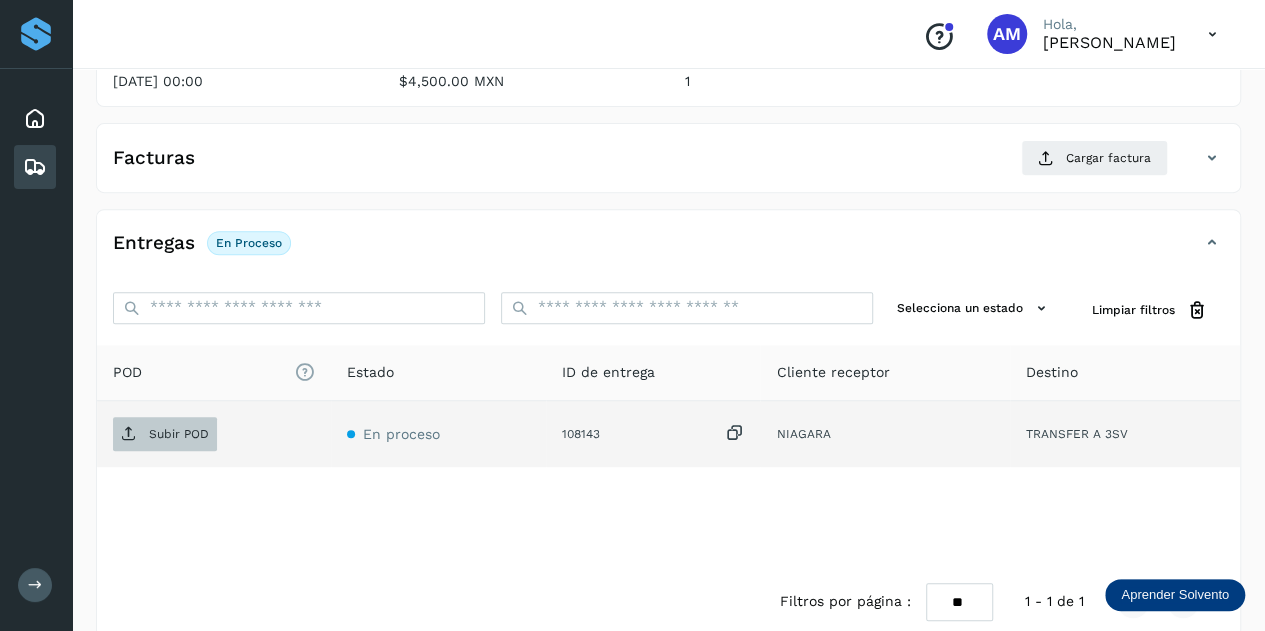 click on "Subir POD" at bounding box center (179, 434) 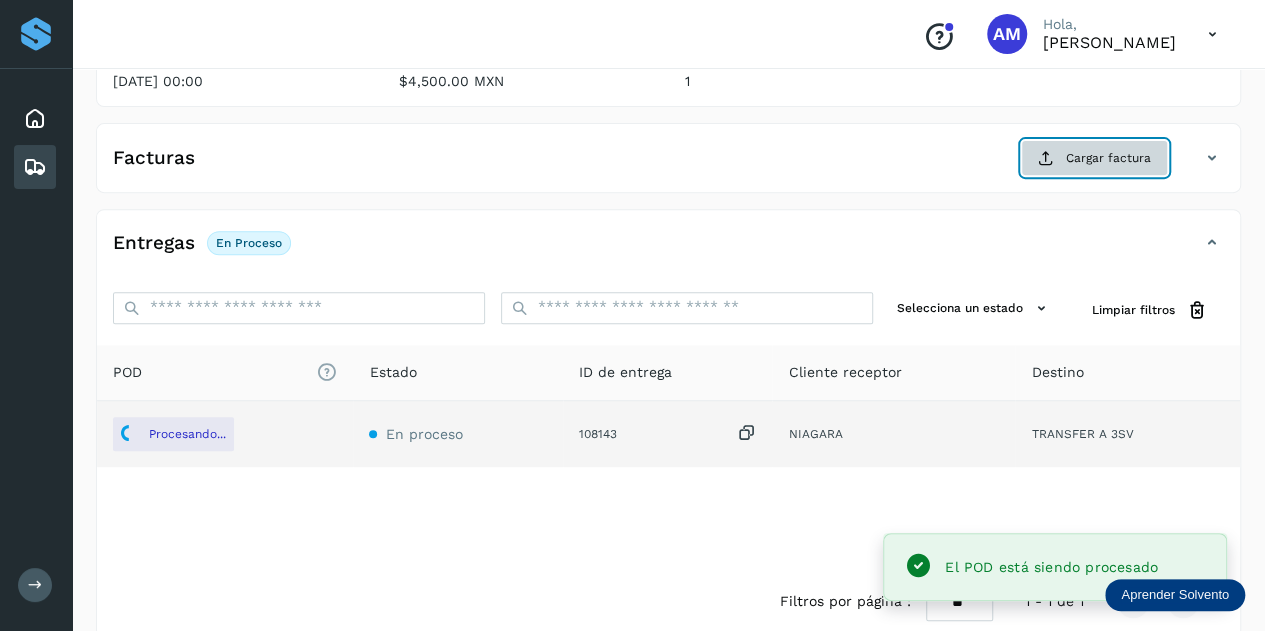 click on "Cargar factura" 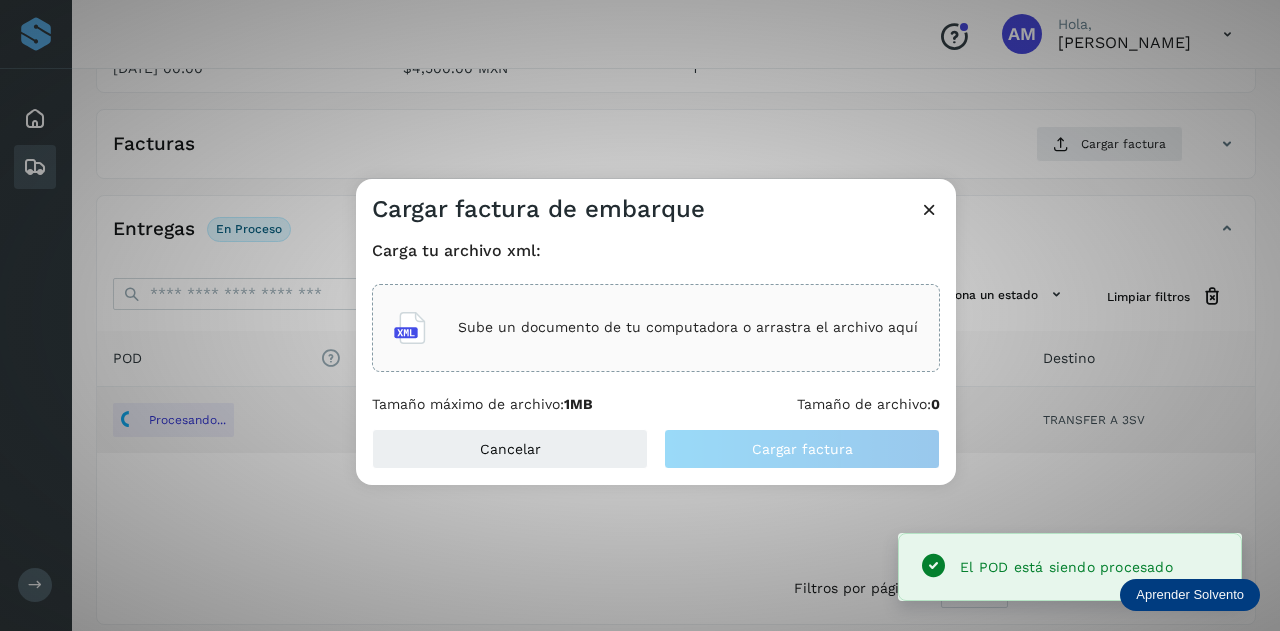 click on "Sube un documento de tu computadora o arrastra el archivo aquí" 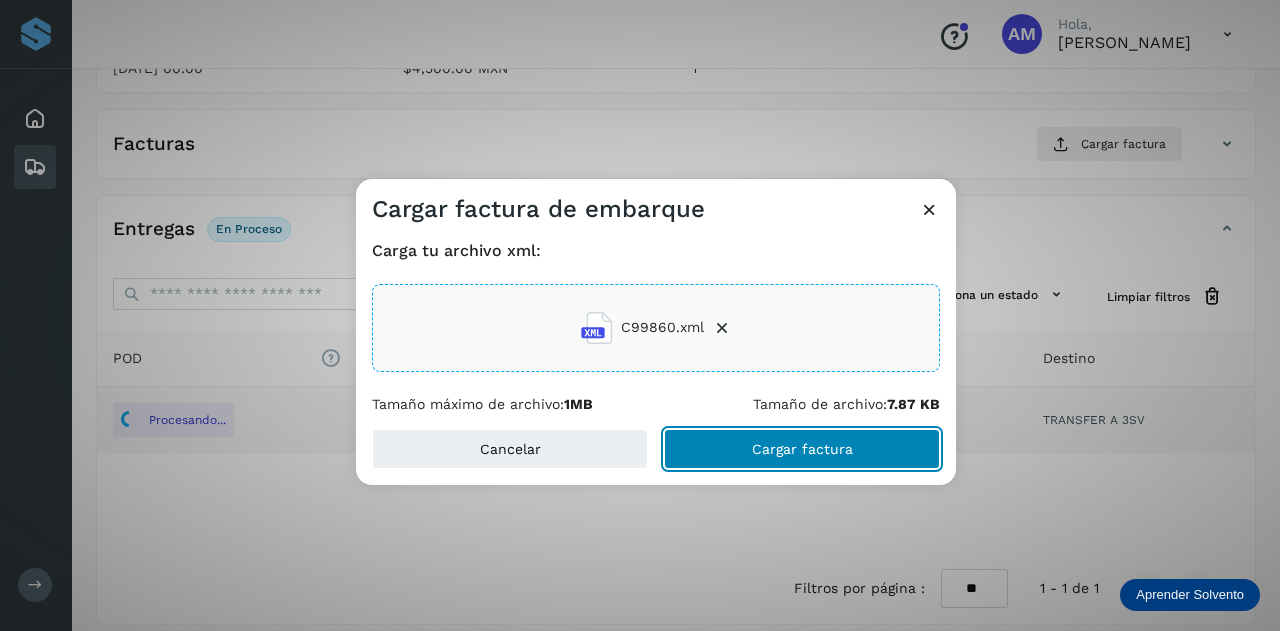 click on "Cargar factura" 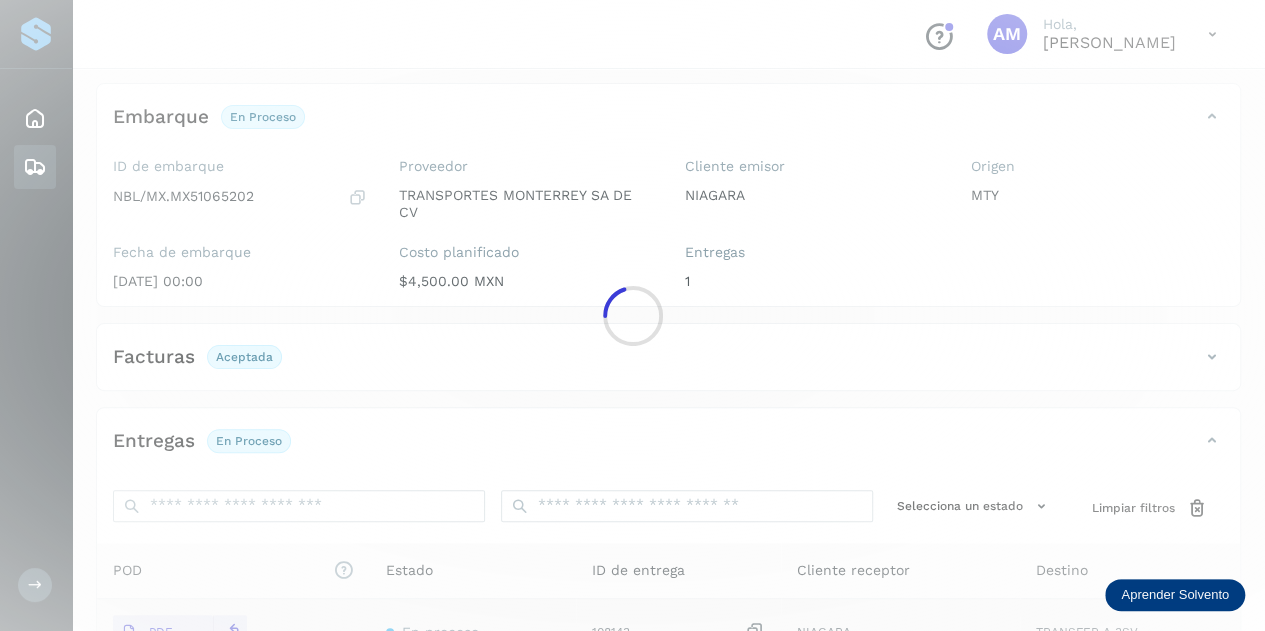 scroll, scrollTop: 0, scrollLeft: 0, axis: both 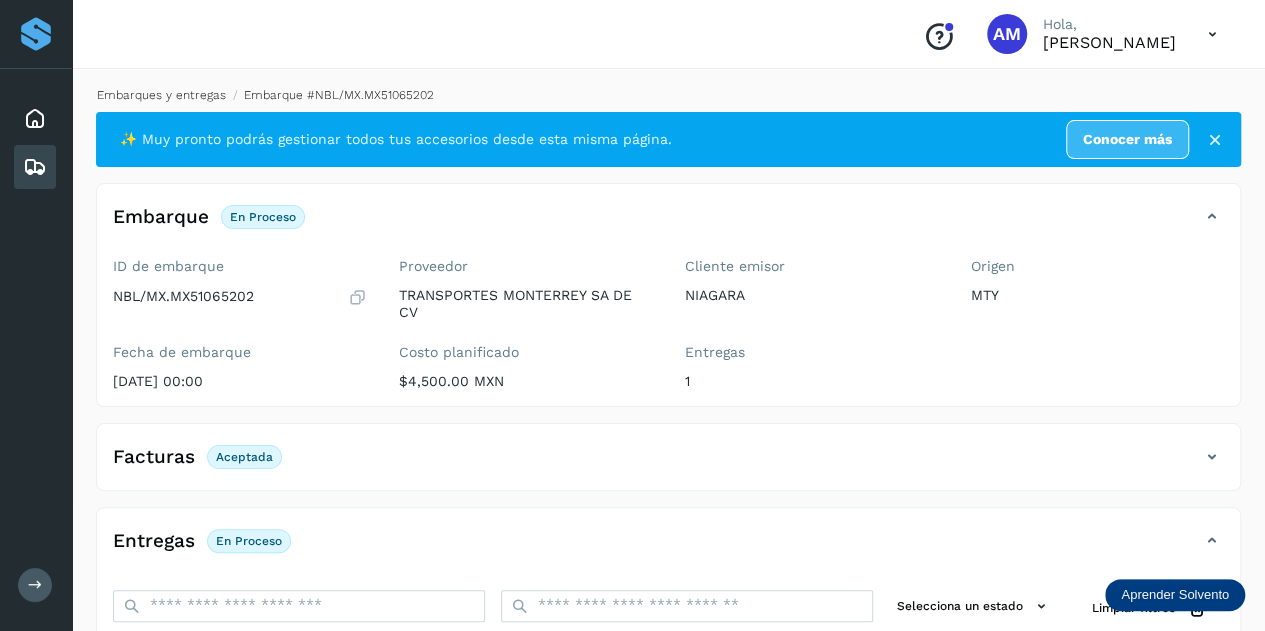 click on "Embarques y entregas" at bounding box center [161, 95] 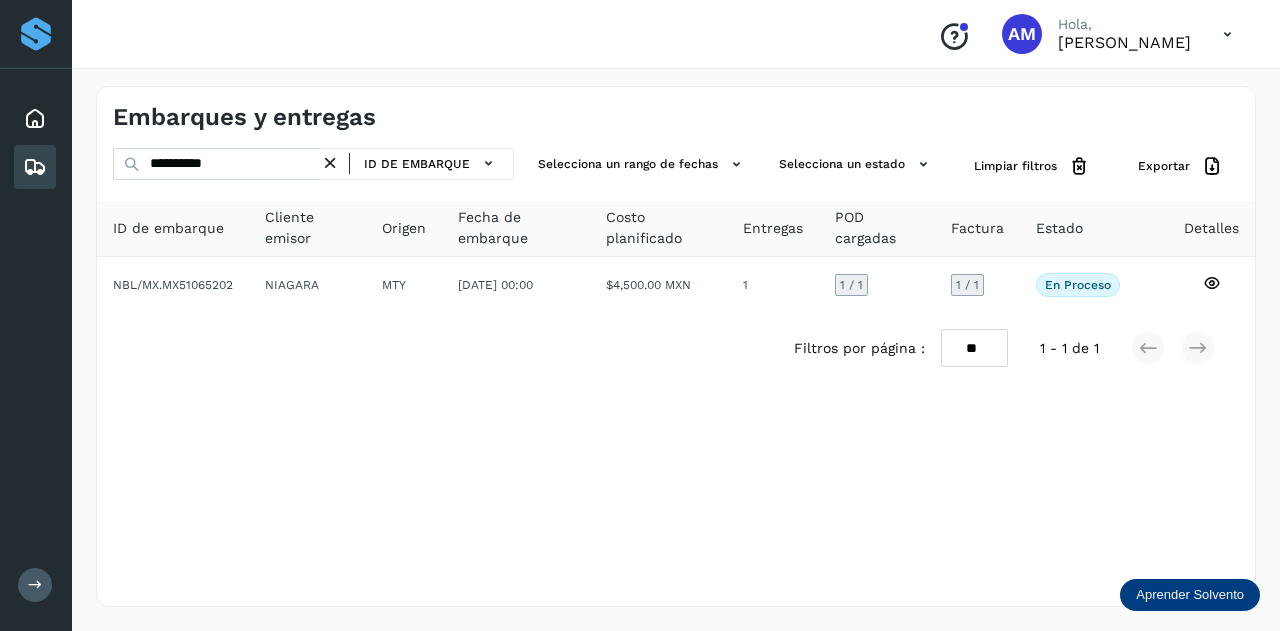 drag, startPoint x: 334, startPoint y: 163, endPoint x: 297, endPoint y: 160, distance: 37.12142 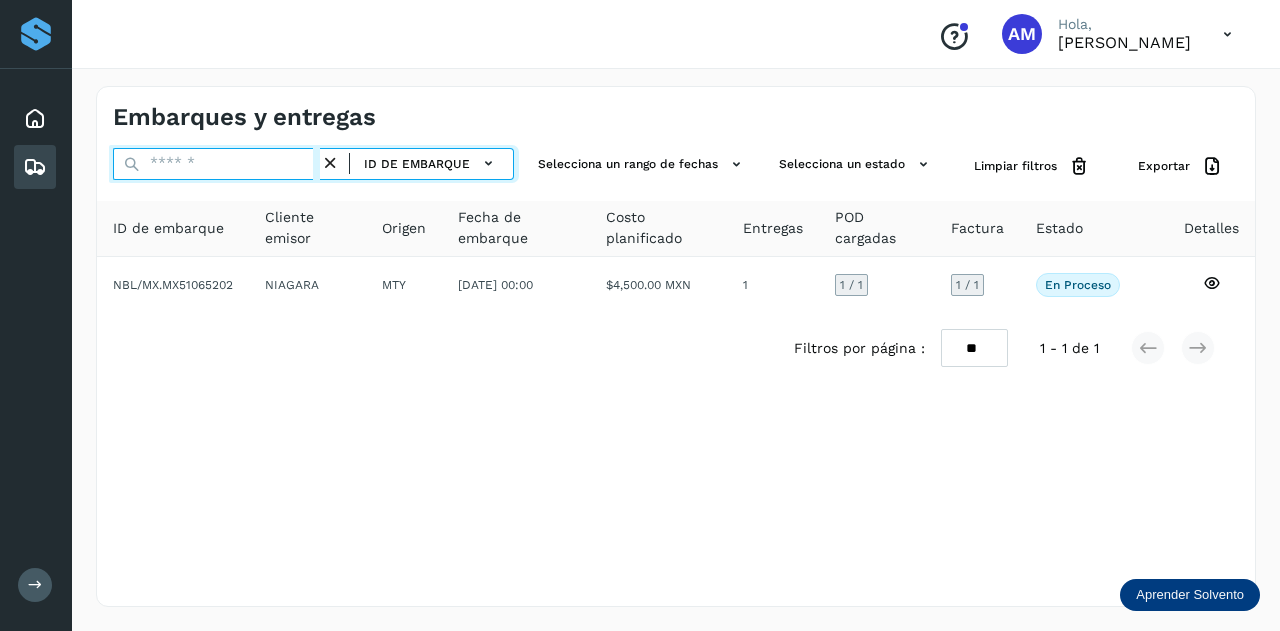 click at bounding box center (216, 164) 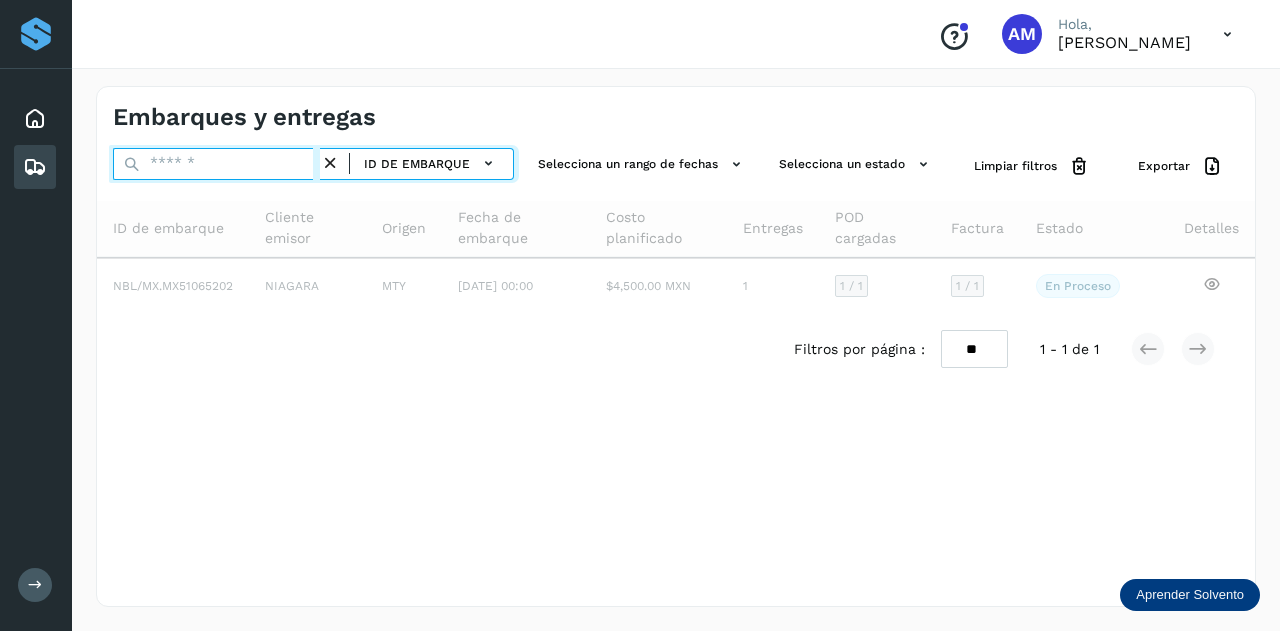 paste on "**********" 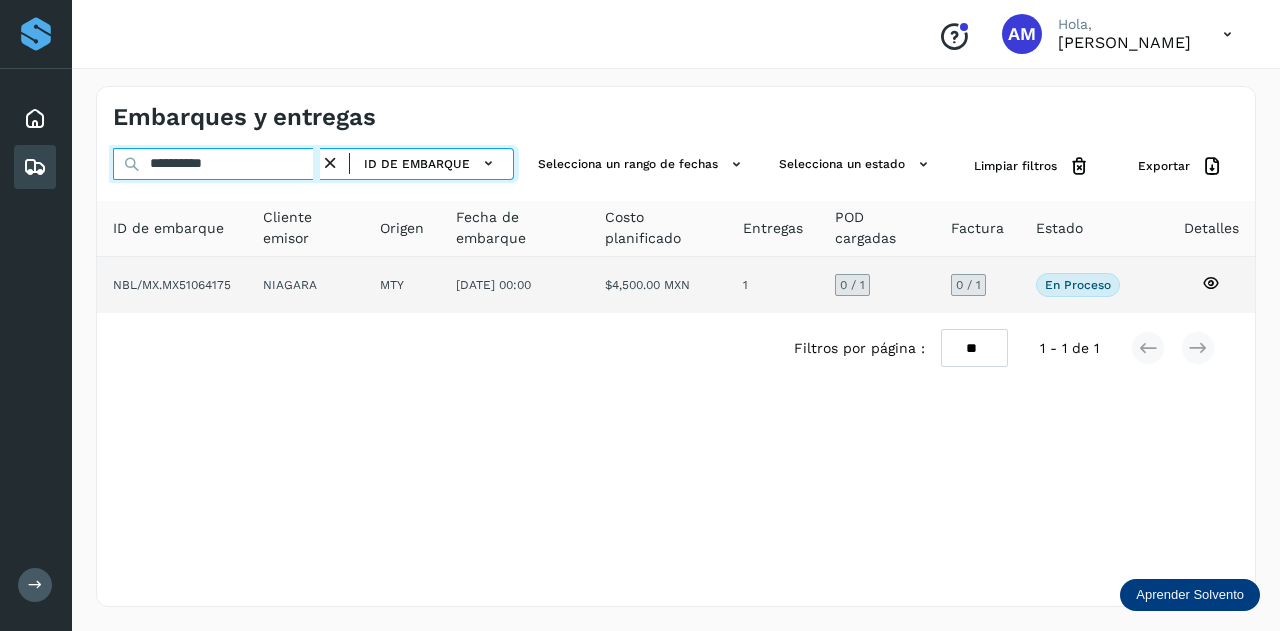 type on "**********" 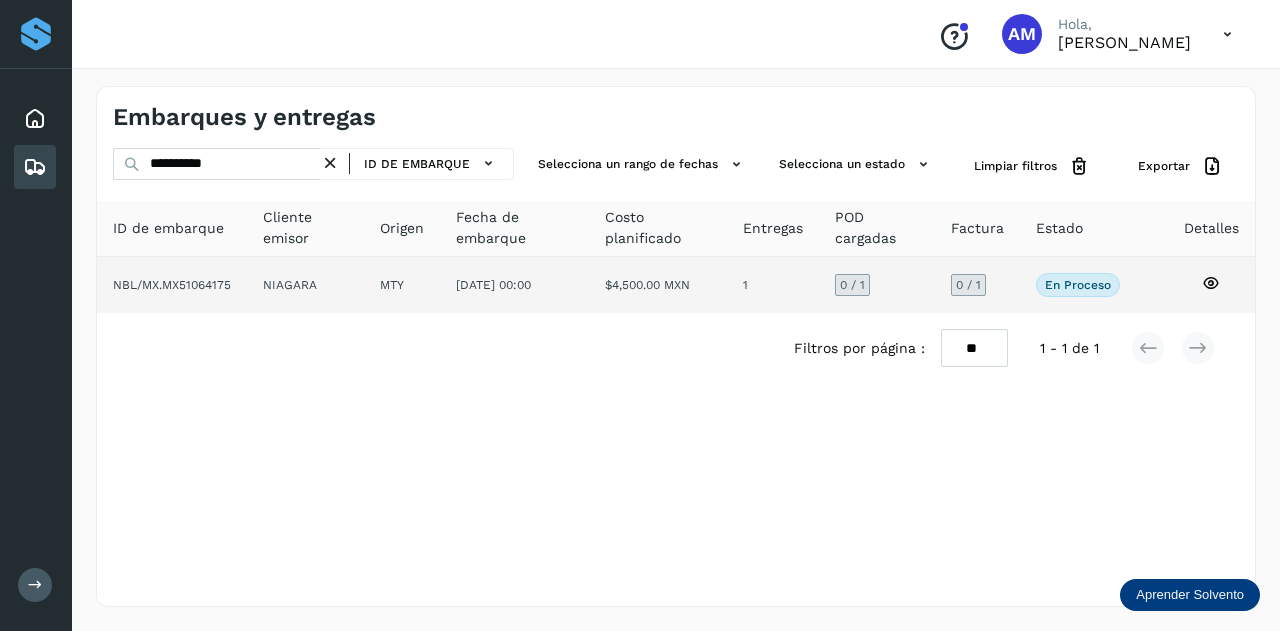 click on "NIAGARA" 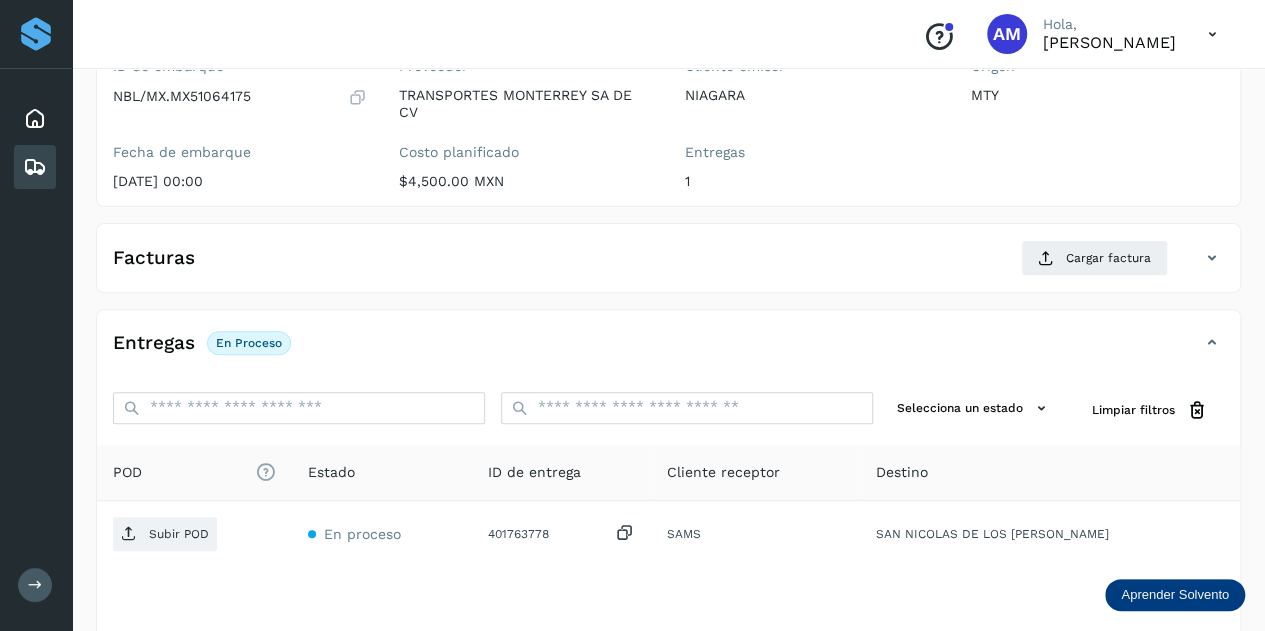 scroll, scrollTop: 300, scrollLeft: 0, axis: vertical 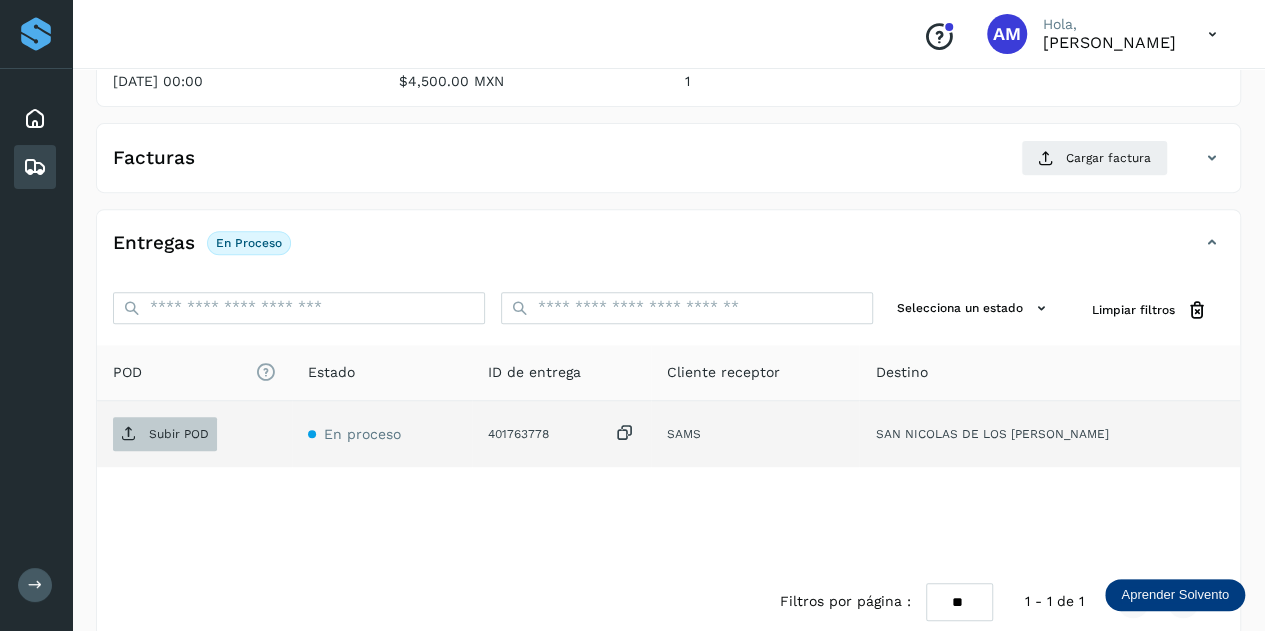 click on "Subir POD" at bounding box center [179, 434] 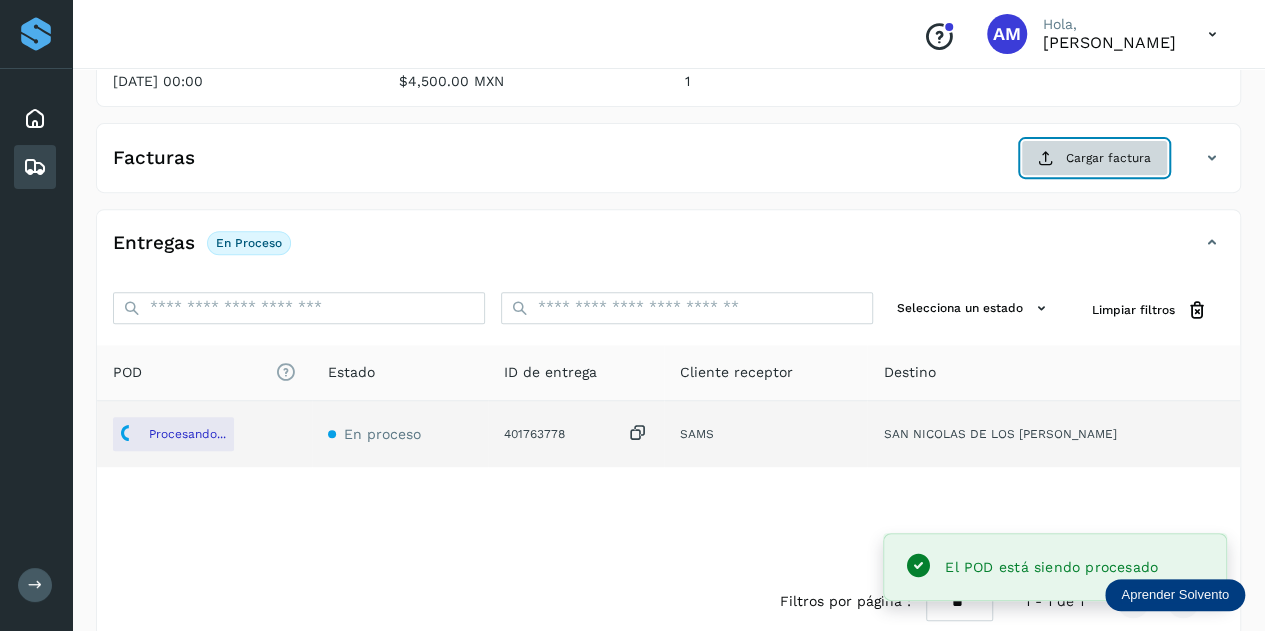 click on "Cargar factura" at bounding box center (1094, 158) 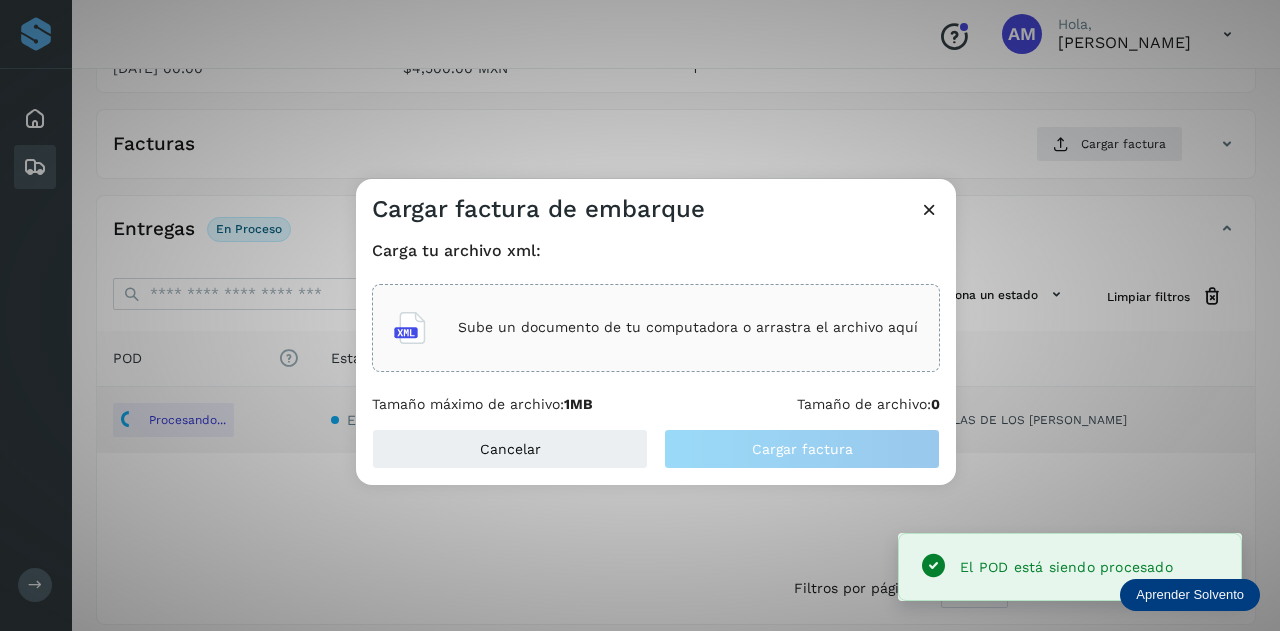 click on "Sube un documento de tu computadora o arrastra el archivo aquí" at bounding box center (688, 327) 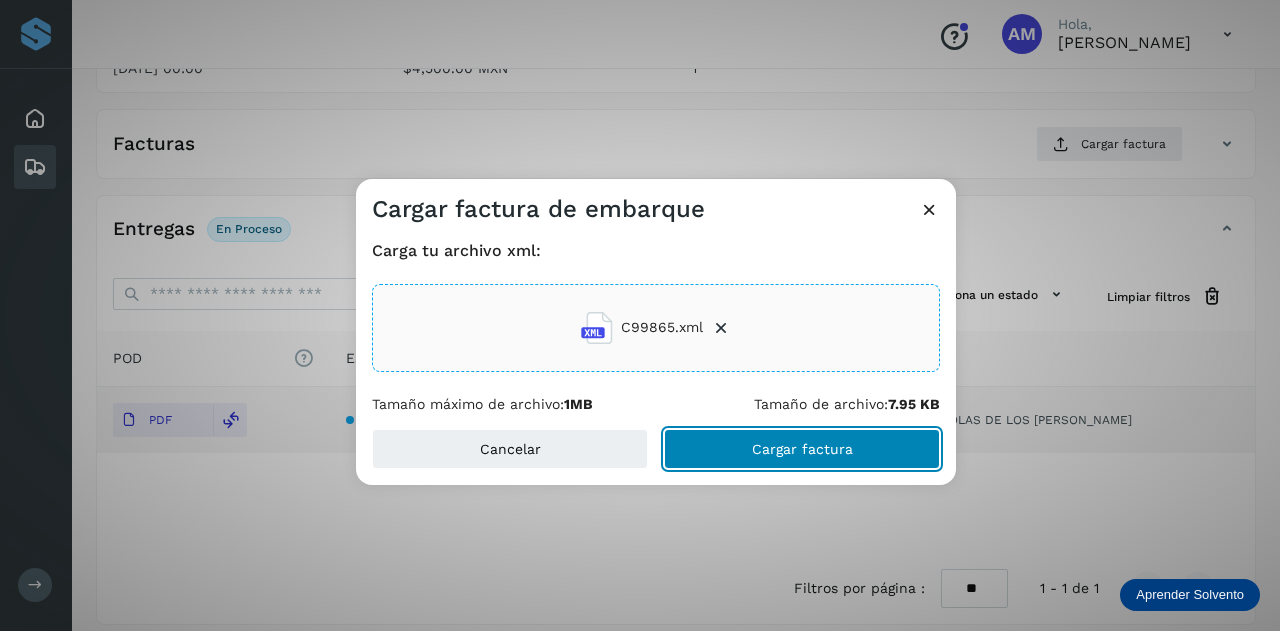 click on "Cargar factura" 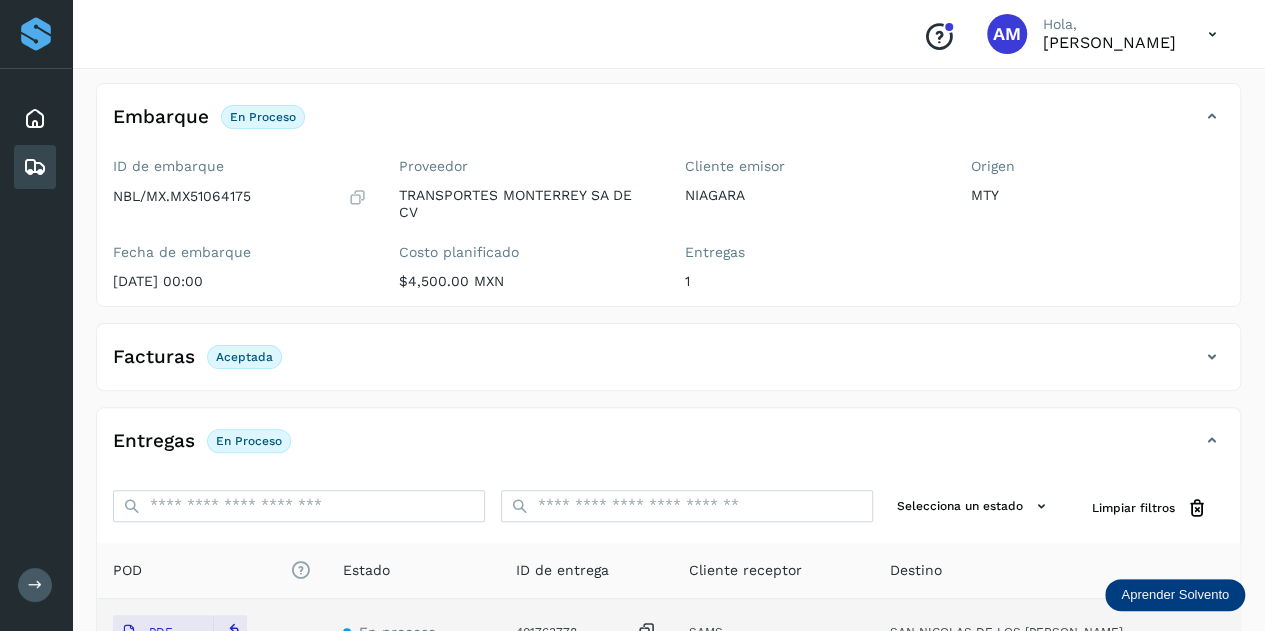 scroll, scrollTop: 0, scrollLeft: 0, axis: both 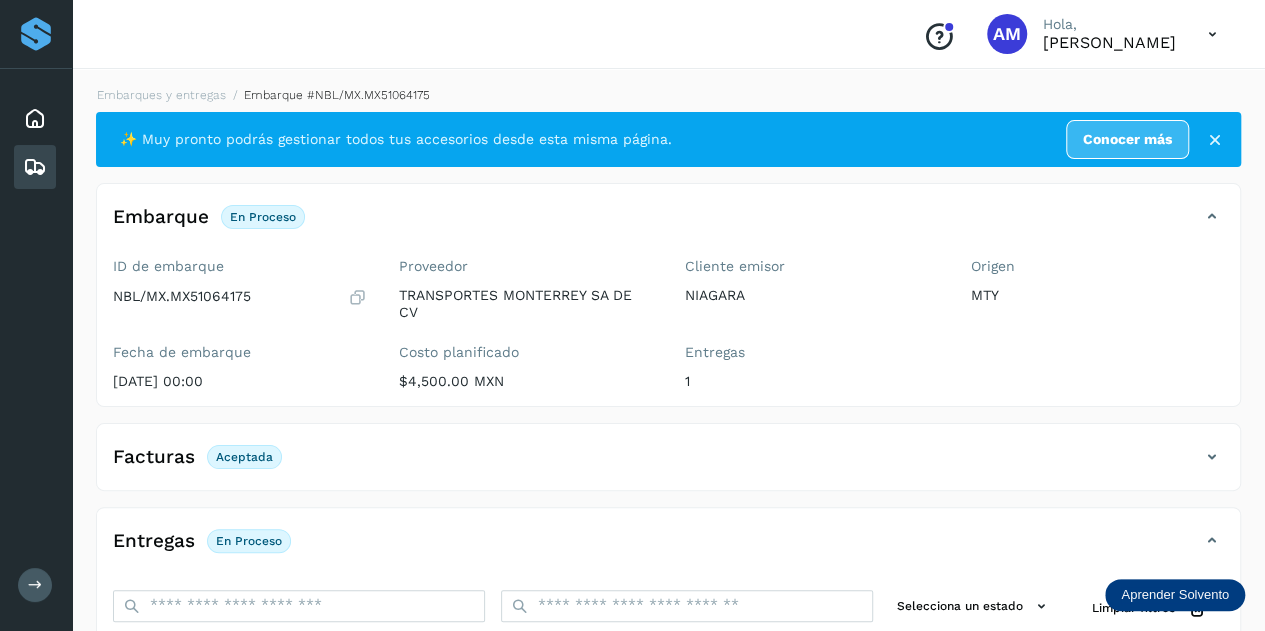 click on "Embarques y entregas" 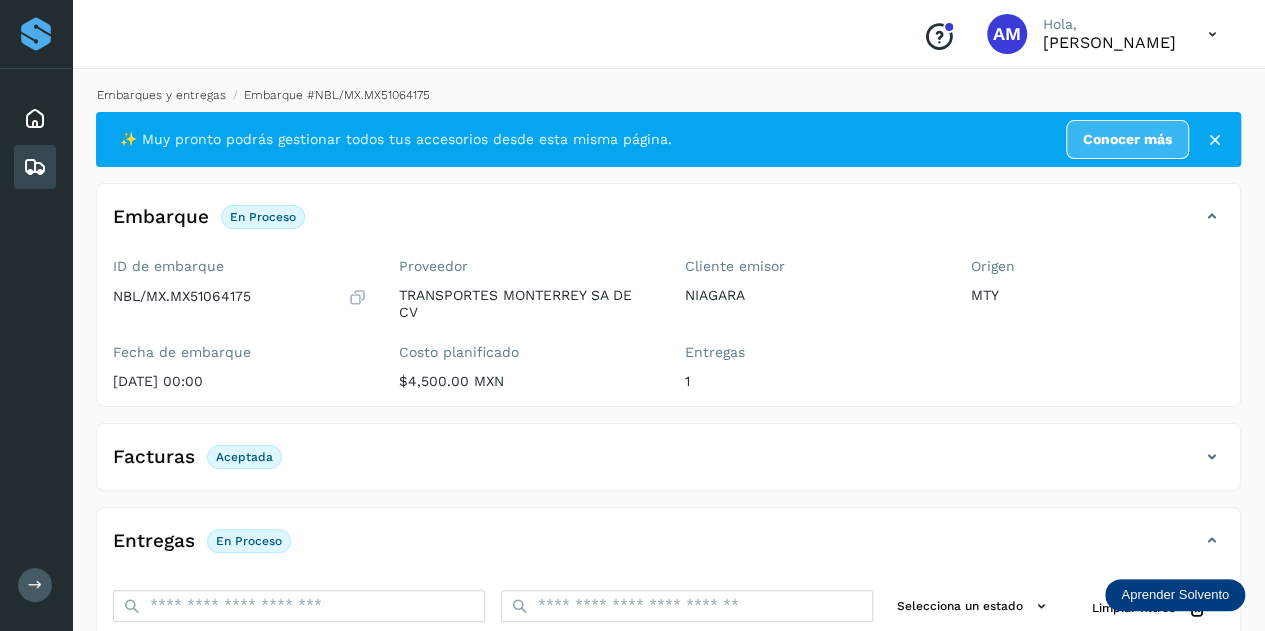 click on "Embarques y entregas" at bounding box center [161, 95] 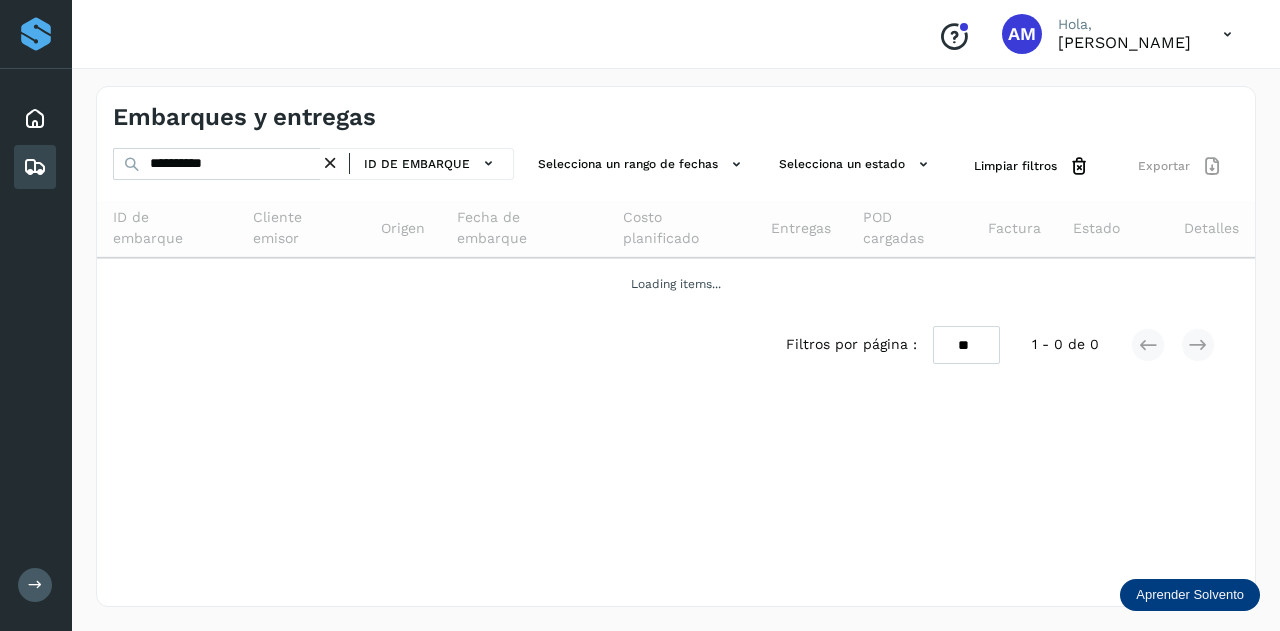 click at bounding box center (330, 163) 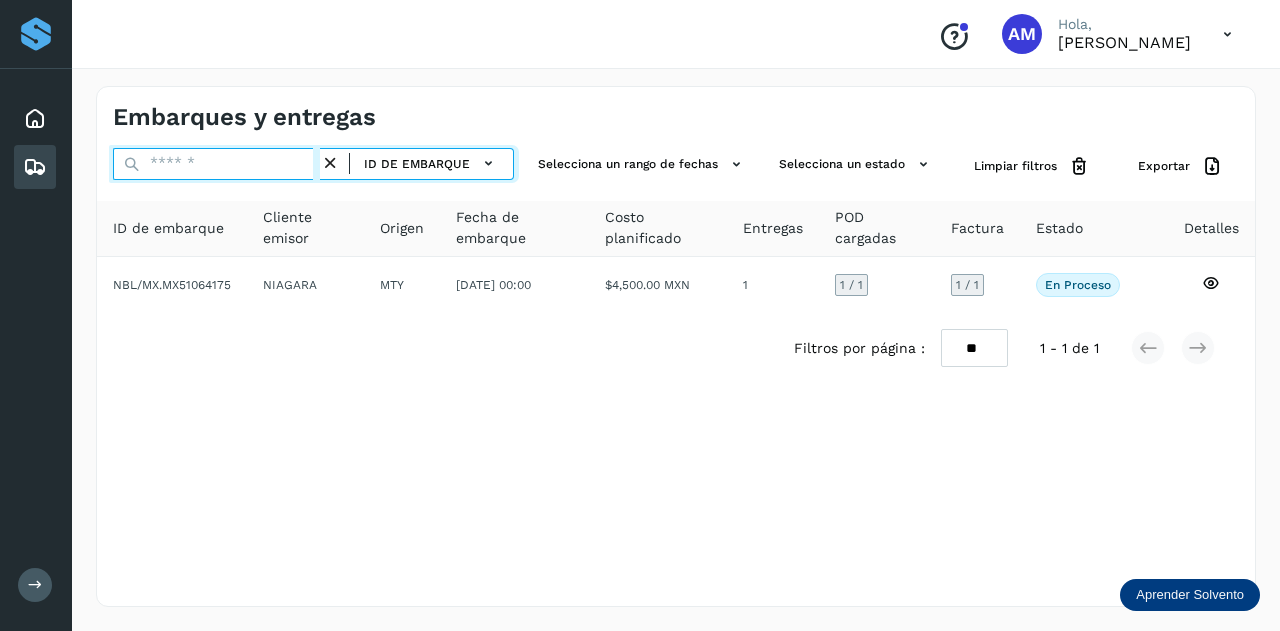 click at bounding box center (216, 164) 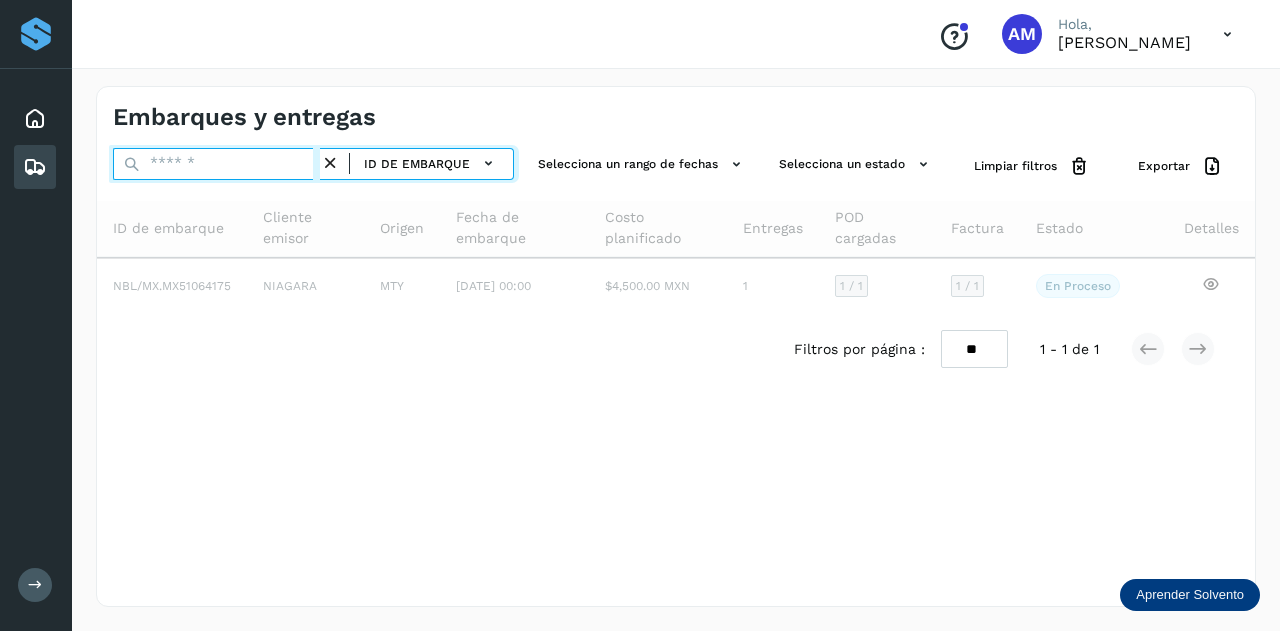paste on "**********" 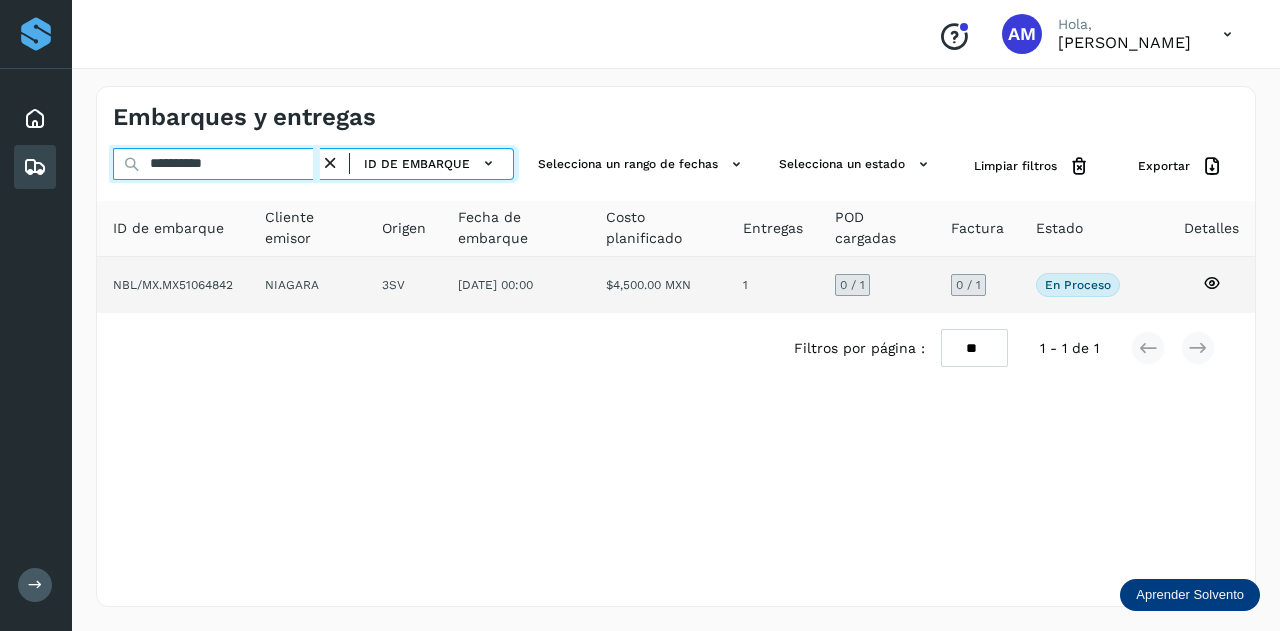 type on "**********" 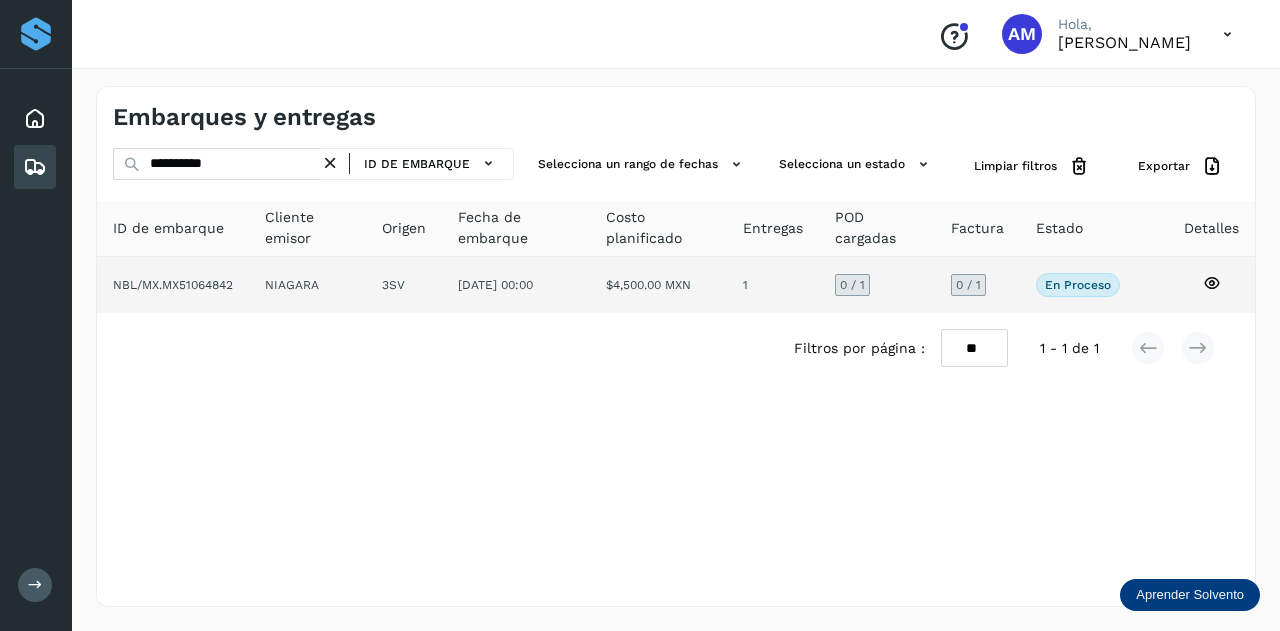 click on "3SV" 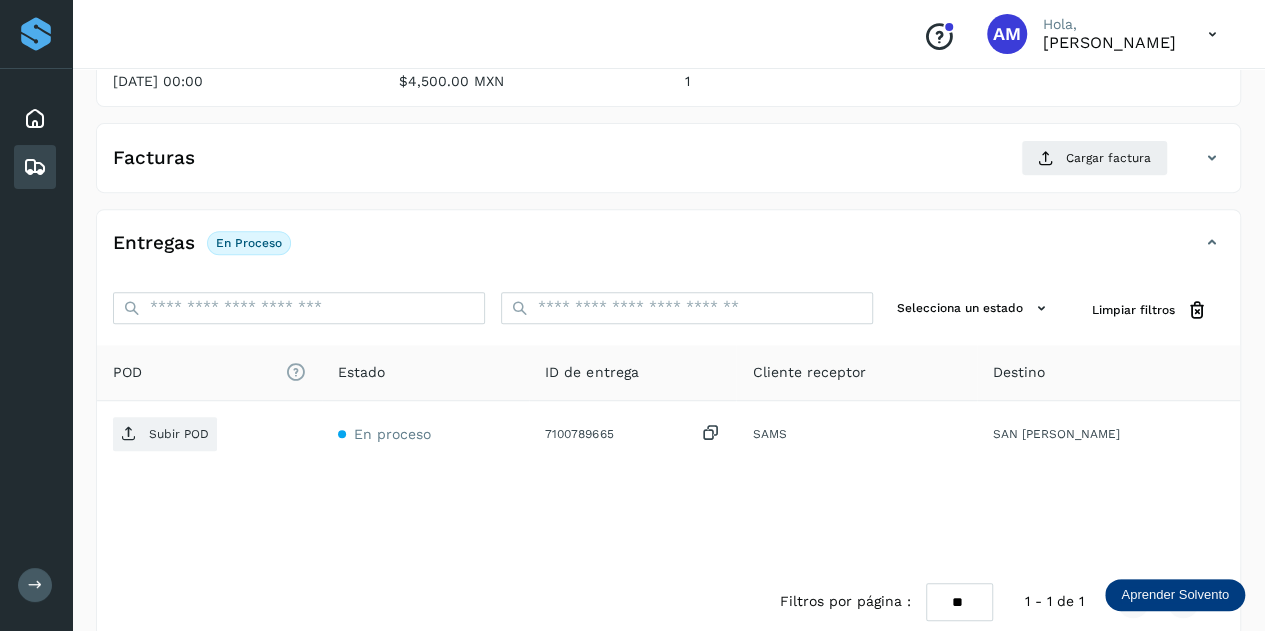 scroll, scrollTop: 327, scrollLeft: 0, axis: vertical 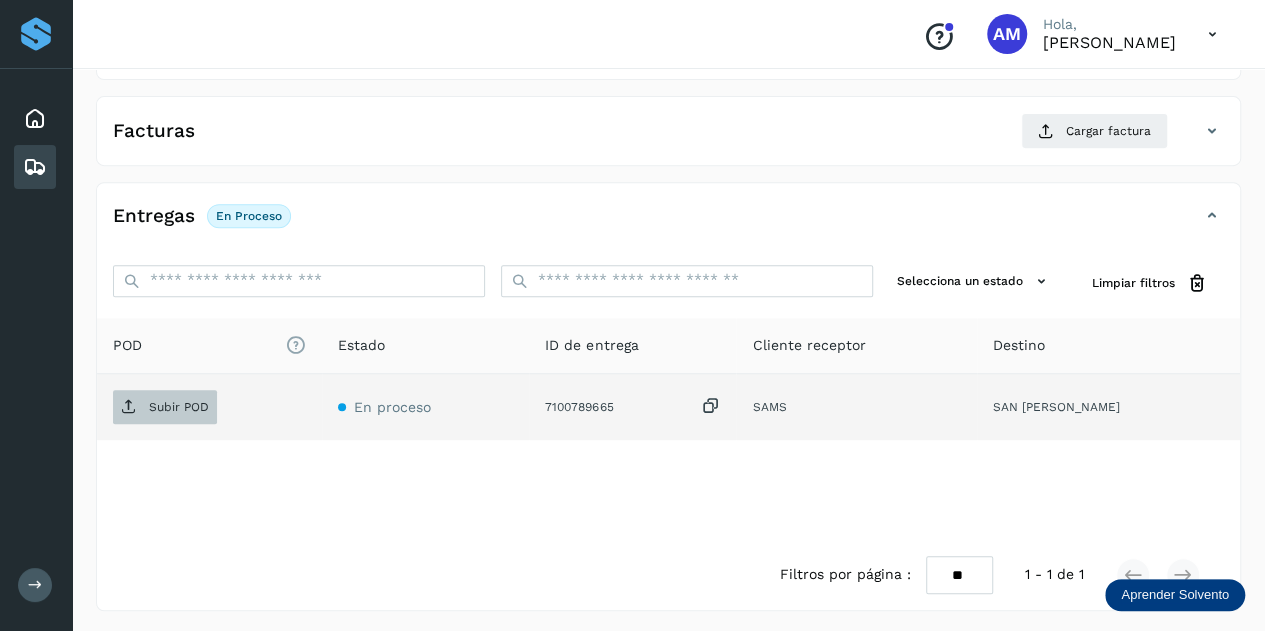 click on "Subir POD" at bounding box center (179, 407) 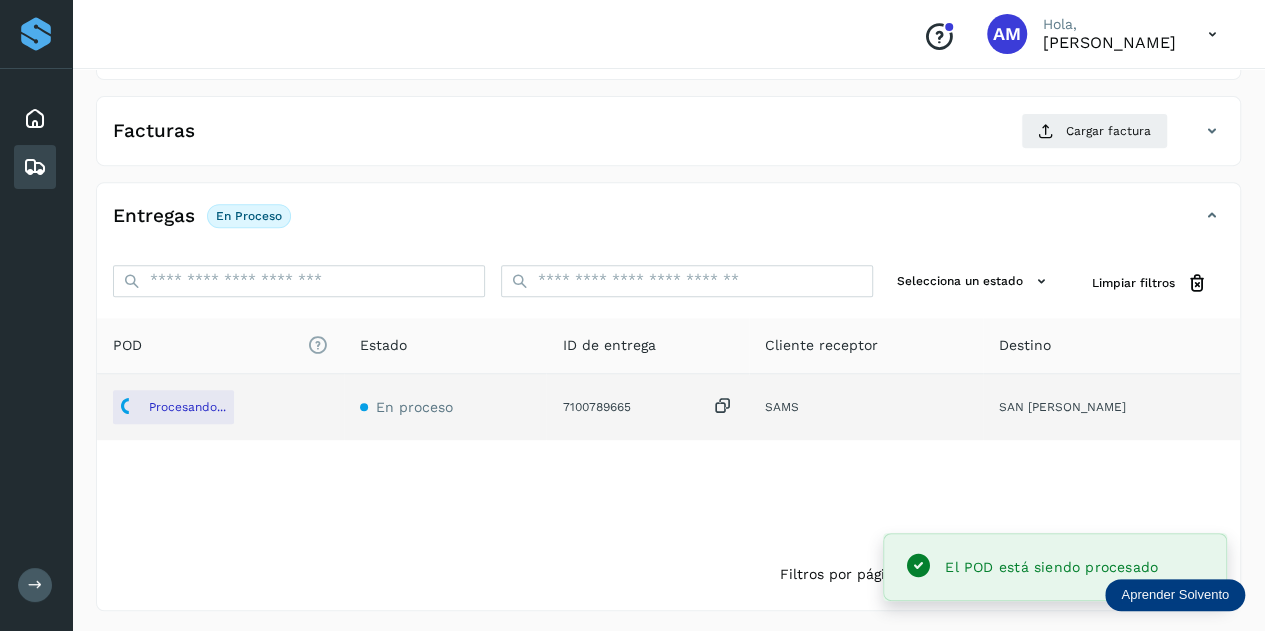 scroll, scrollTop: 227, scrollLeft: 0, axis: vertical 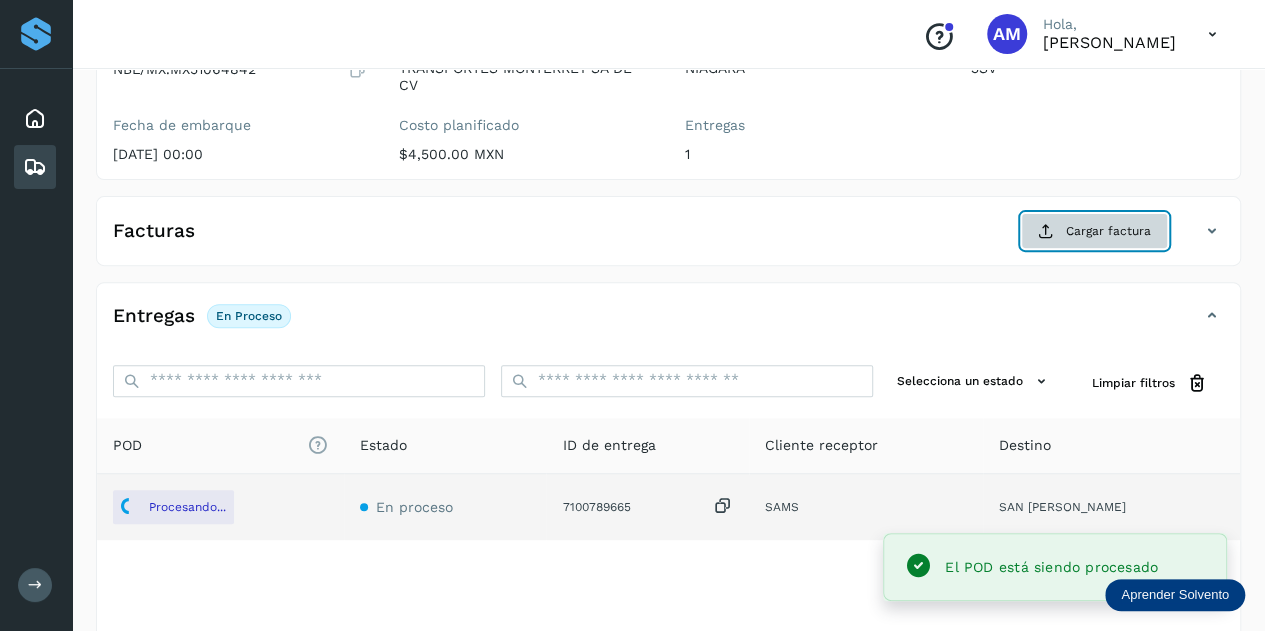 click on "Cargar factura" 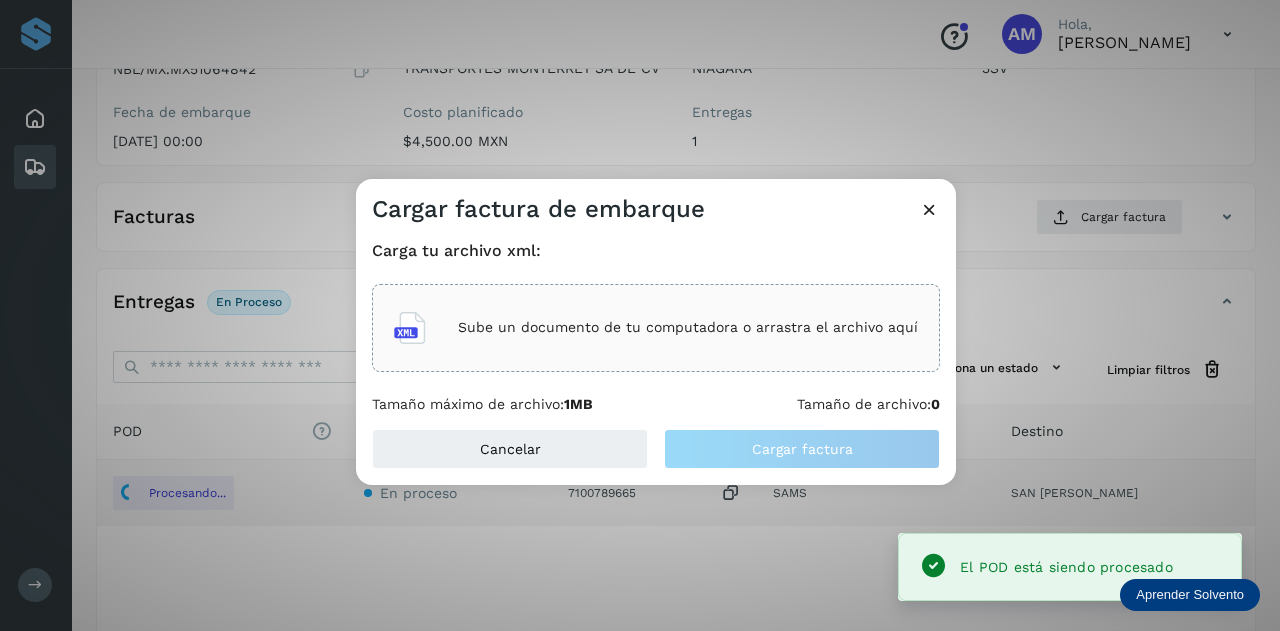 click on "Sube un documento de tu computadora o arrastra el archivo aquí" at bounding box center [688, 327] 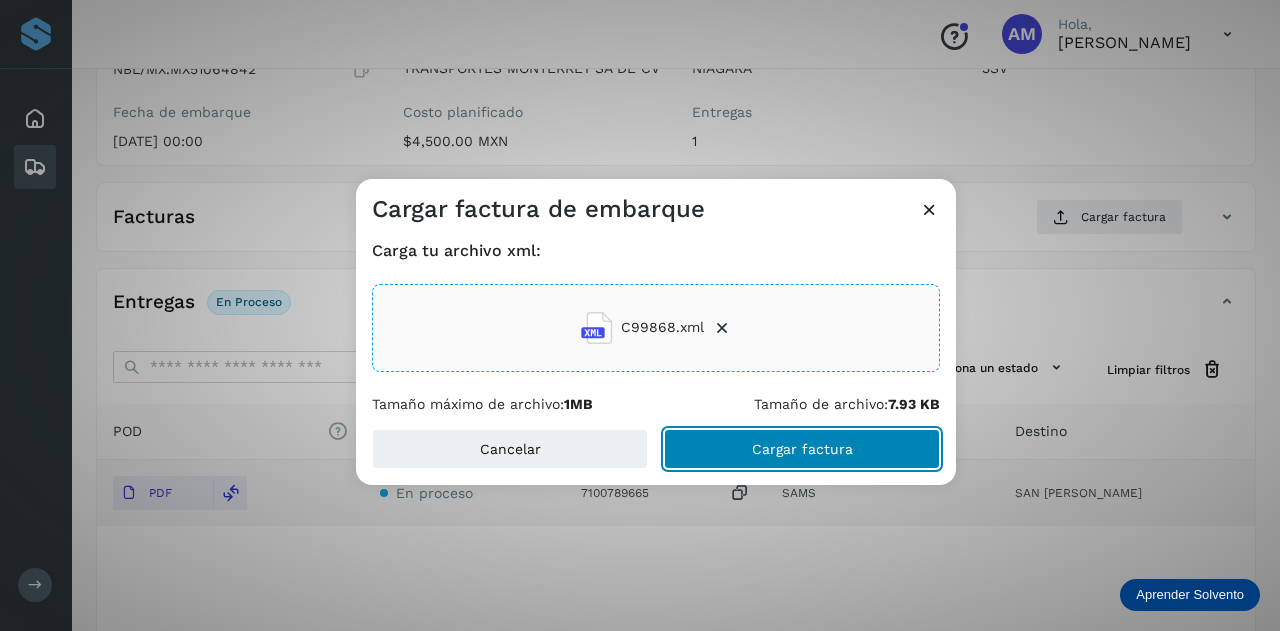 click on "Cargar factura" 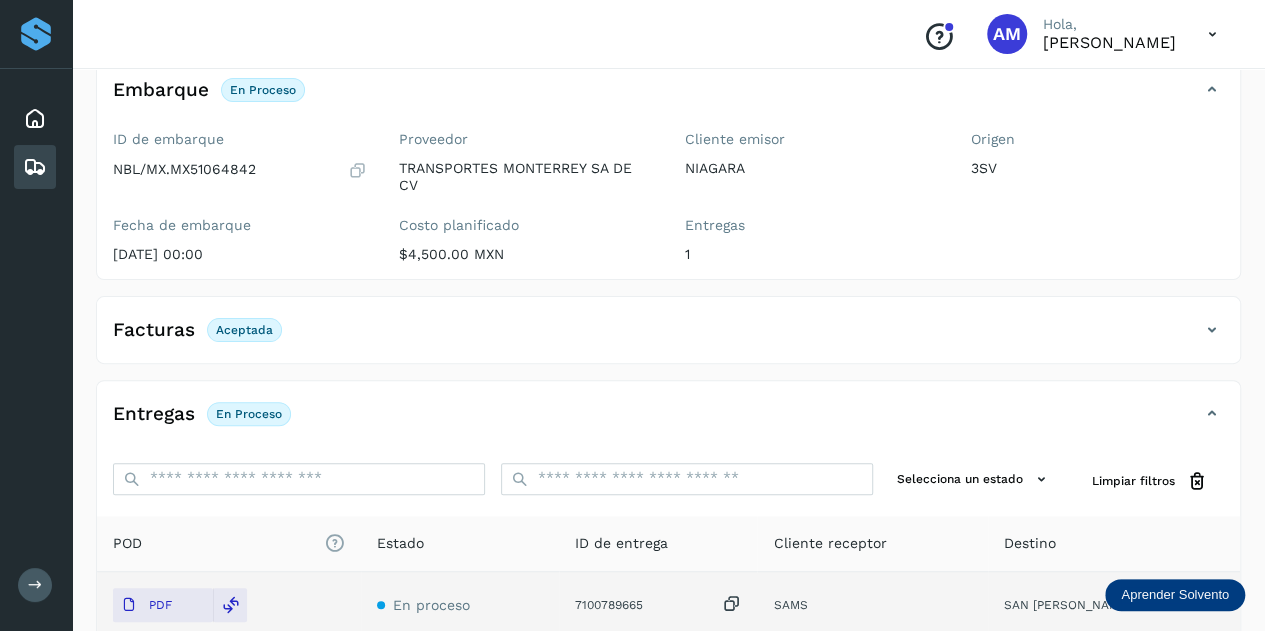 scroll, scrollTop: 0, scrollLeft: 0, axis: both 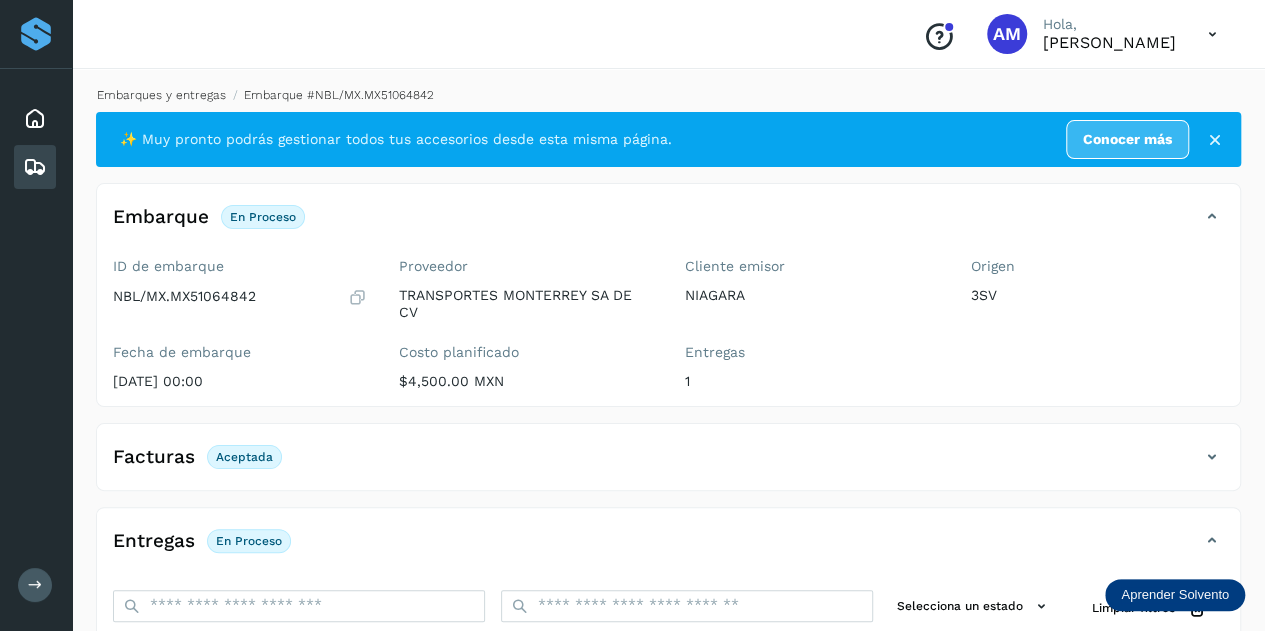 click on "Embarques y entregas" at bounding box center (161, 95) 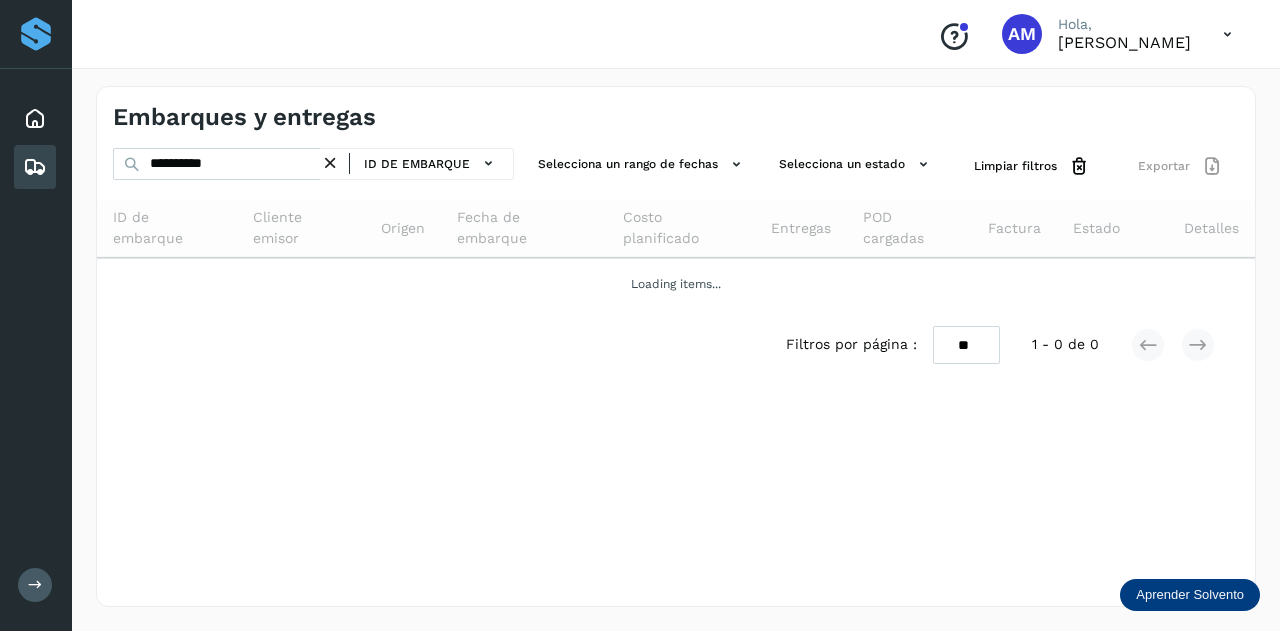 click at bounding box center [330, 163] 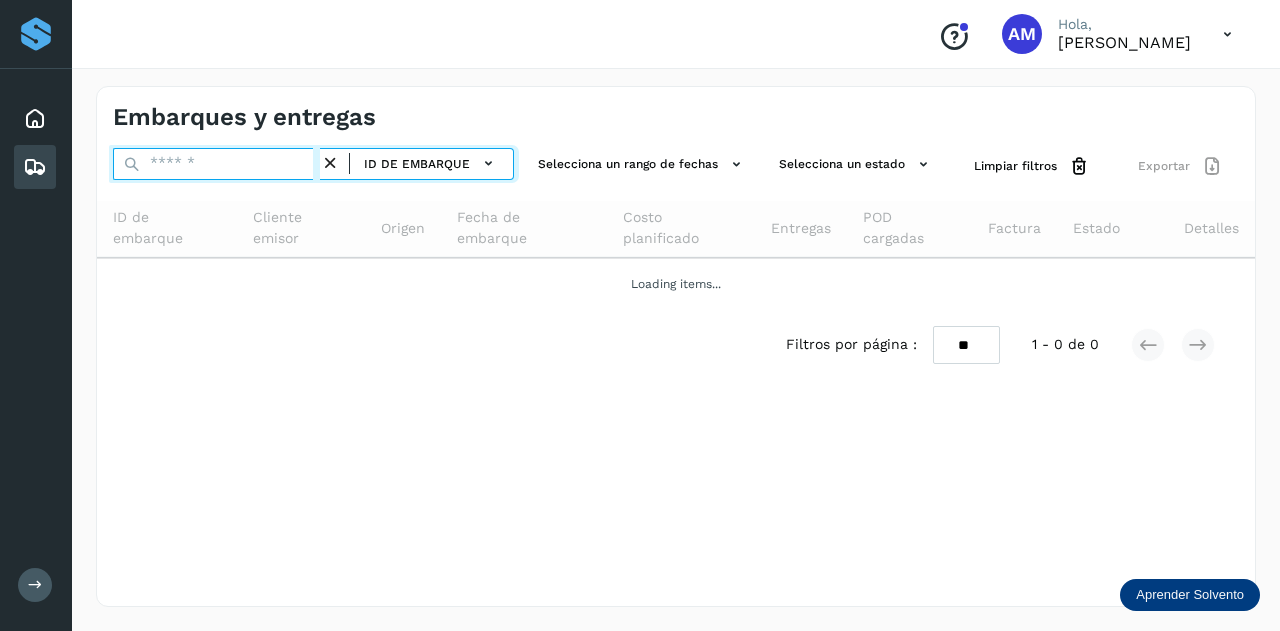 click at bounding box center [216, 164] 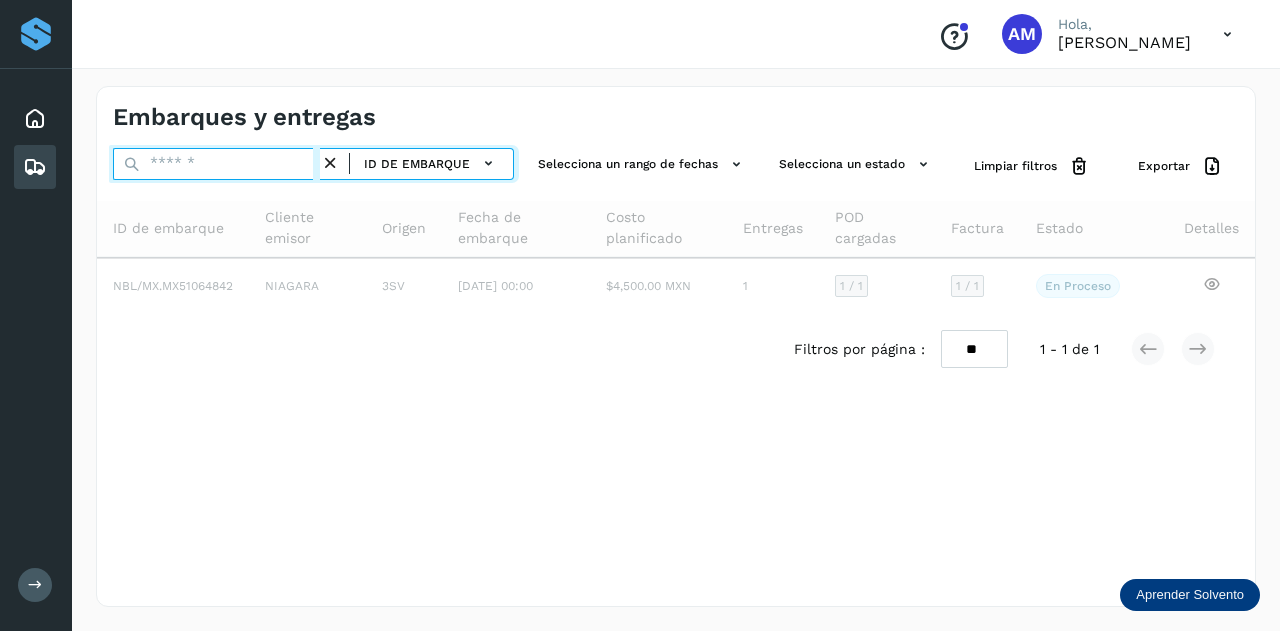 paste on "**********" 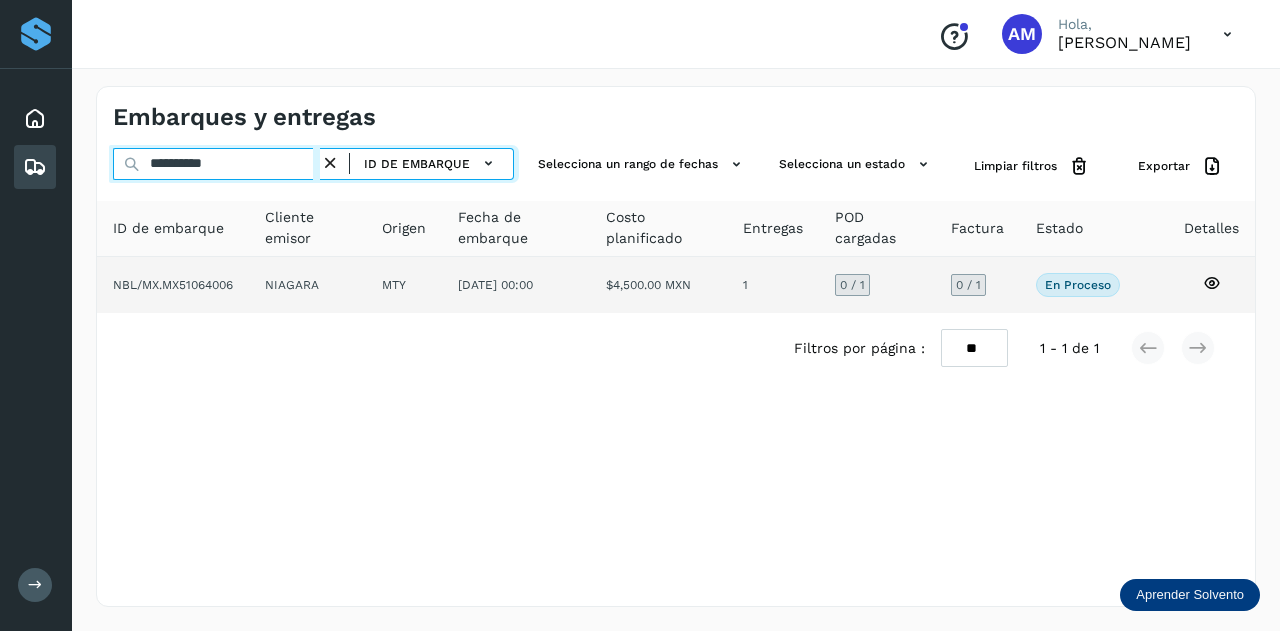 type on "**********" 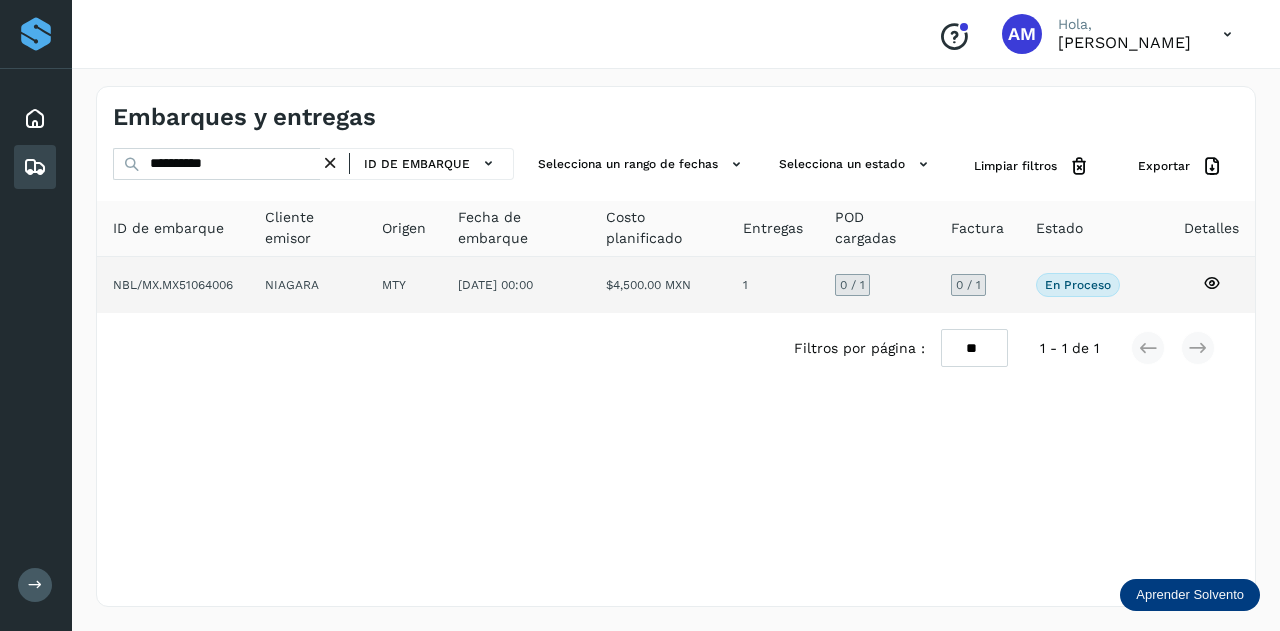 click on "MTY" 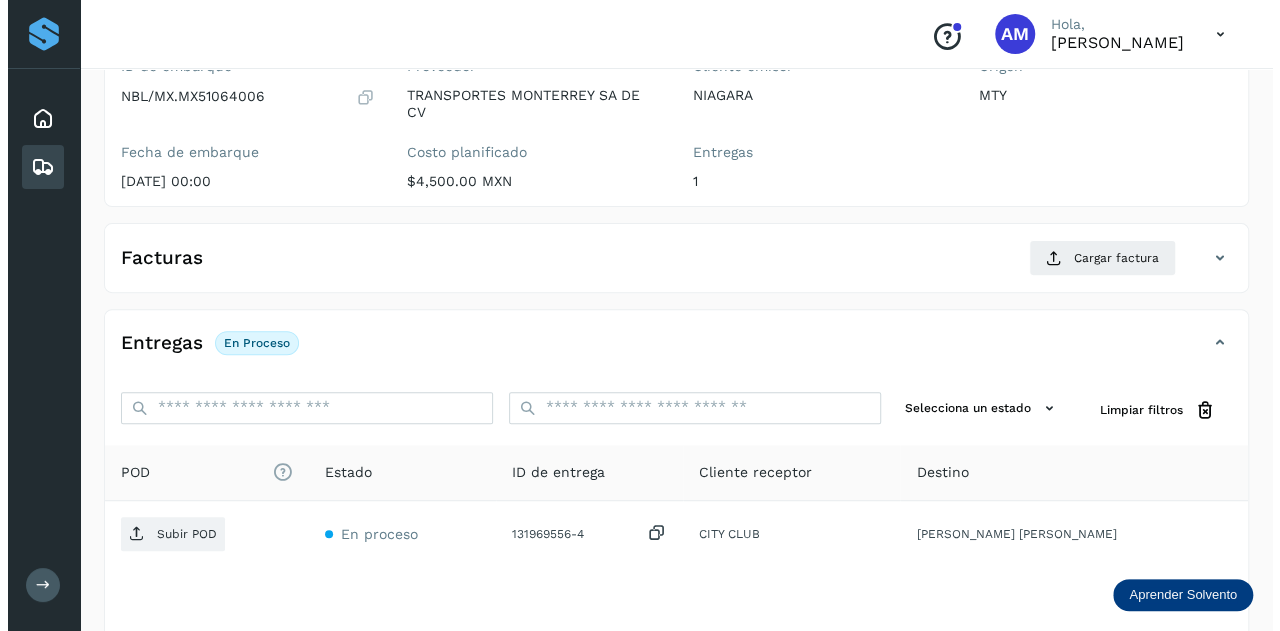 scroll, scrollTop: 327, scrollLeft: 0, axis: vertical 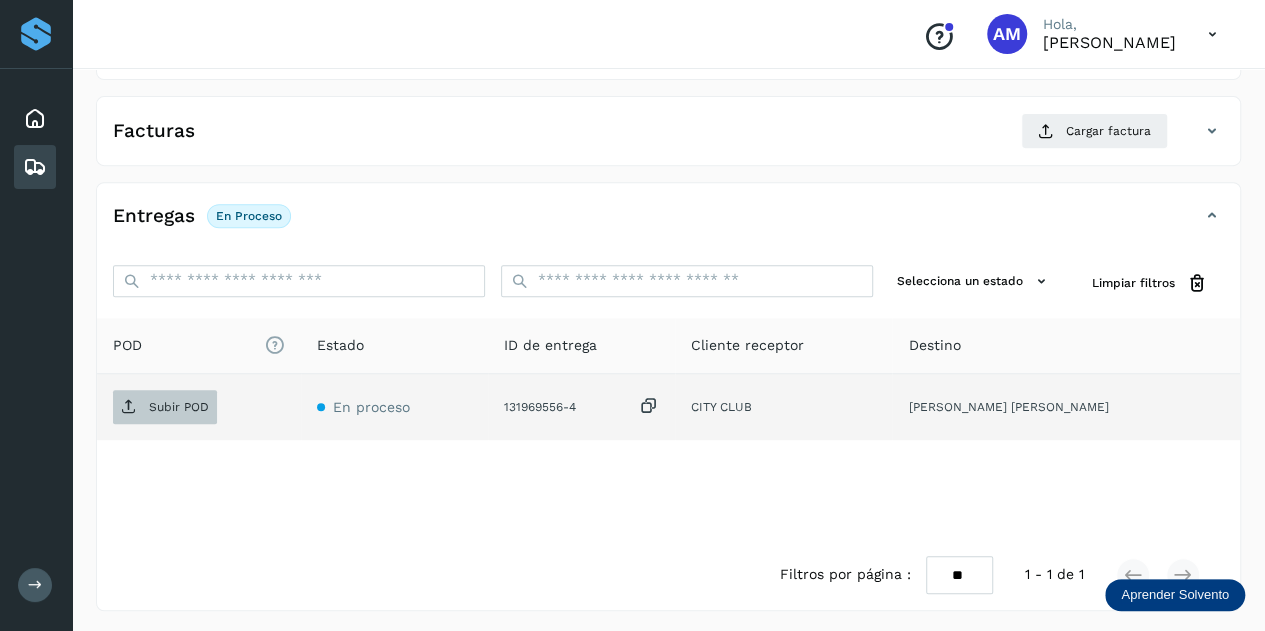 click on "Subir POD" at bounding box center (179, 407) 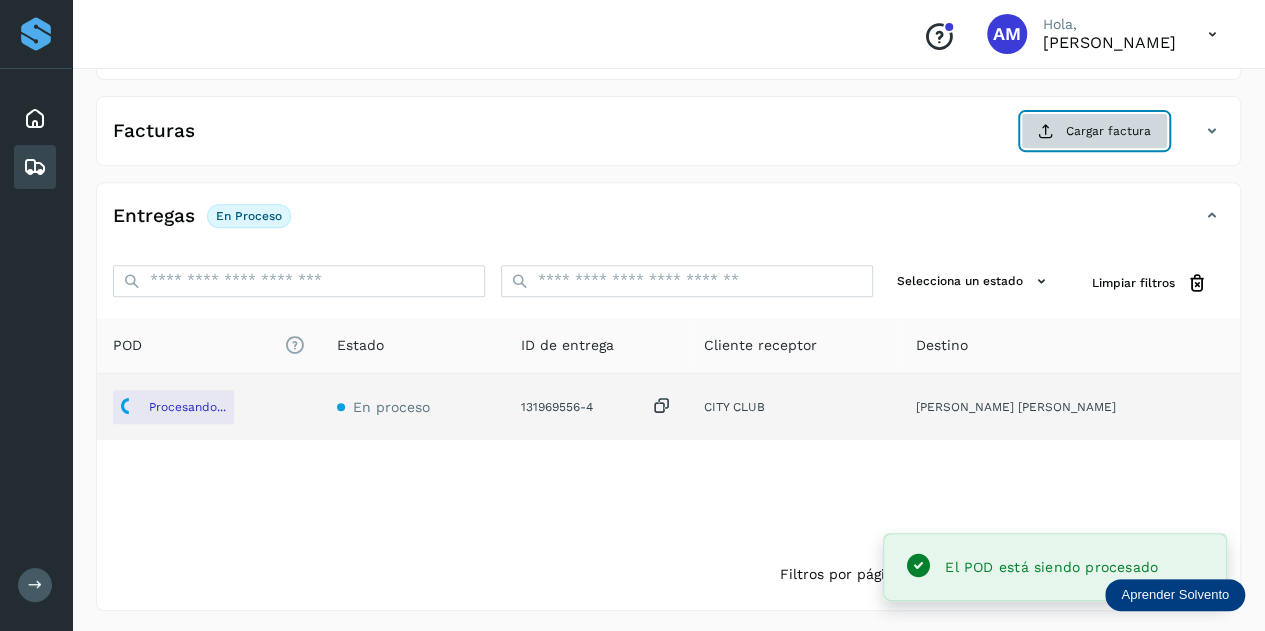 click on "Cargar factura" 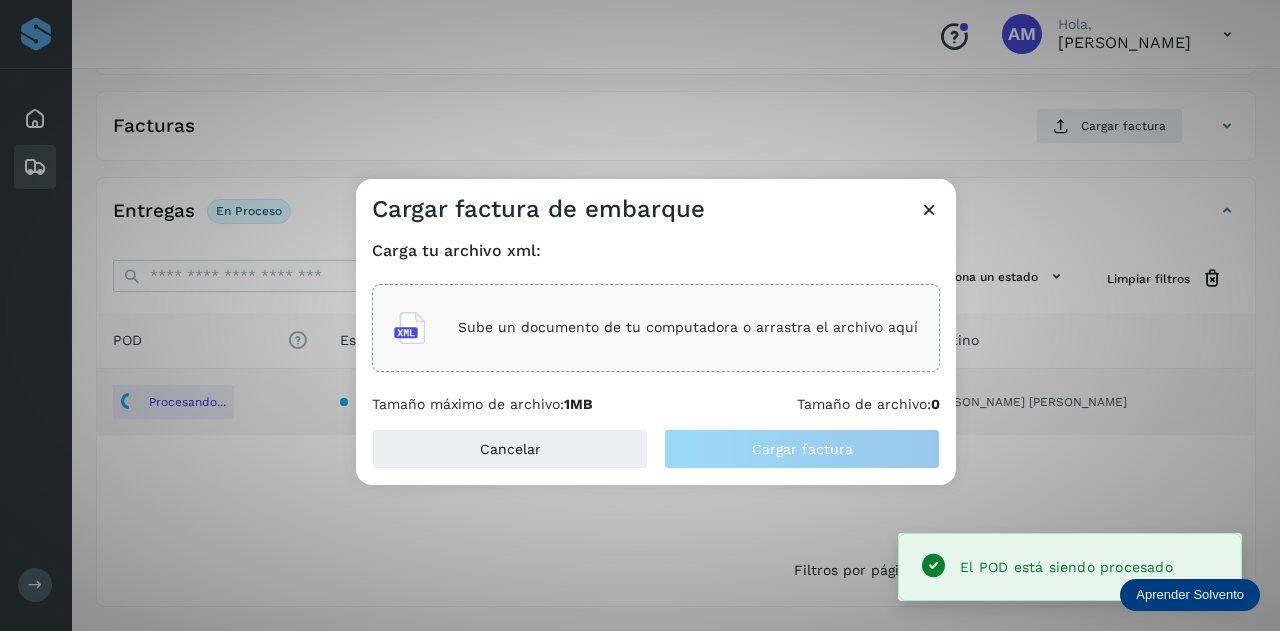 click on "Sube un documento de tu computadora o arrastra el archivo aquí" at bounding box center [656, 328] 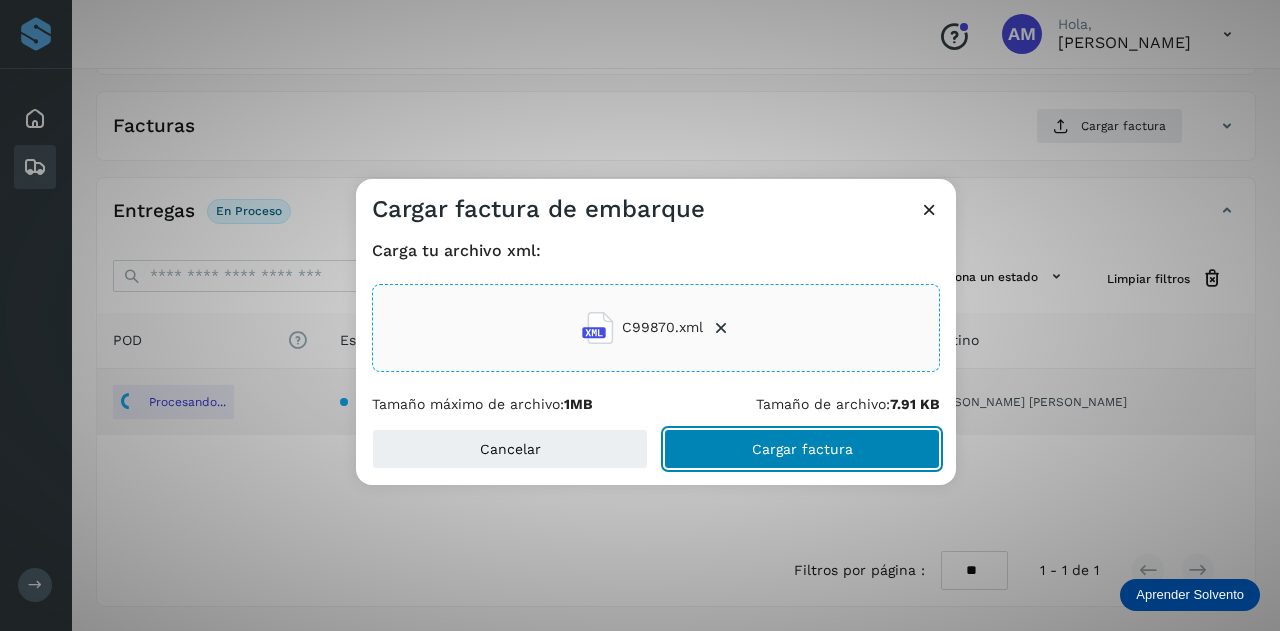 click on "Cargar factura" 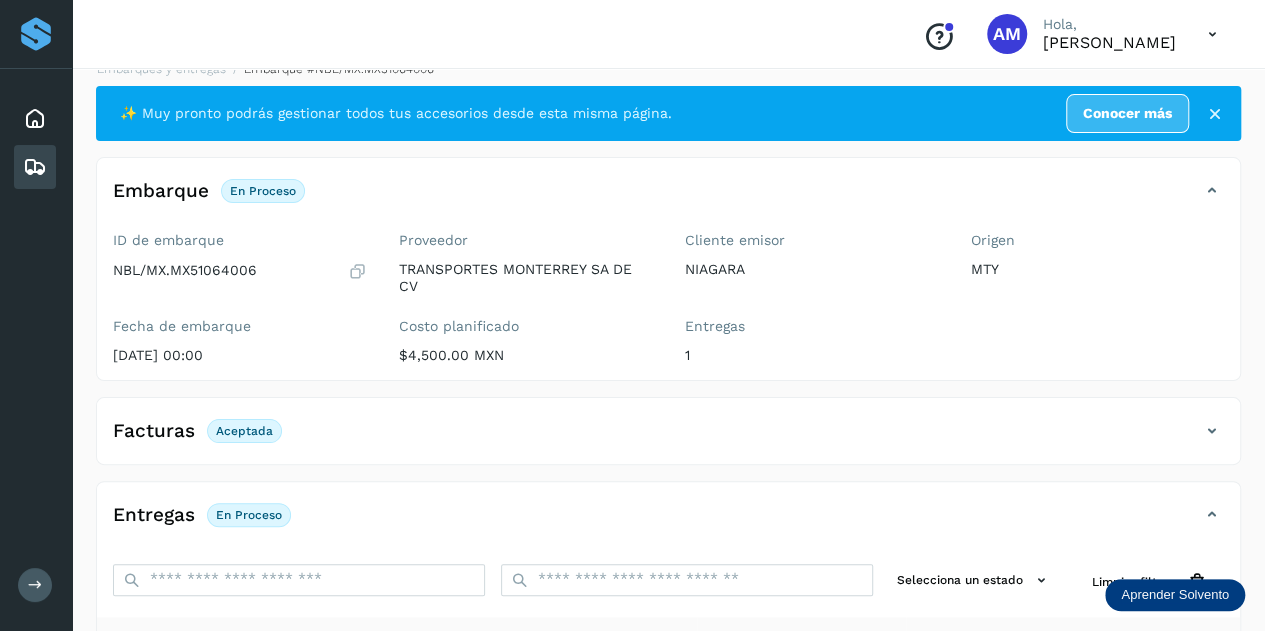 scroll, scrollTop: 0, scrollLeft: 0, axis: both 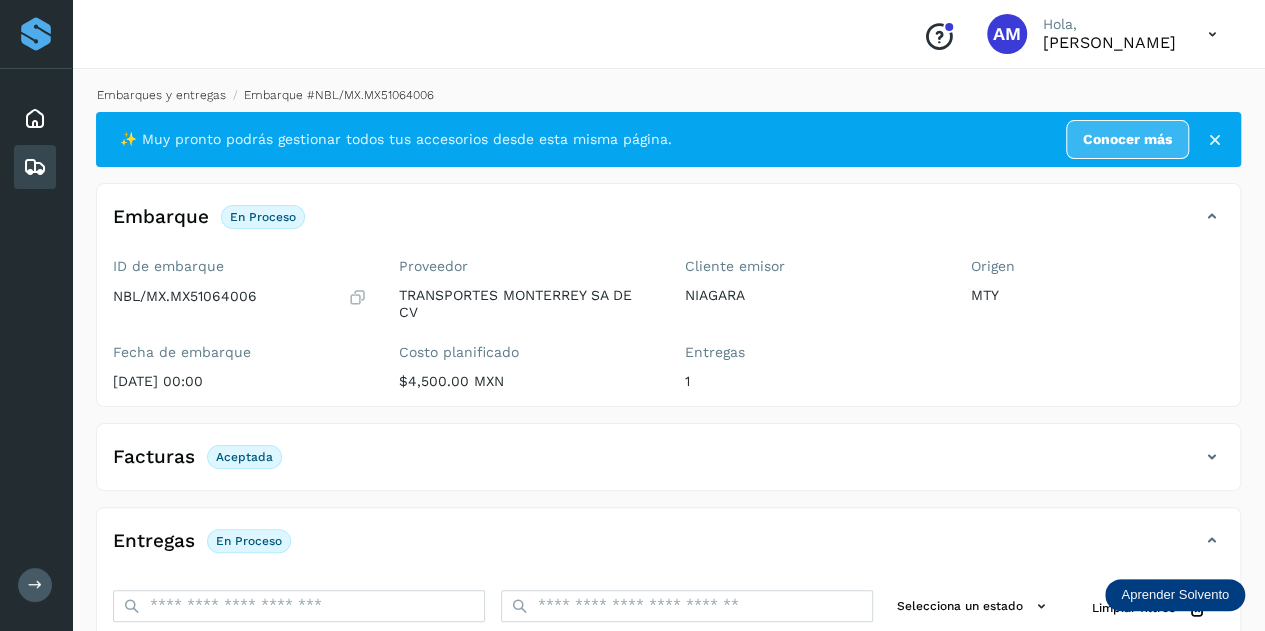click on "Embarques y entregas" at bounding box center (161, 95) 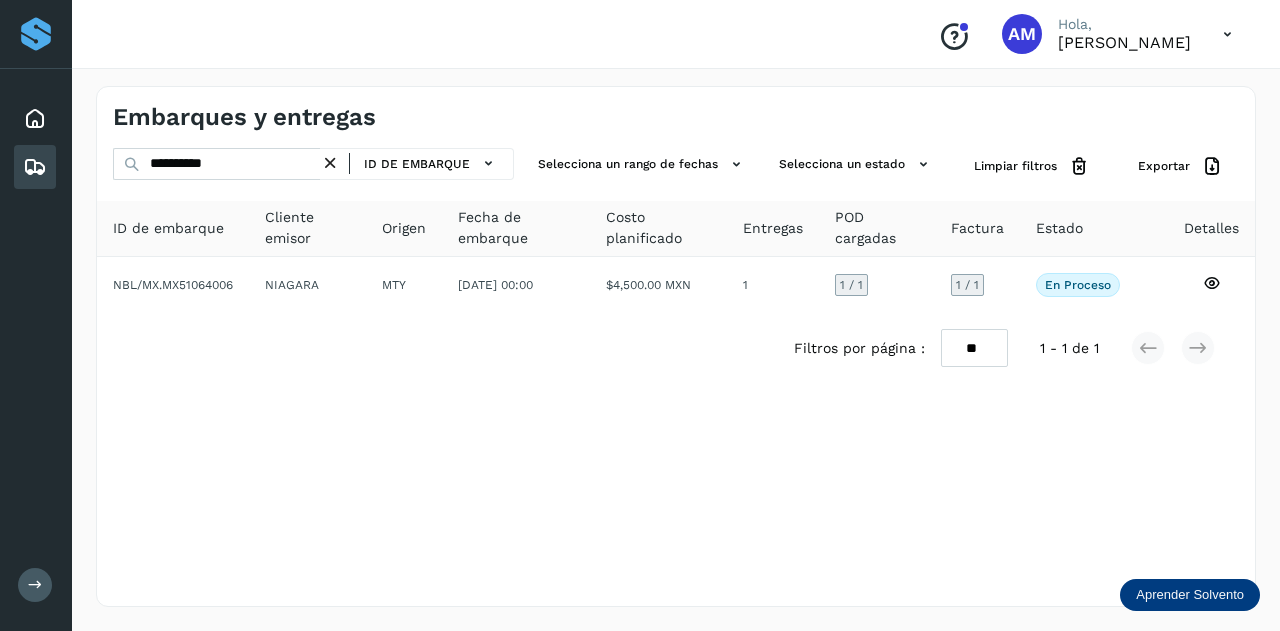 drag, startPoint x: 337, startPoint y: 162, endPoint x: 296, endPoint y: 165, distance: 41.109608 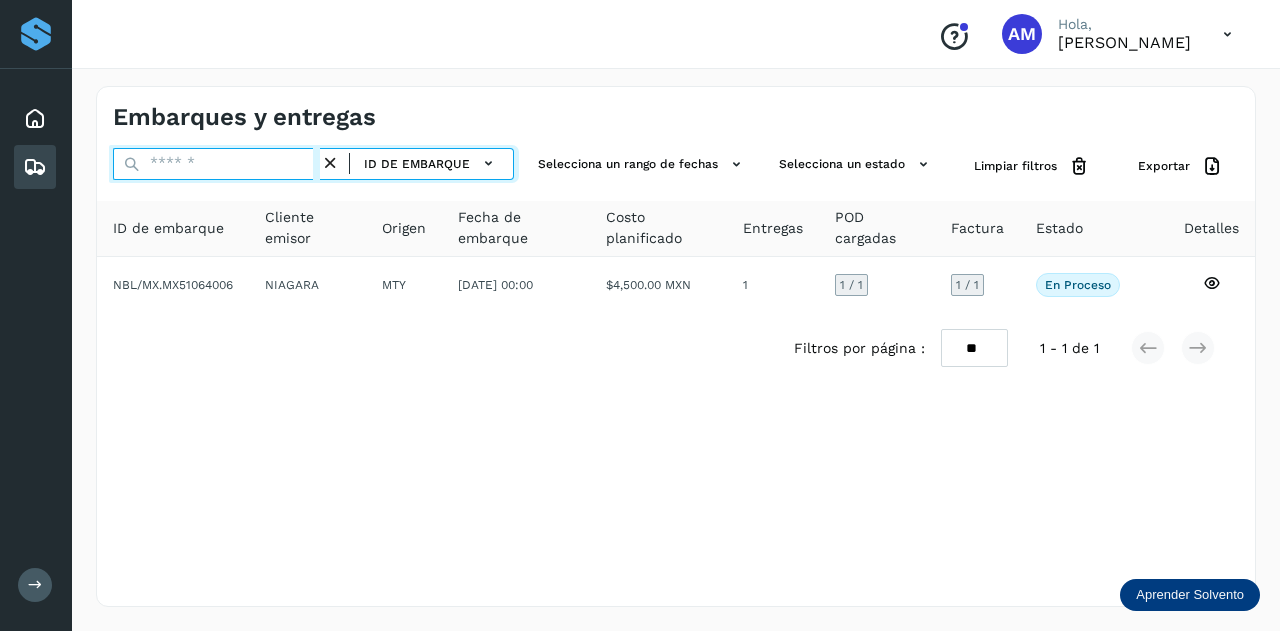 click at bounding box center (216, 164) 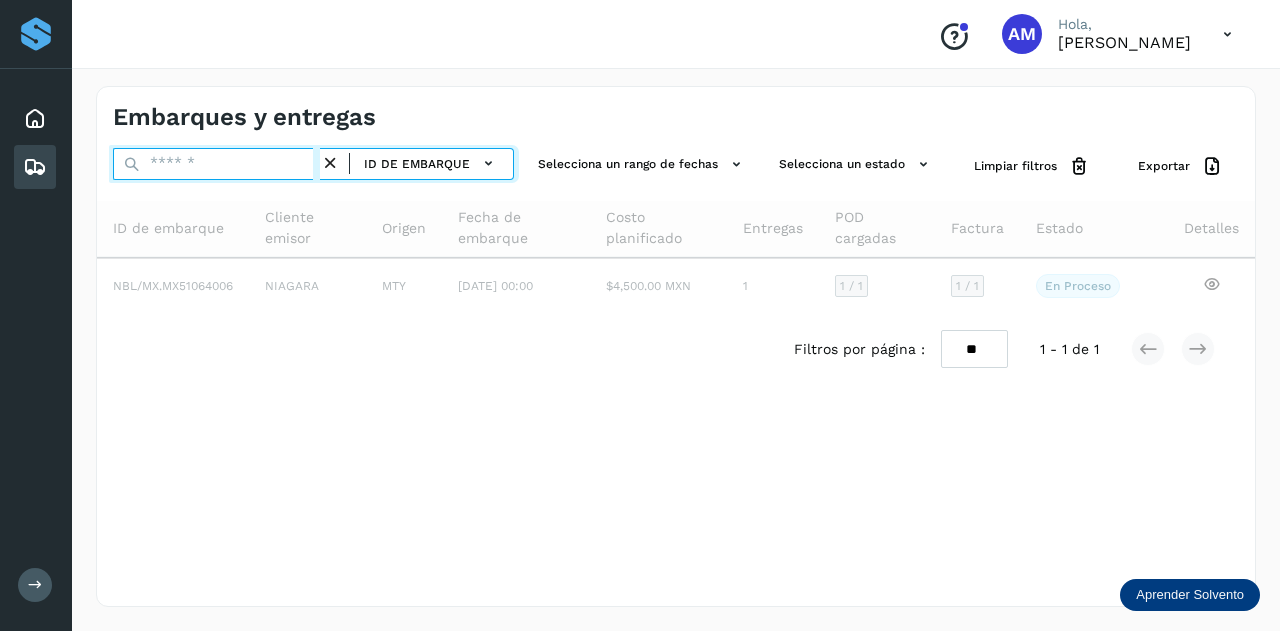 paste on "**********" 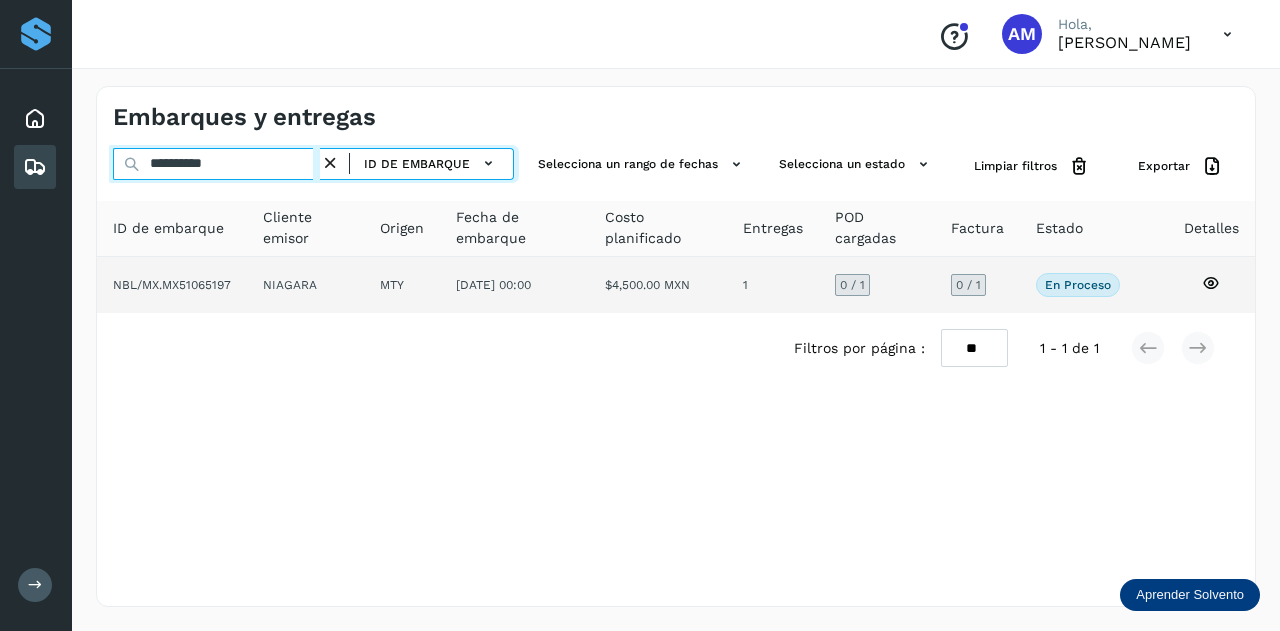 type on "**********" 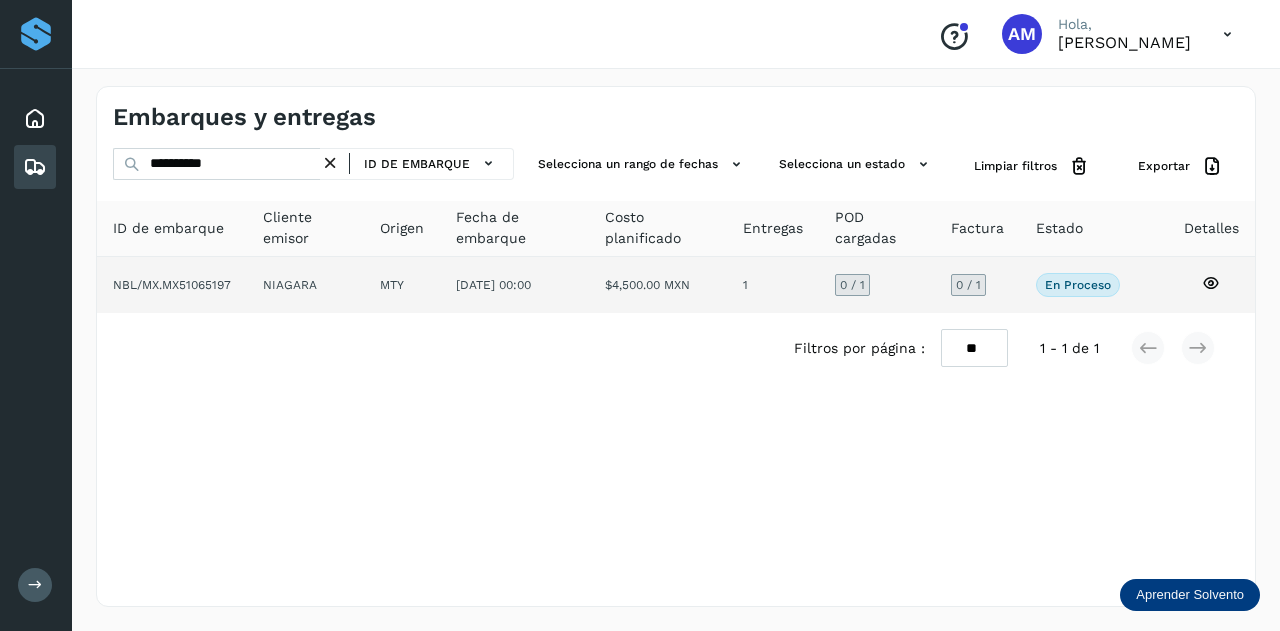 click on "NIAGARA" 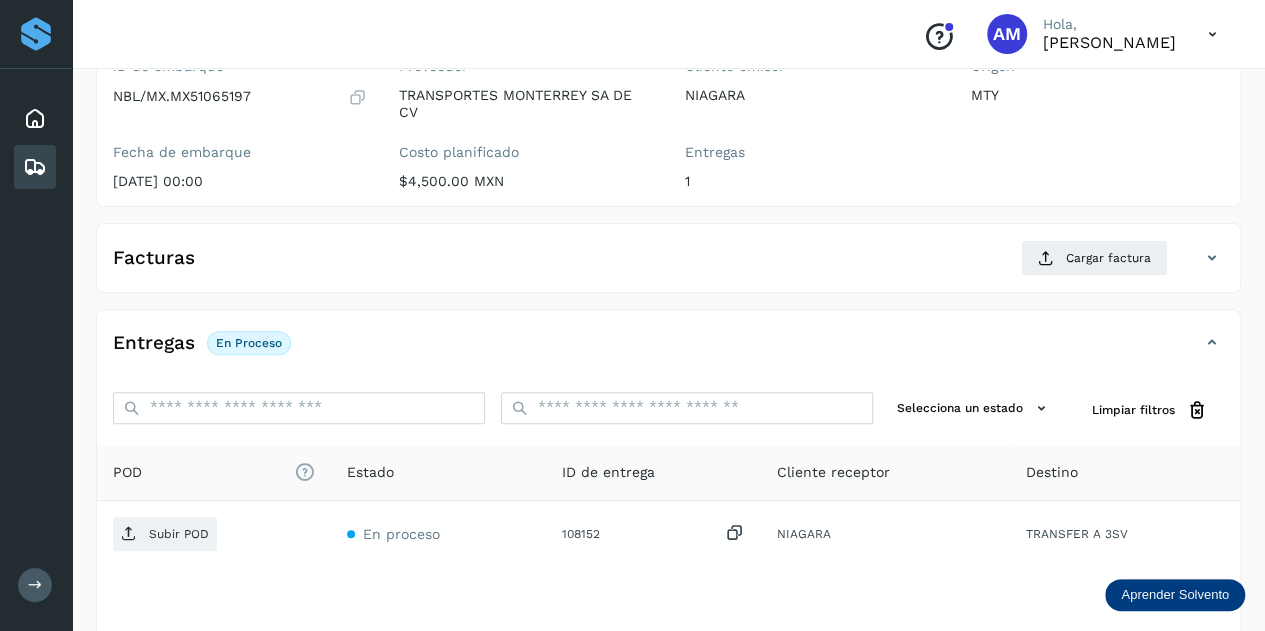 scroll, scrollTop: 300, scrollLeft: 0, axis: vertical 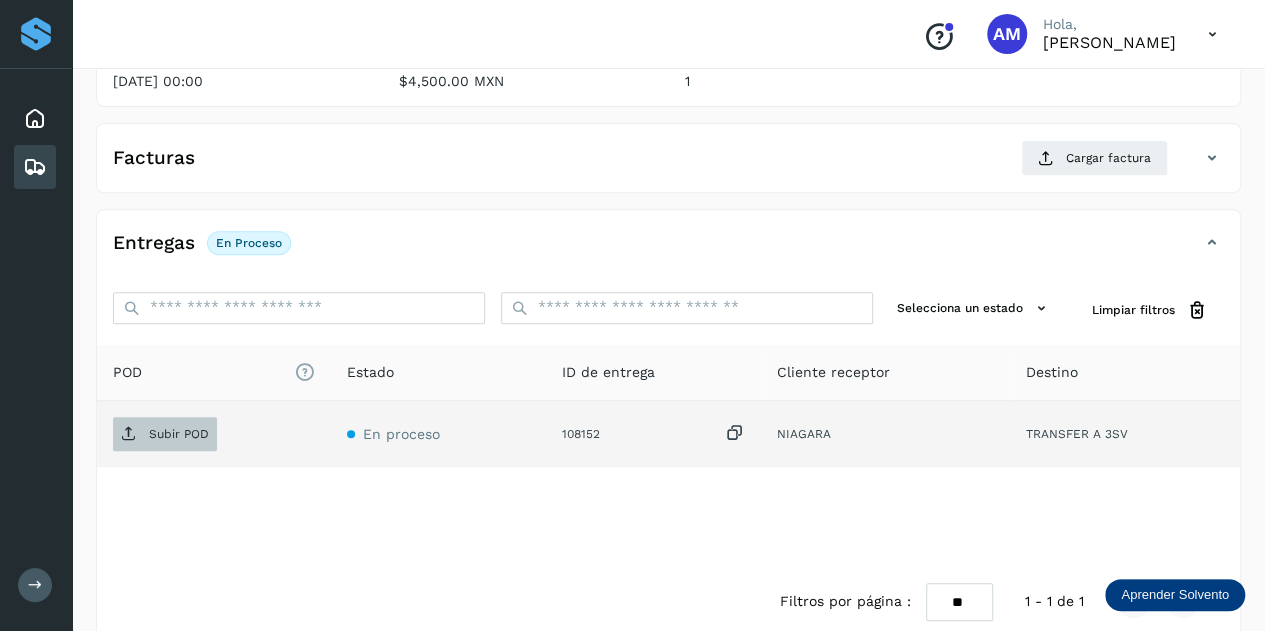 click on "Subir POD" at bounding box center (179, 434) 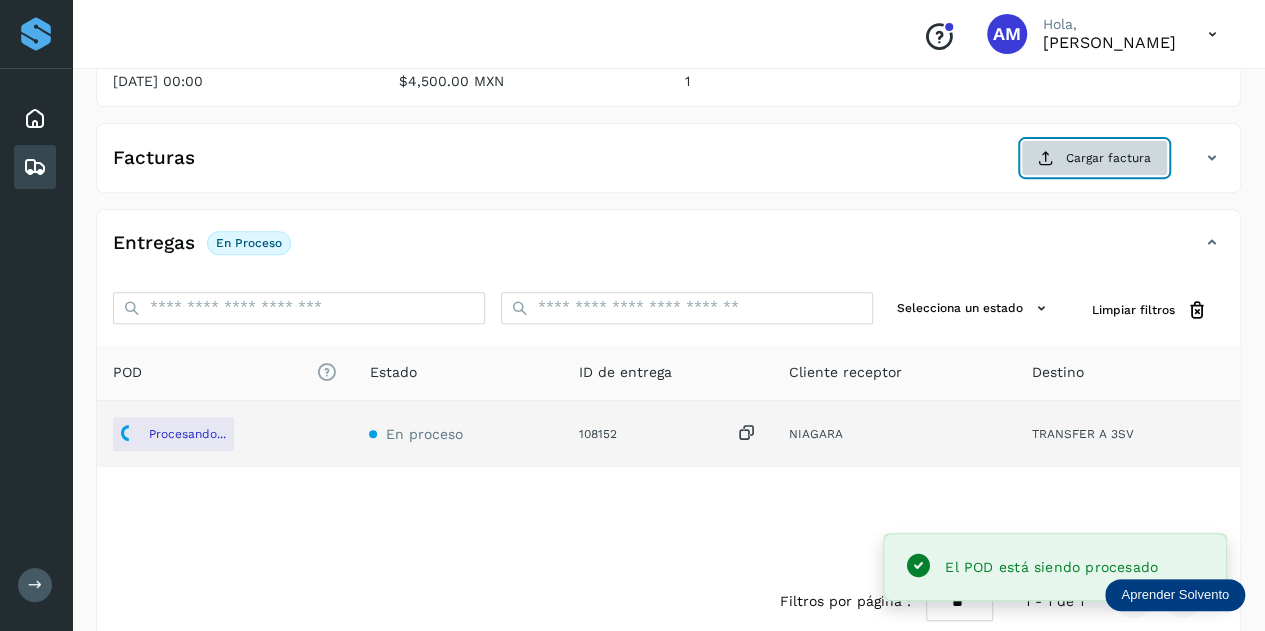 click on "Cargar factura" at bounding box center [1094, 158] 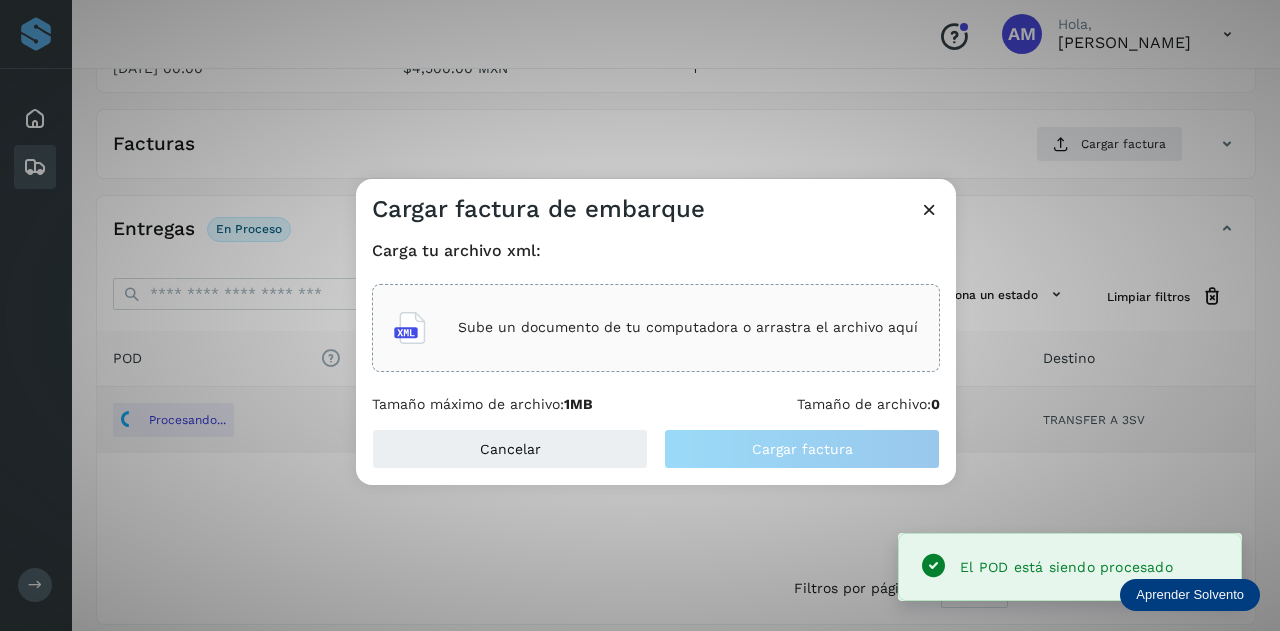 click on "Sube un documento de tu computadora o arrastra el archivo aquí" 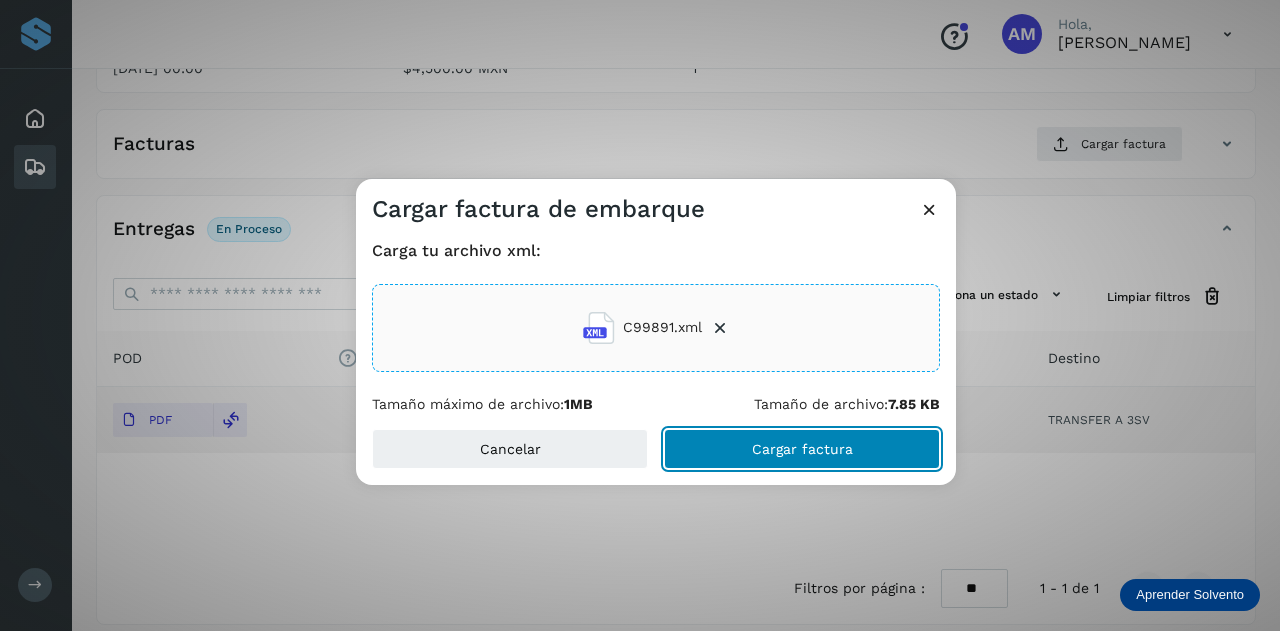 click on "Cargar factura" 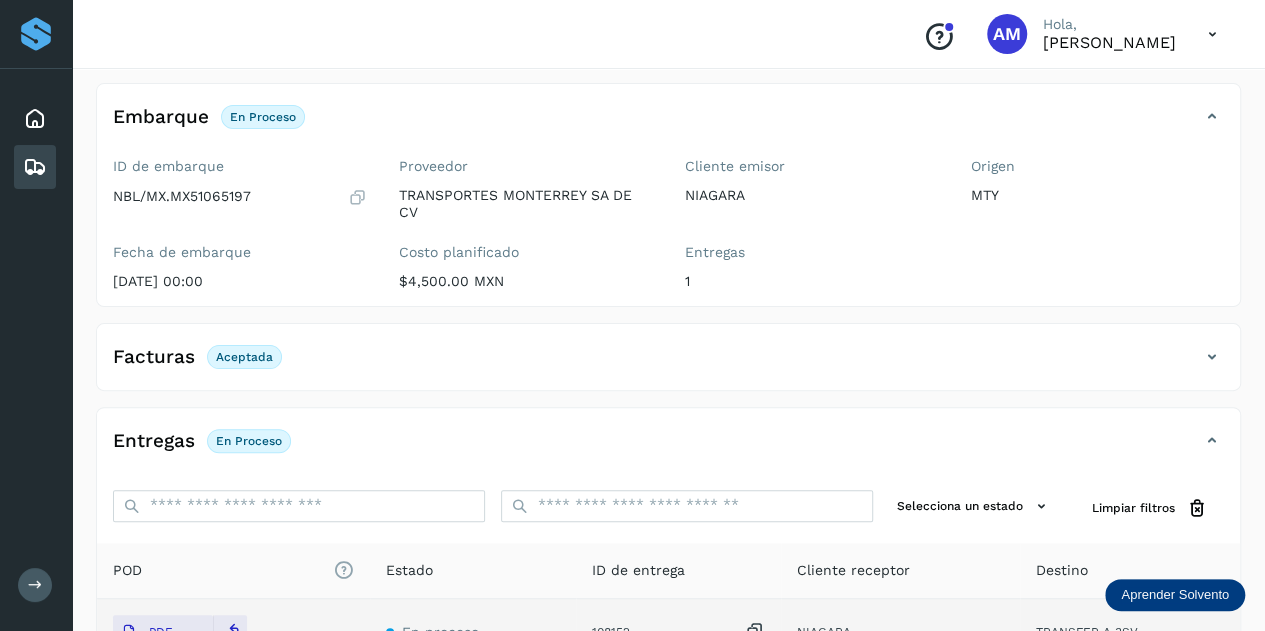 scroll, scrollTop: 0, scrollLeft: 0, axis: both 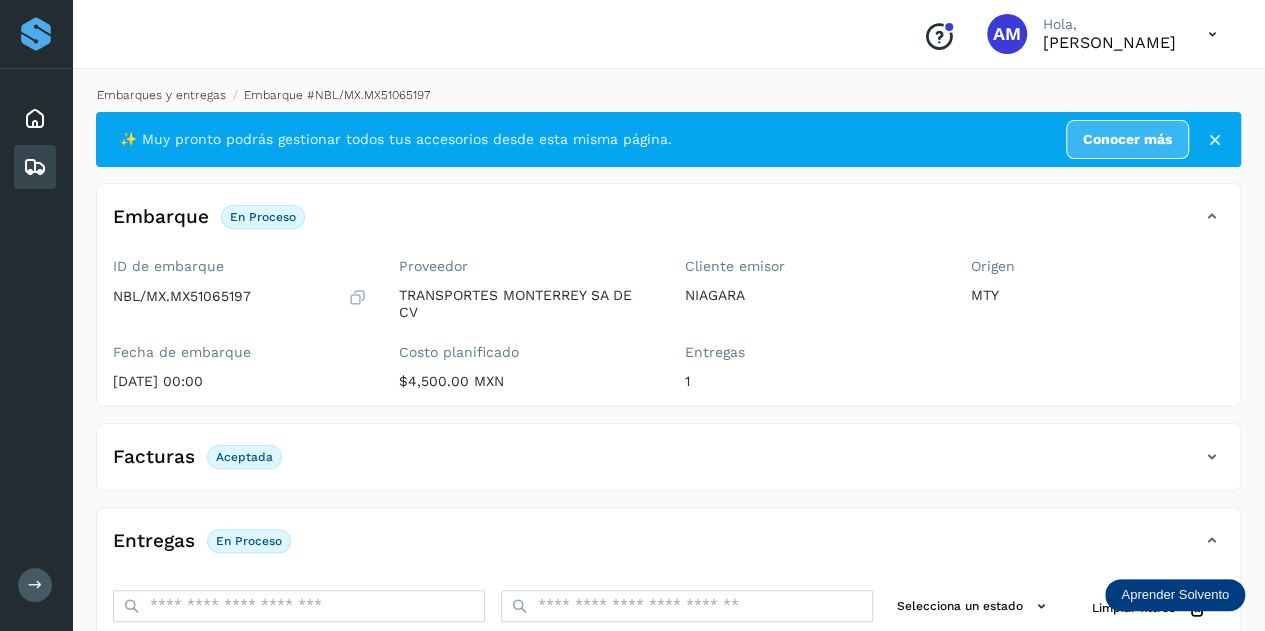 click on "Embarques y entregas" at bounding box center (161, 95) 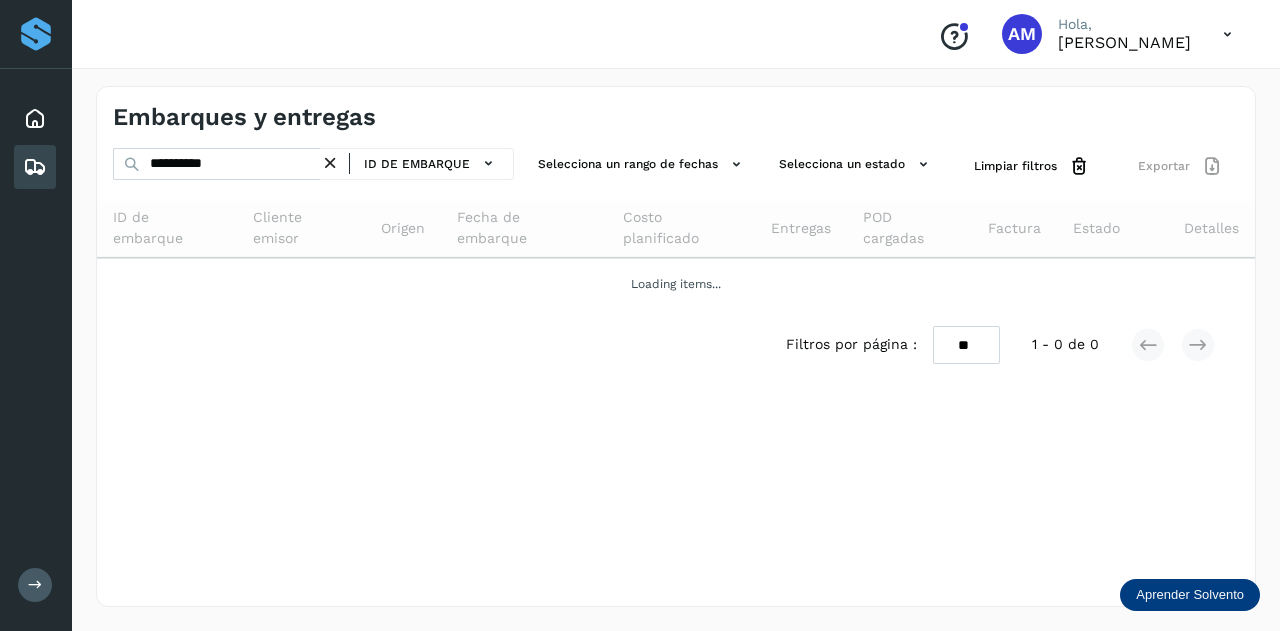 click at bounding box center [330, 163] 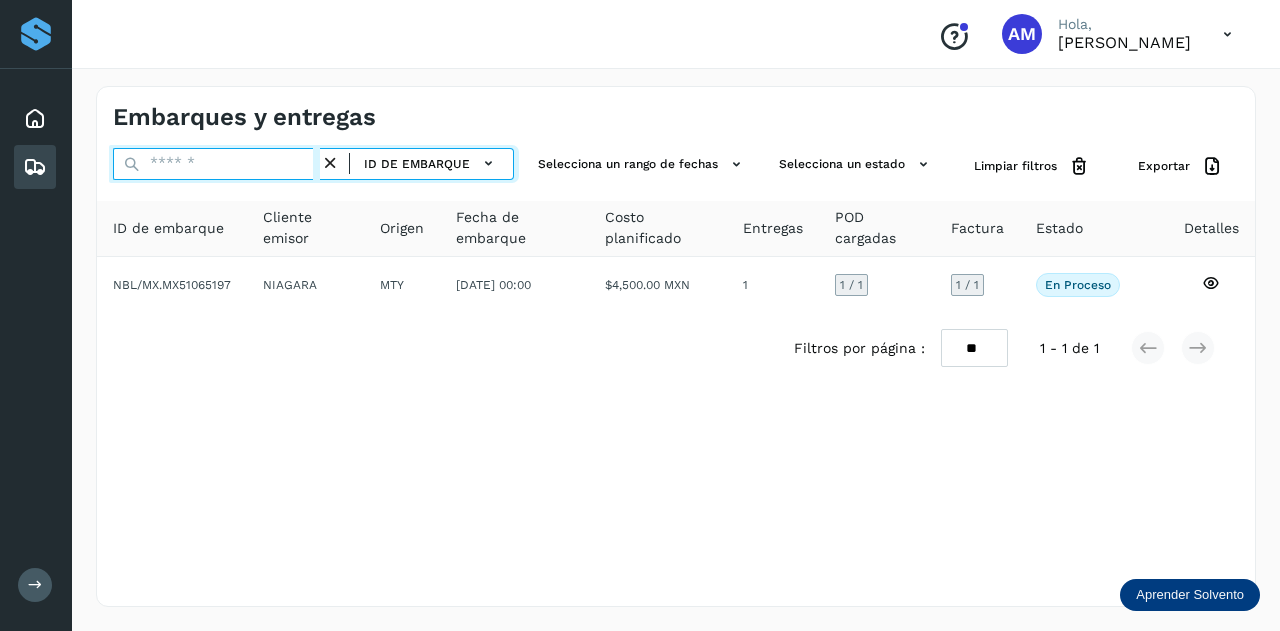 click at bounding box center [216, 164] 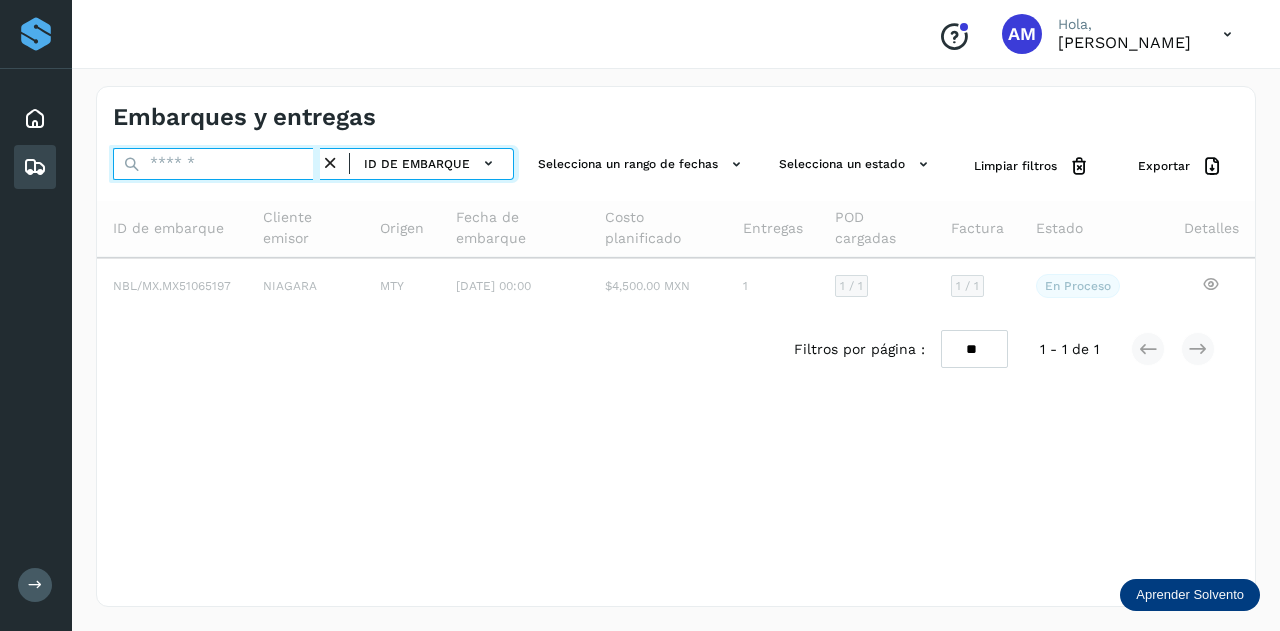 paste on "**********" 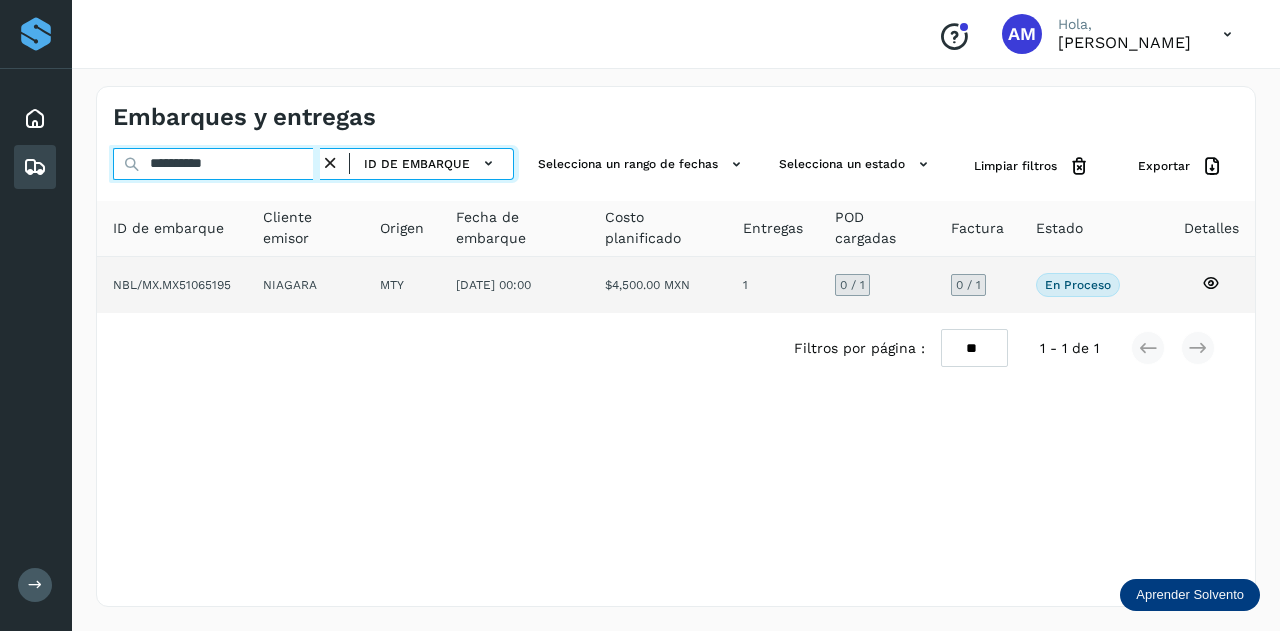 type on "**********" 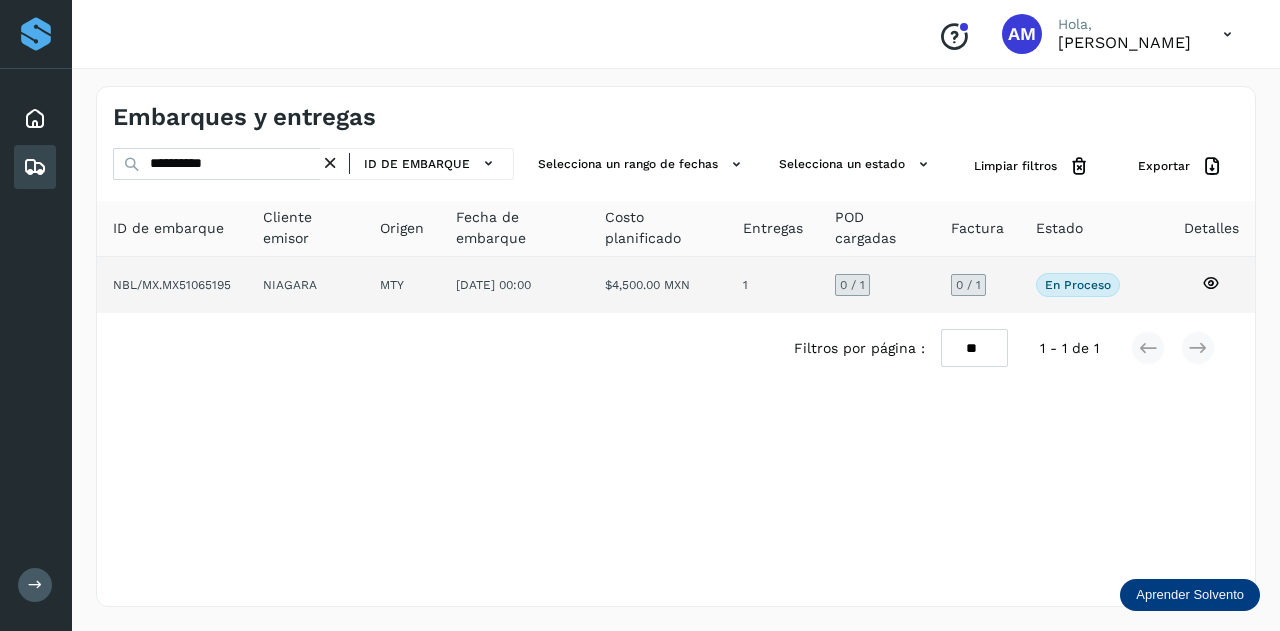 click on "NIAGARA" 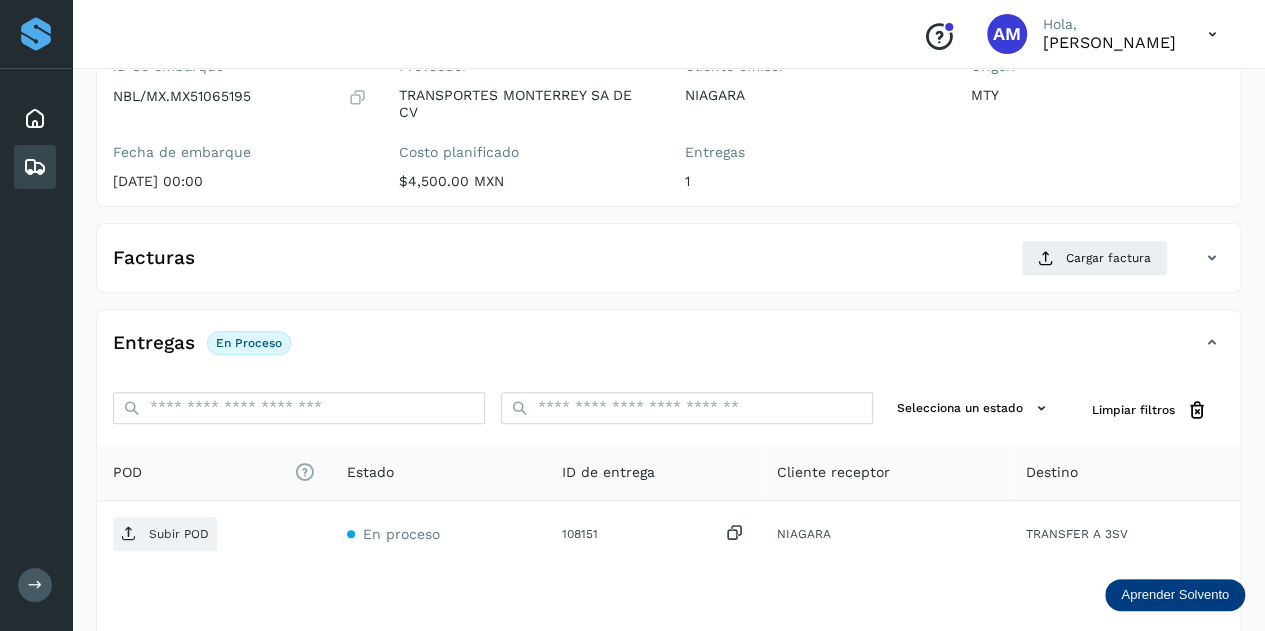 scroll, scrollTop: 300, scrollLeft: 0, axis: vertical 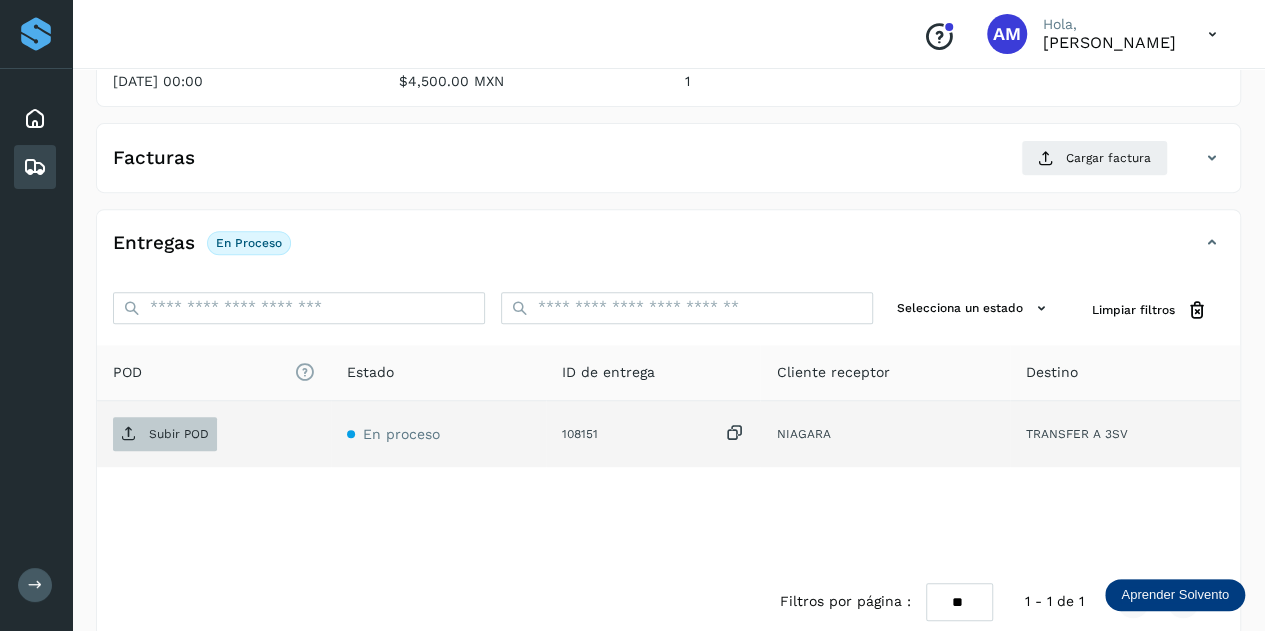 click on "Subir POD" at bounding box center [179, 434] 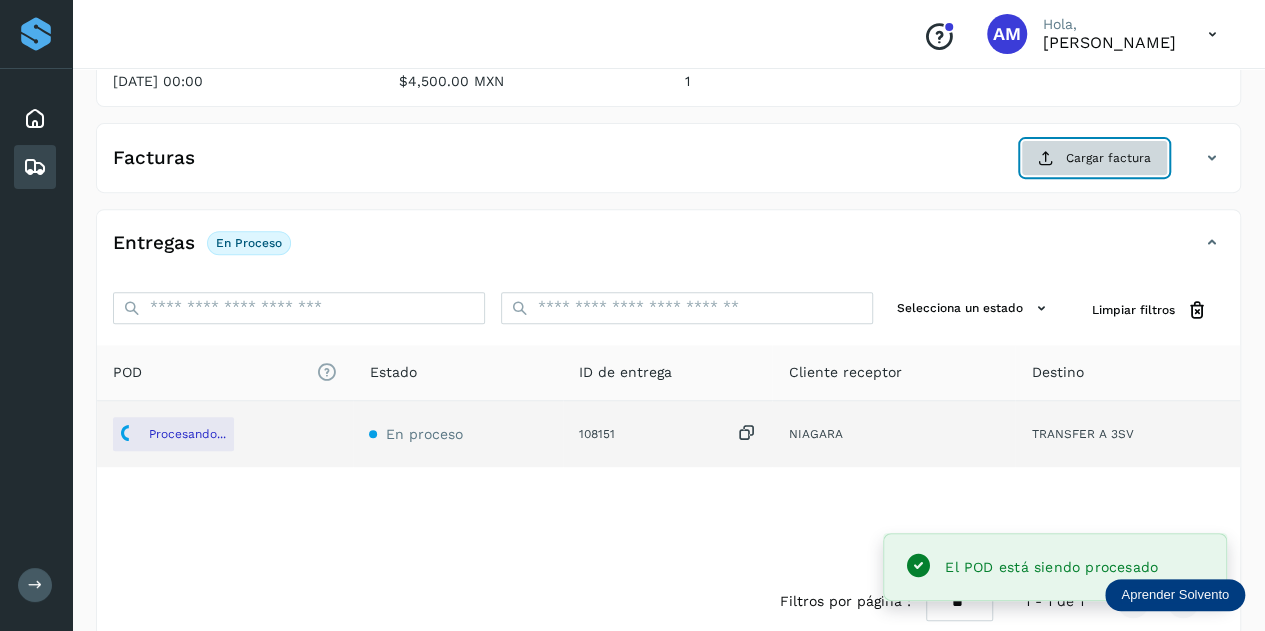 click on "Cargar factura" at bounding box center (1094, 158) 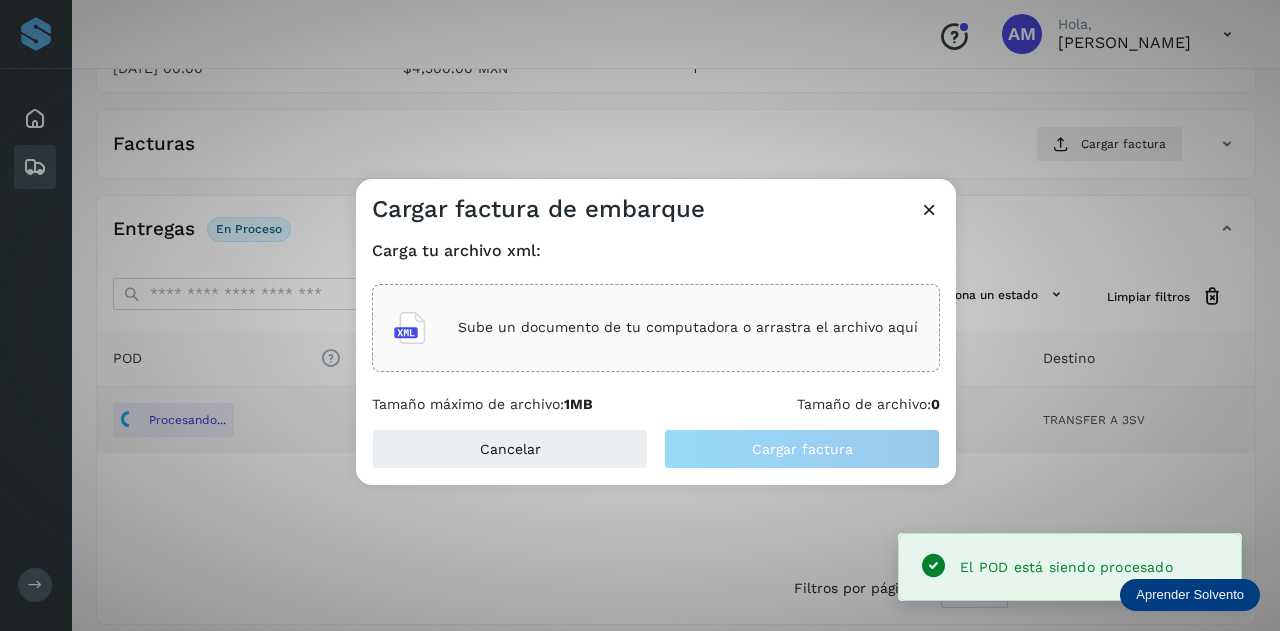 click on "Sube un documento de tu computadora o arrastra el archivo aquí" 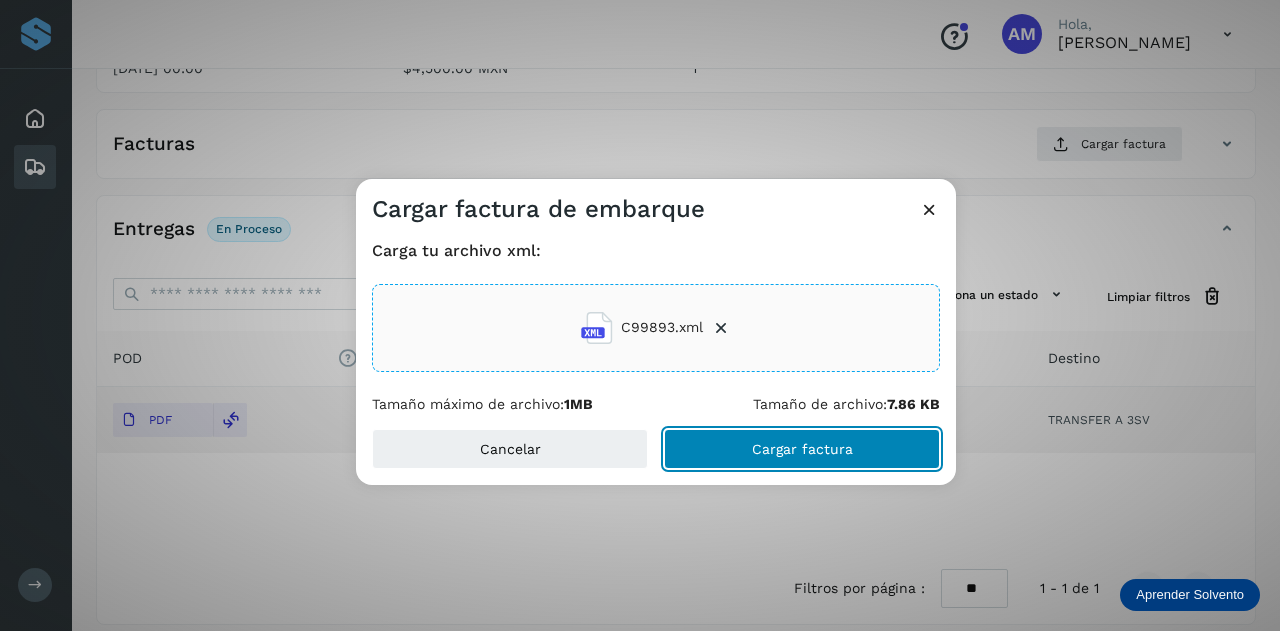 click on "Cargar factura" 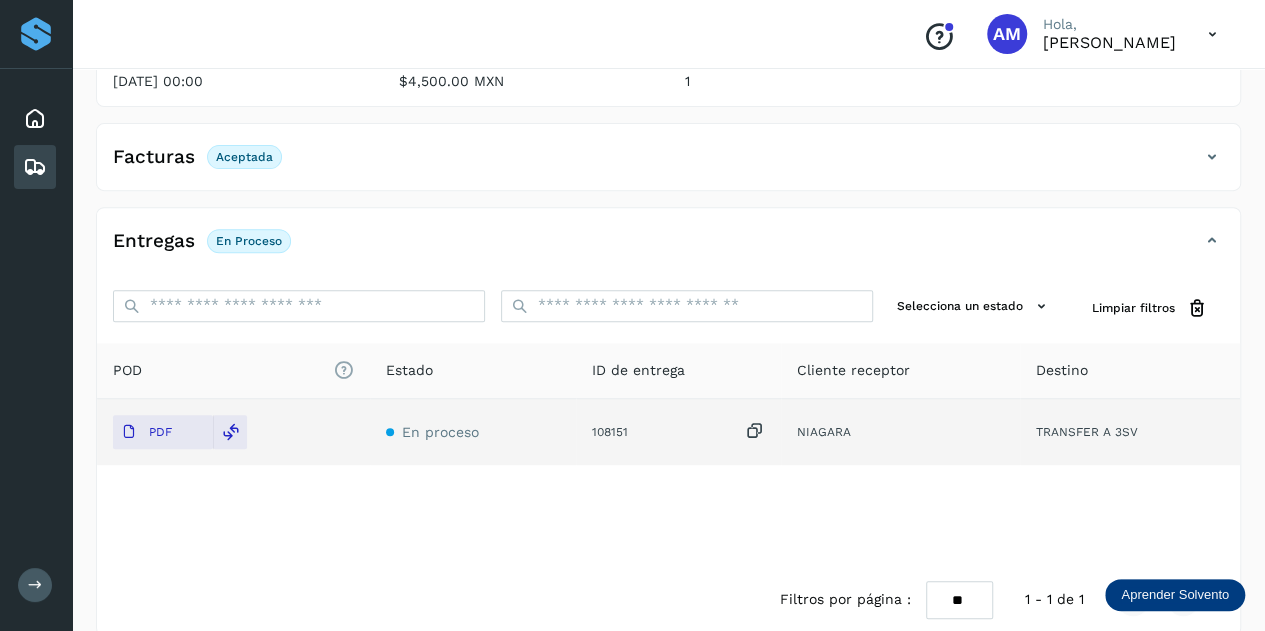 scroll, scrollTop: 0, scrollLeft: 0, axis: both 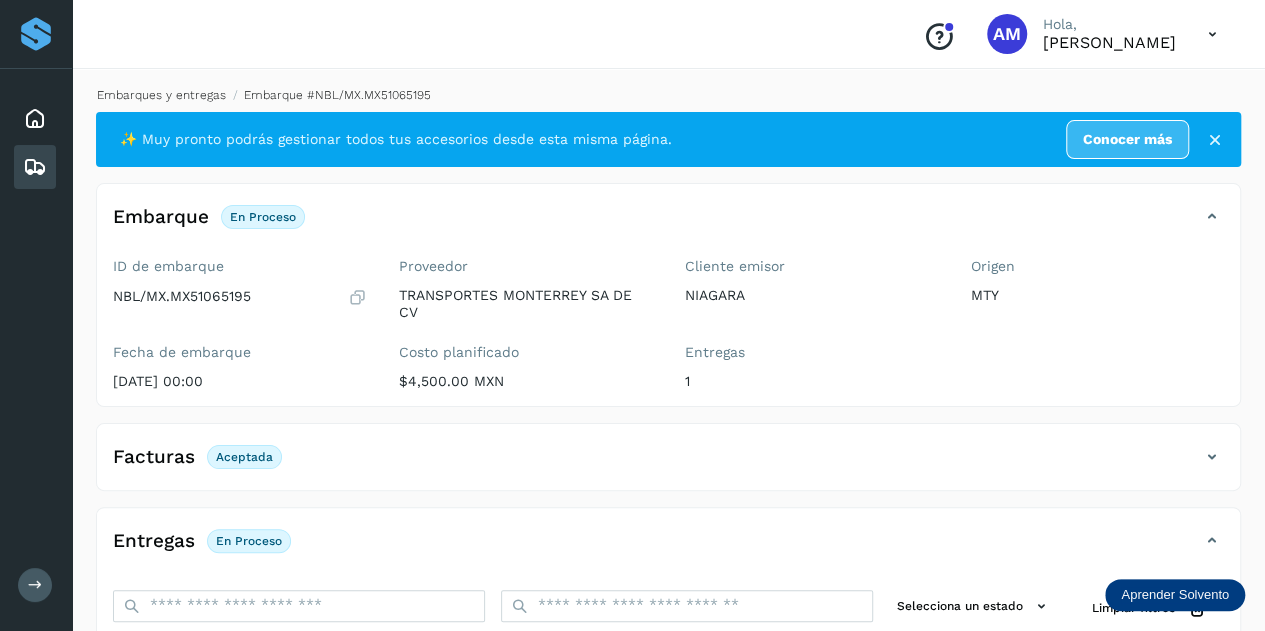 click on "Embarques y entregas" at bounding box center [161, 95] 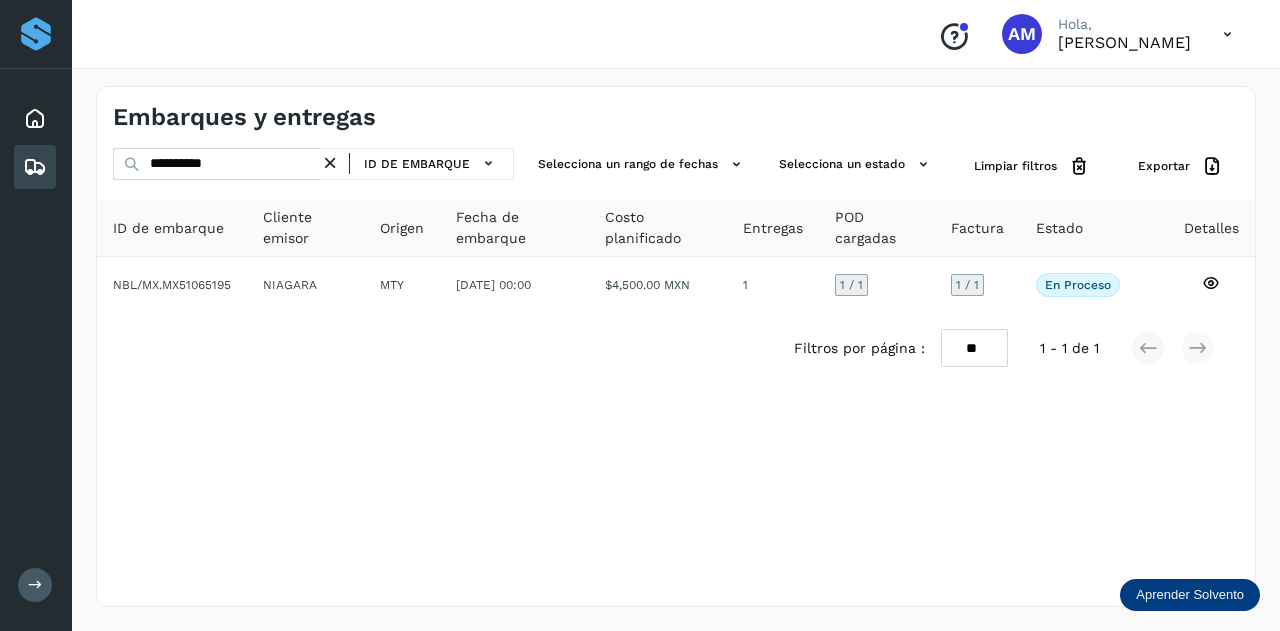 drag, startPoint x: 336, startPoint y: 163, endPoint x: 302, endPoint y: 166, distance: 34.132095 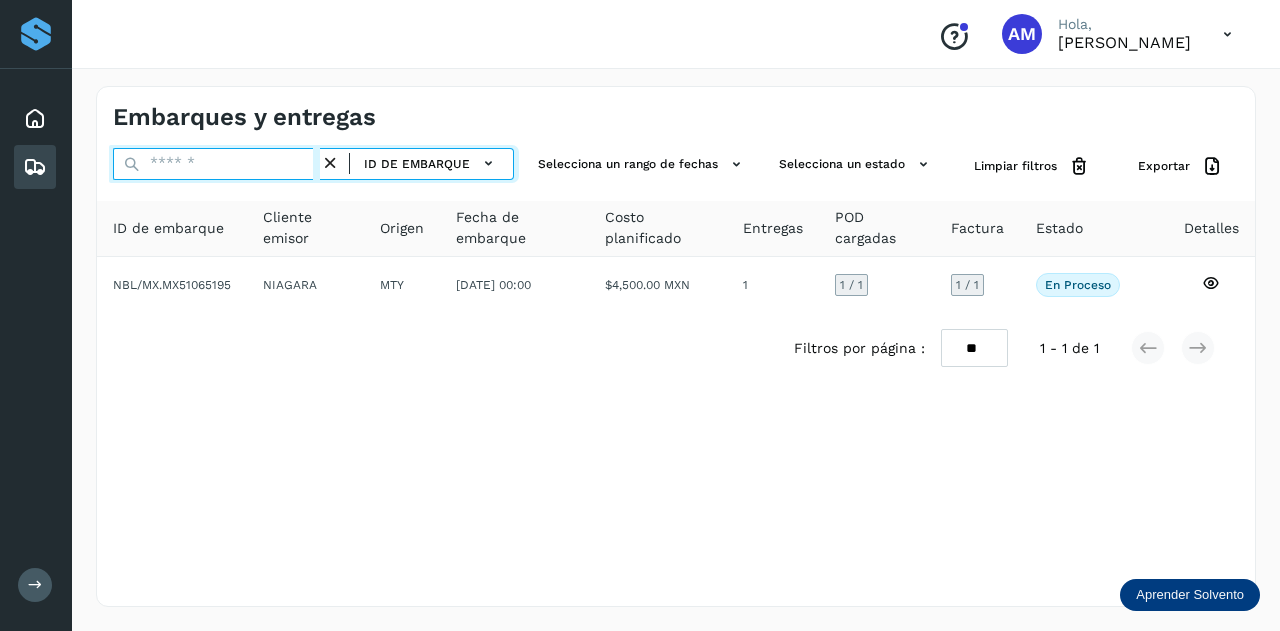 click at bounding box center [216, 164] 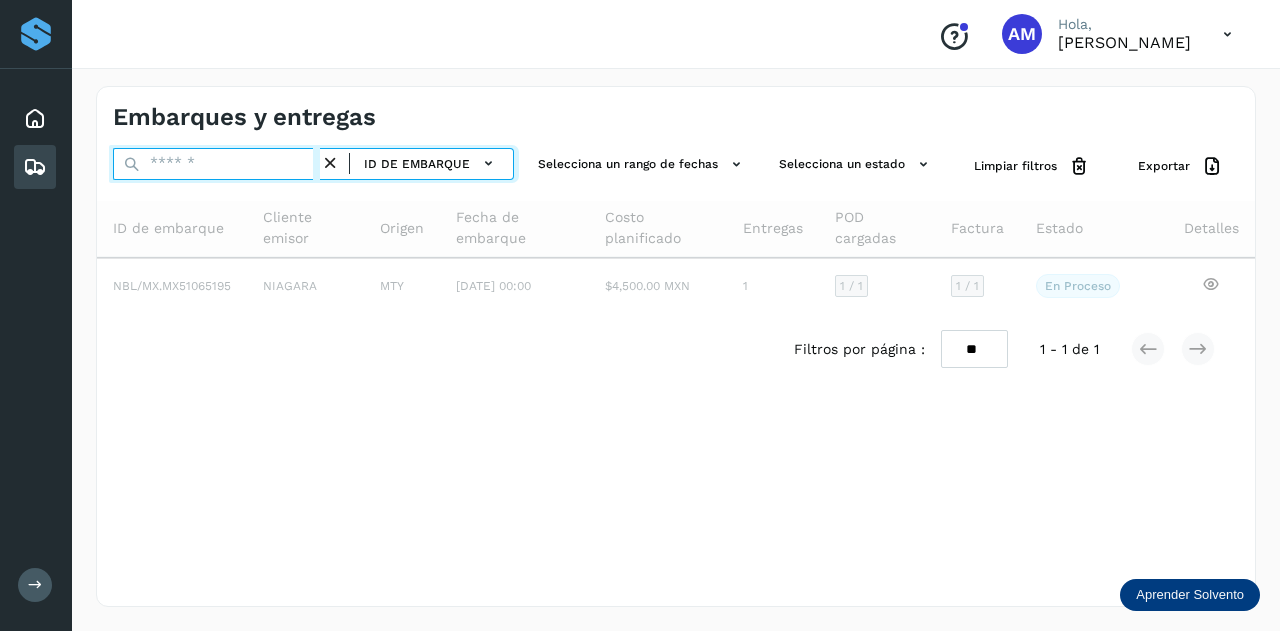 paste on "**********" 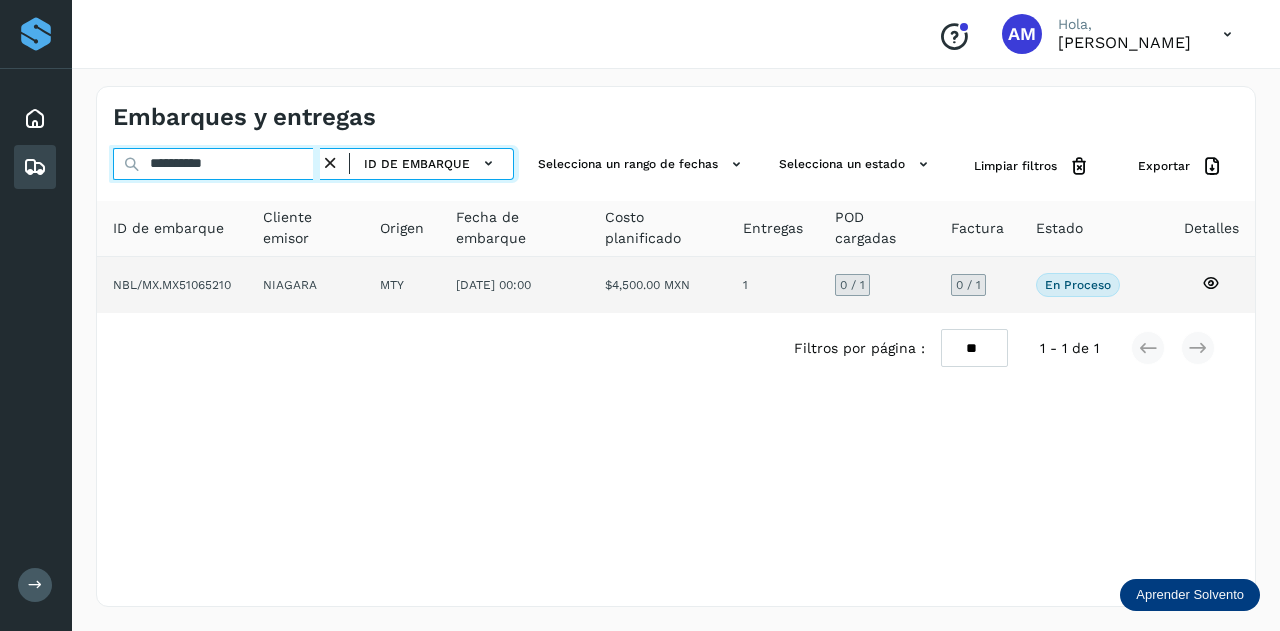 type on "**********" 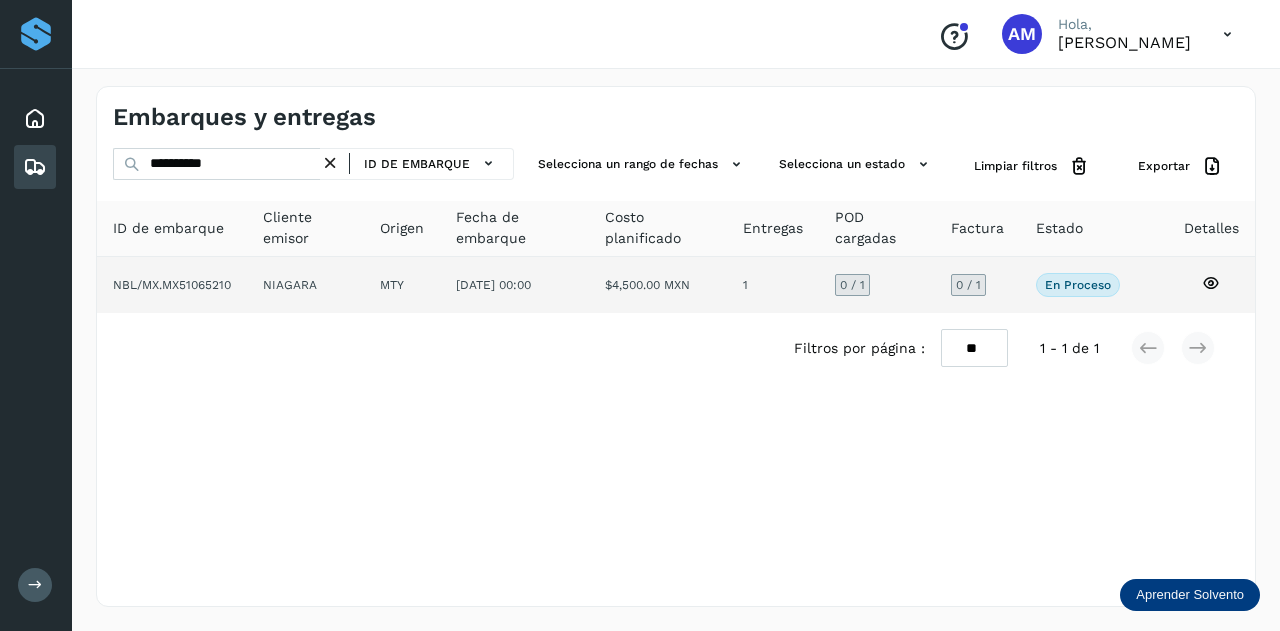 click on "NIAGARA" 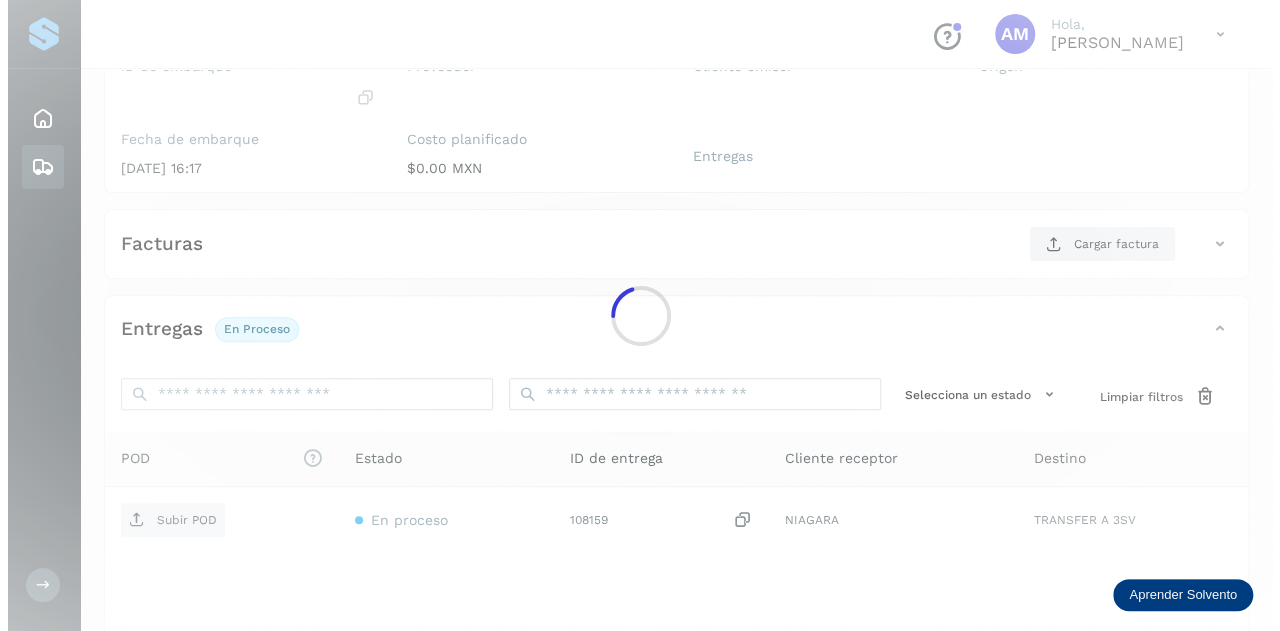 scroll, scrollTop: 300, scrollLeft: 0, axis: vertical 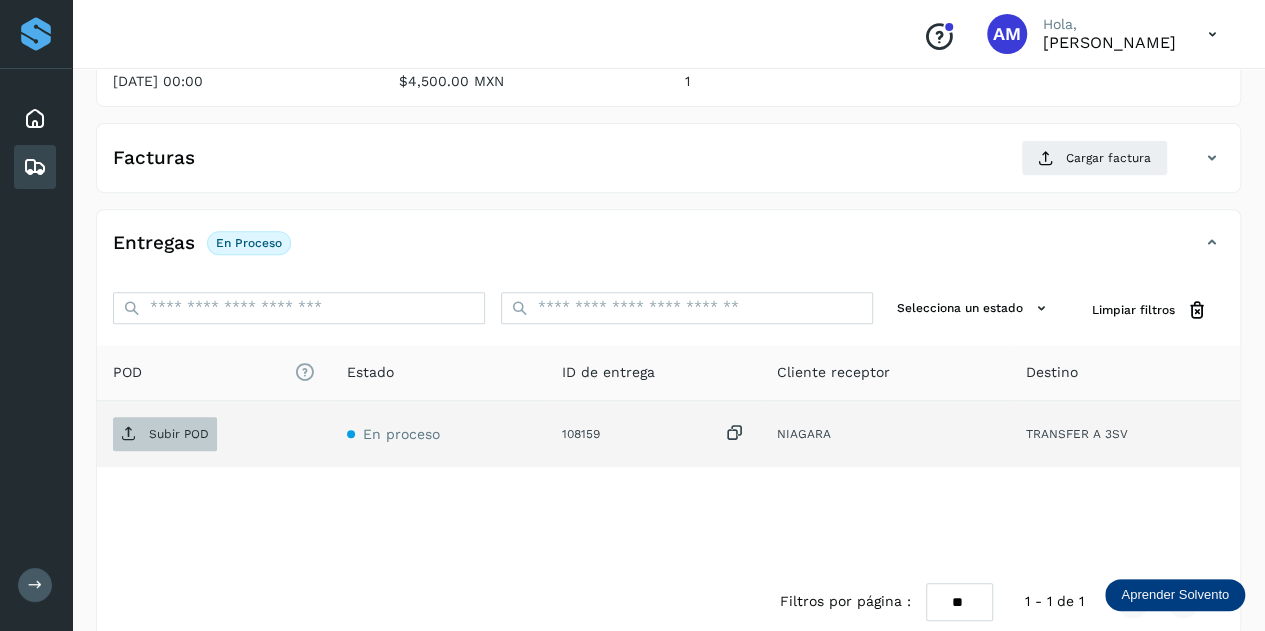 click on "Subir POD" at bounding box center (165, 434) 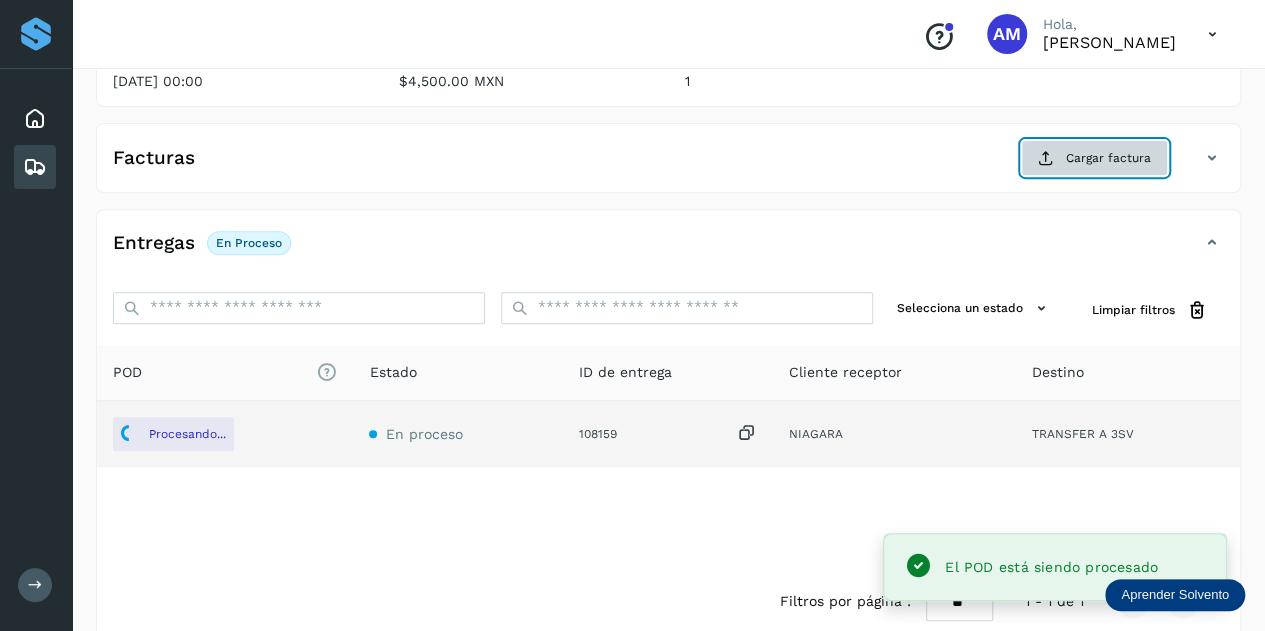 click on "Cargar factura" 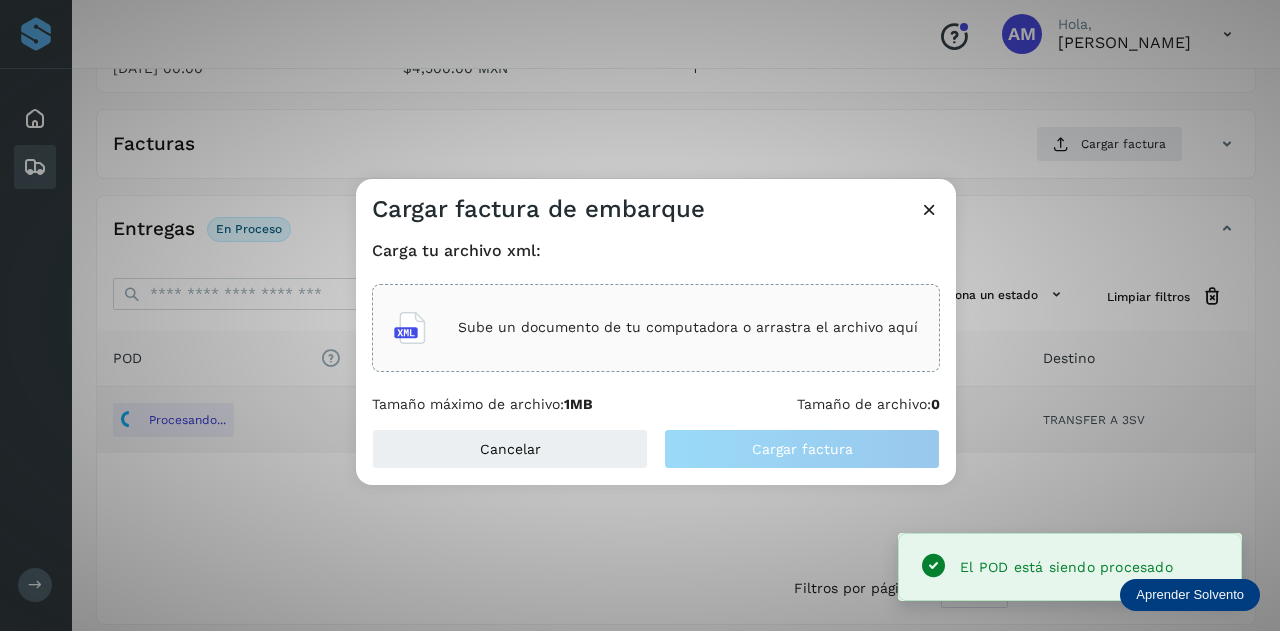 click on "Sube un documento de tu computadora o arrastra el archivo aquí" 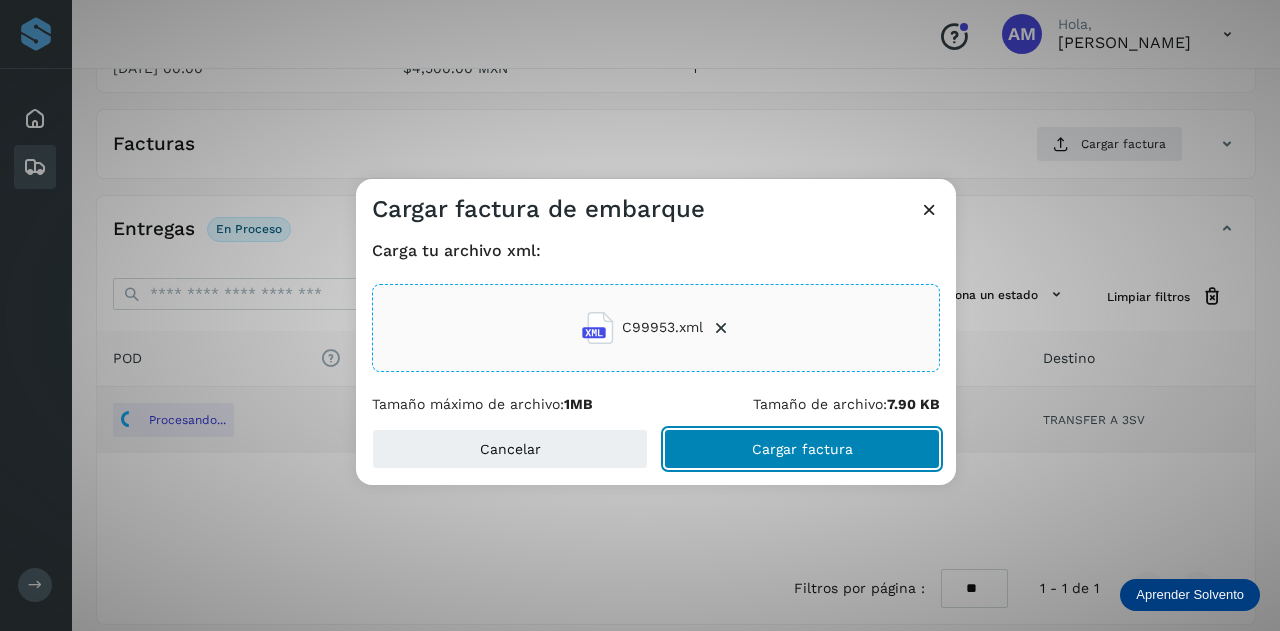 click on "Cargar factura" 